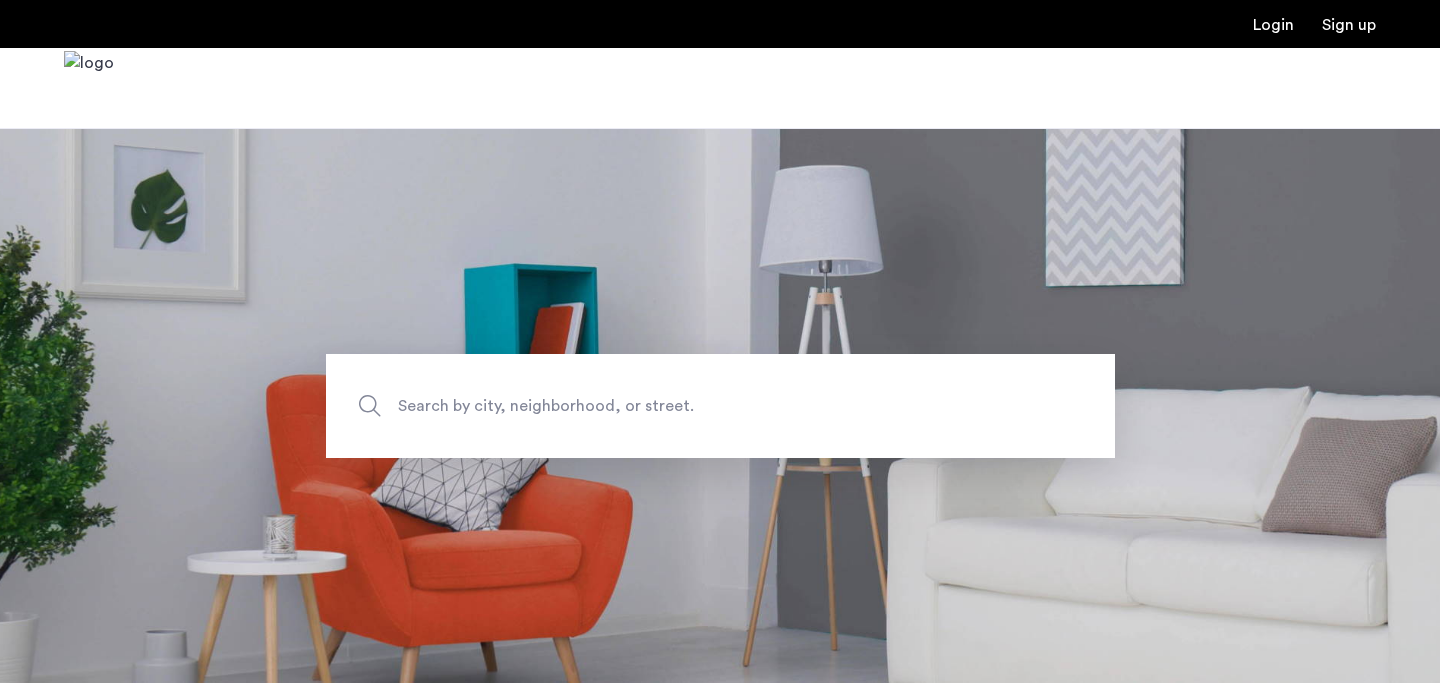 scroll, scrollTop: 0, scrollLeft: 0, axis: both 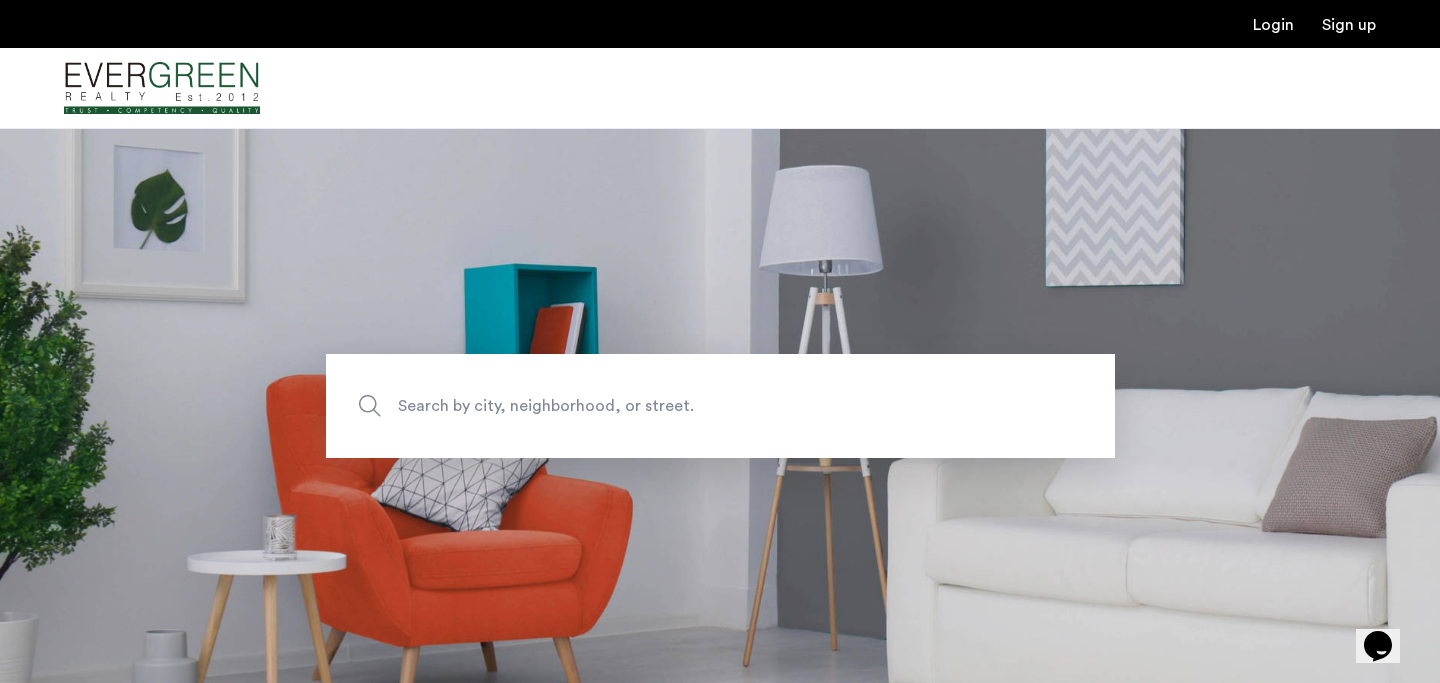 click on "Search by city, neighborhood, or street." 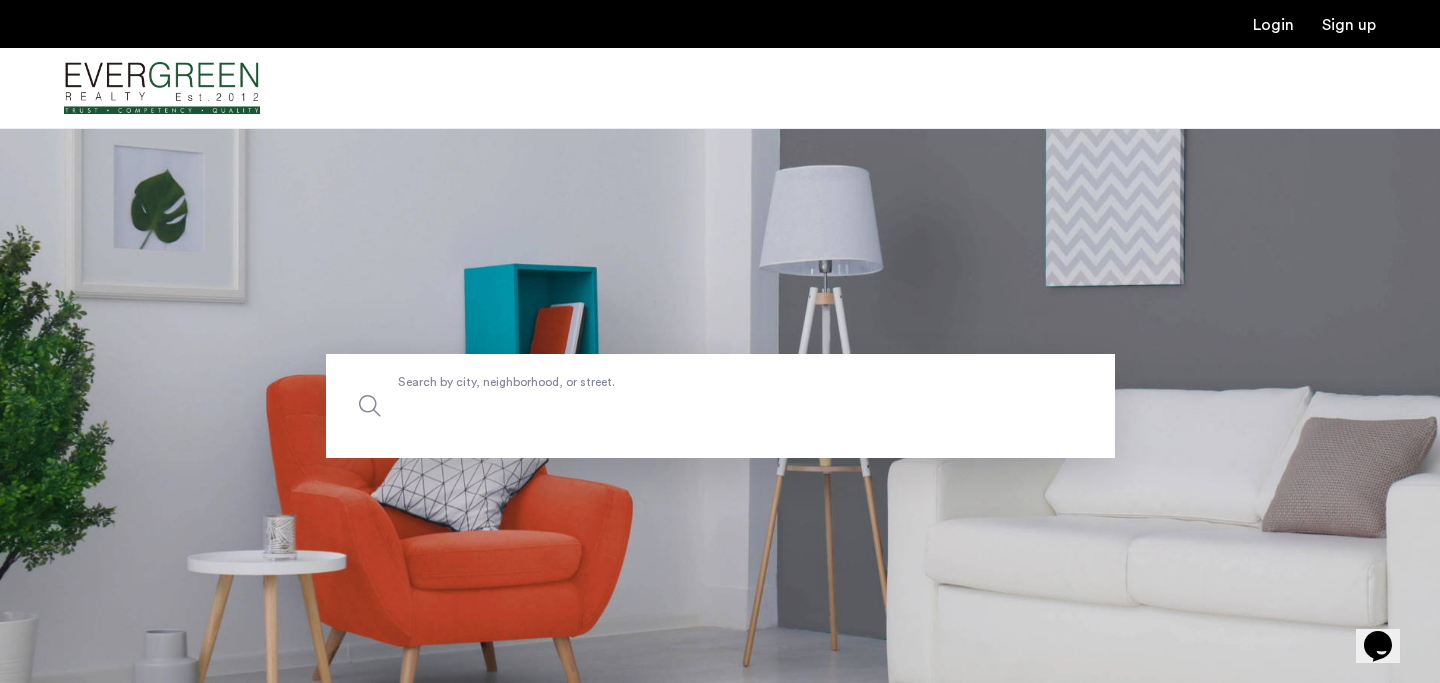 click on "Search by city, neighborhood, or street." at bounding box center (720, 406) 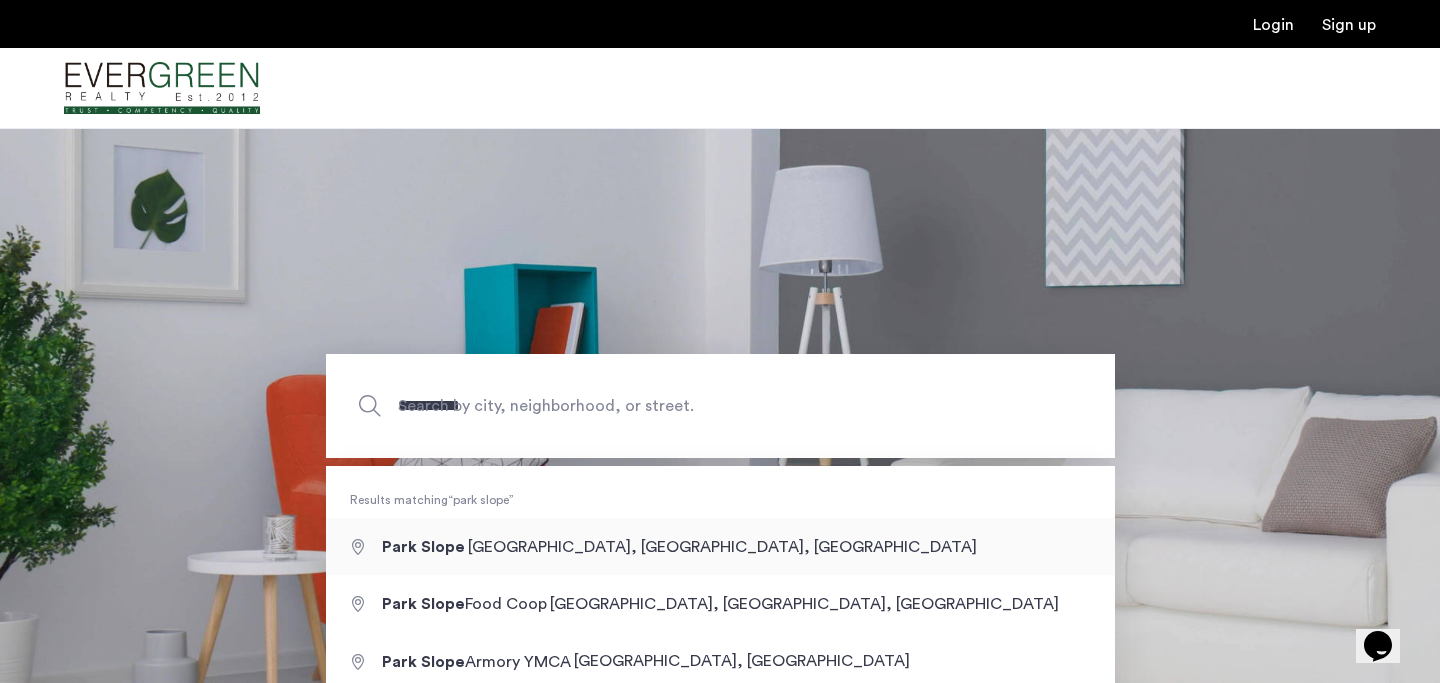 type on "**********" 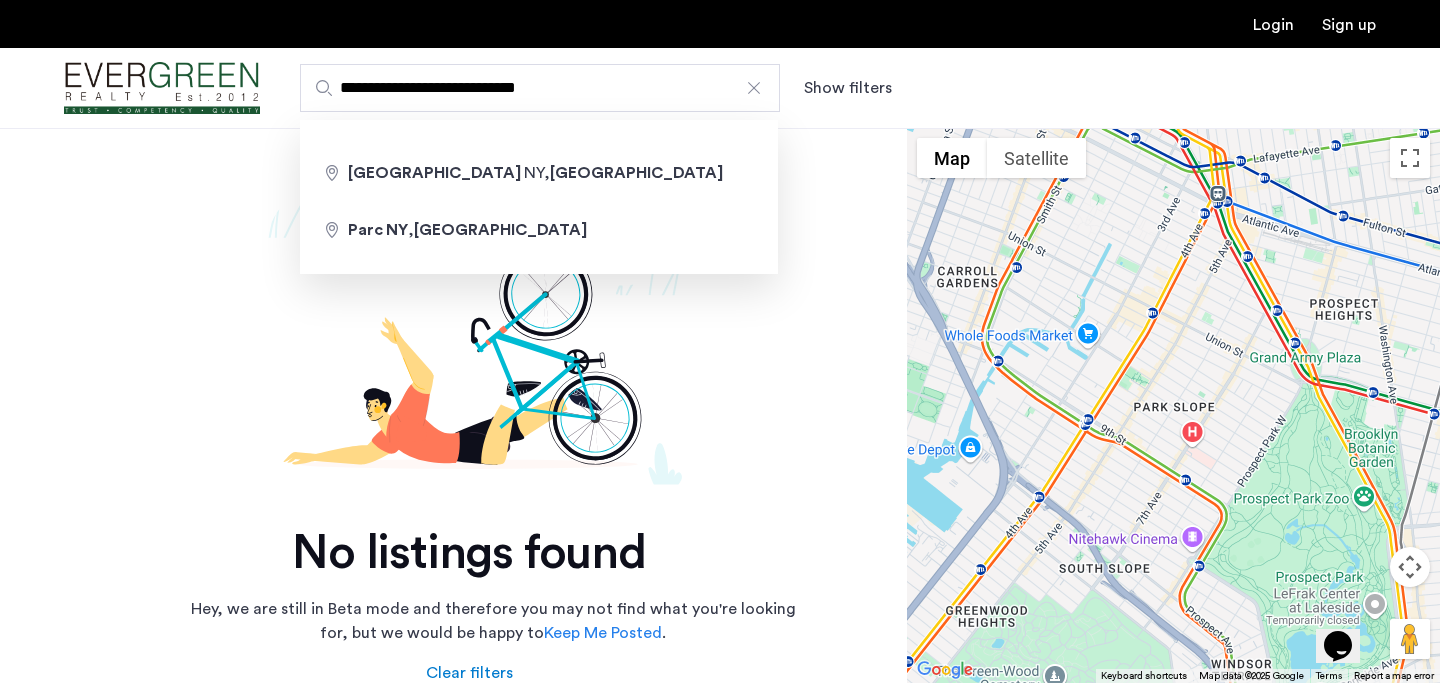 drag, startPoint x: 416, startPoint y: 87, endPoint x: 275, endPoint y: 86, distance: 141.00354 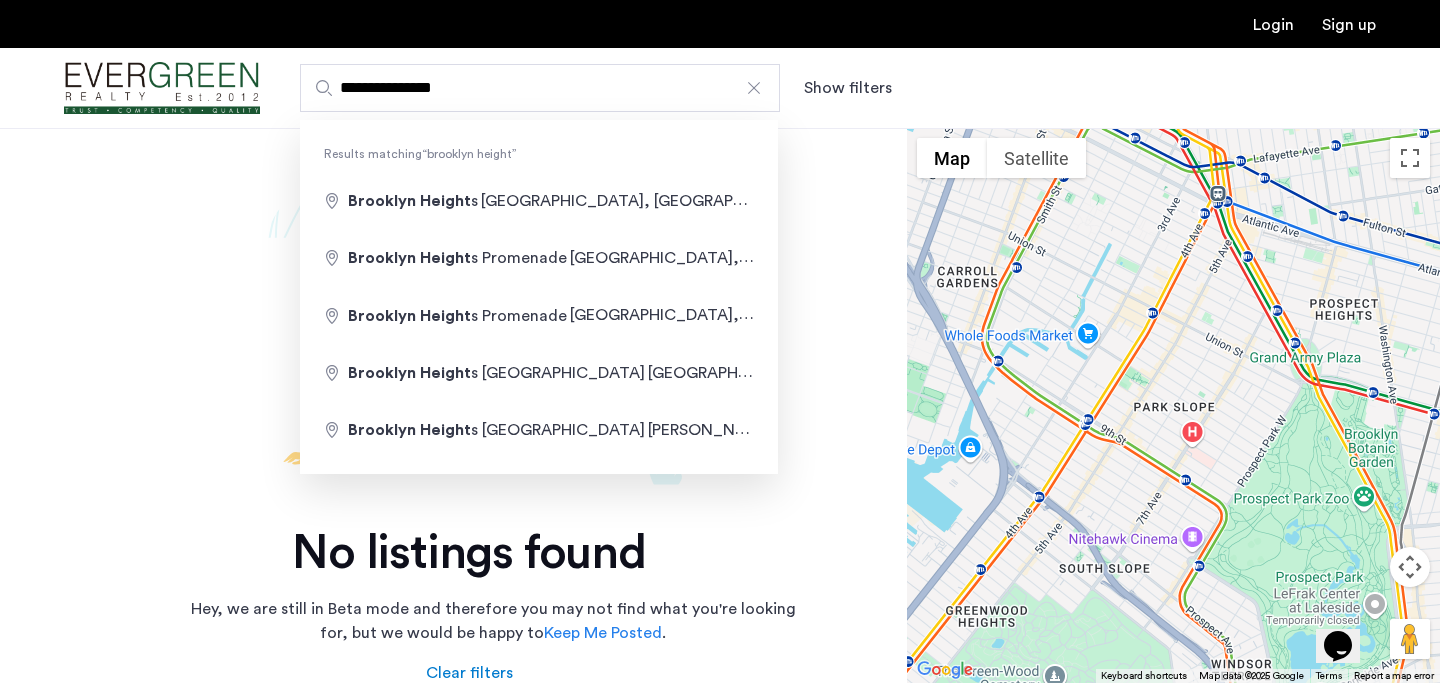 type on "**********" 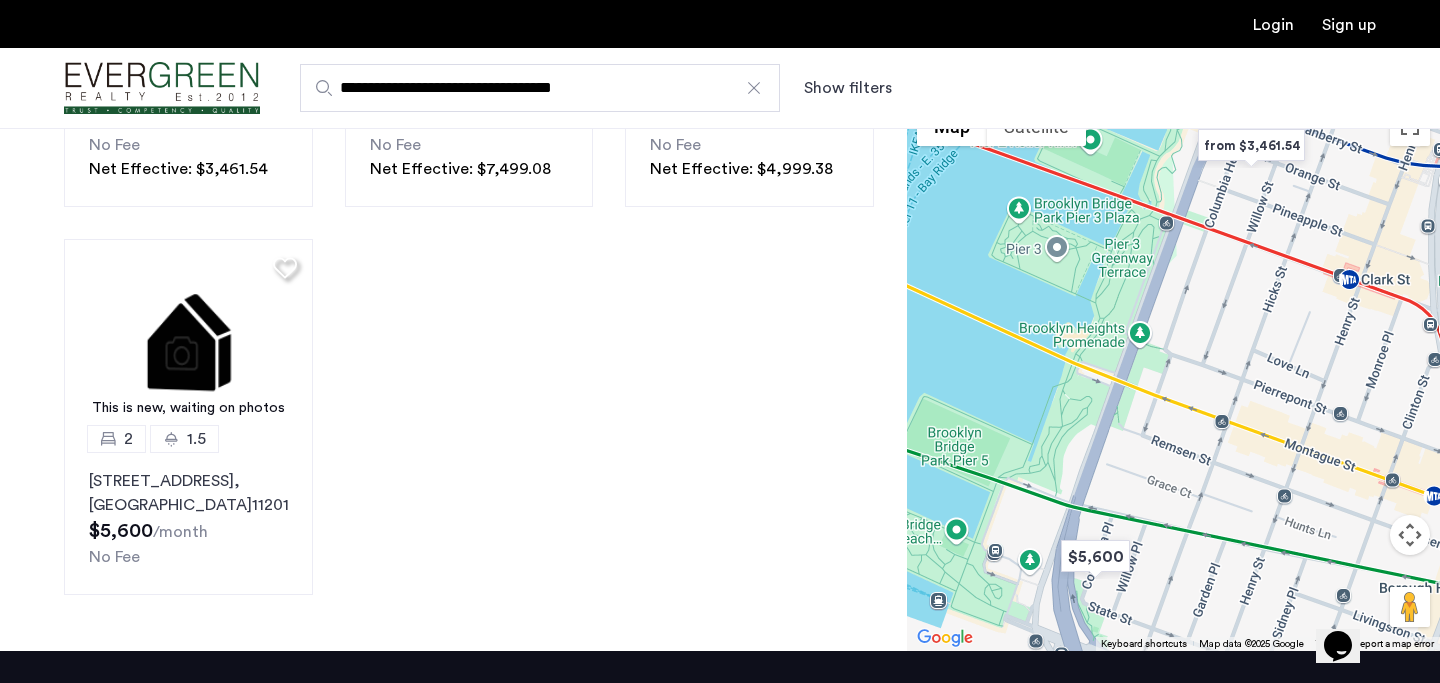 scroll, scrollTop: 902, scrollLeft: 0, axis: vertical 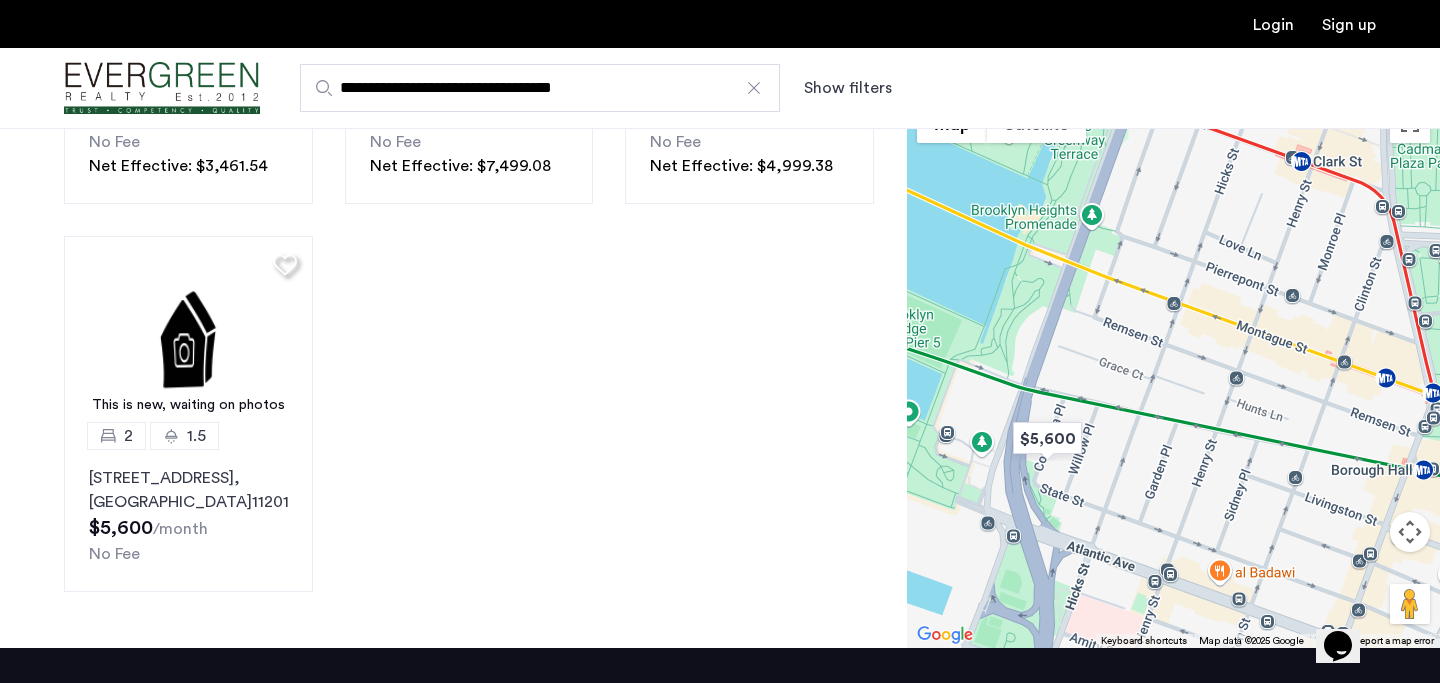 drag, startPoint x: 1053, startPoint y: 438, endPoint x: 1010, endPoint y: 288, distance: 156.04166 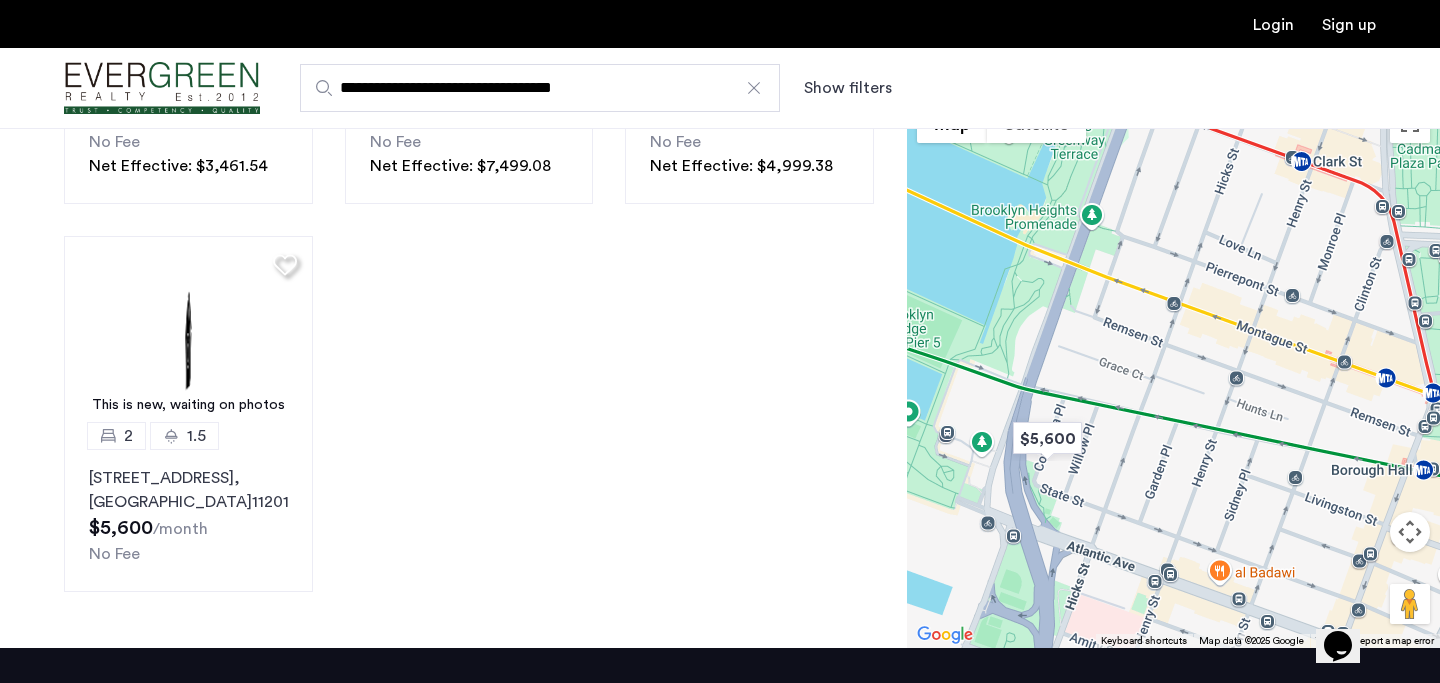 click at bounding box center [1173, 370] 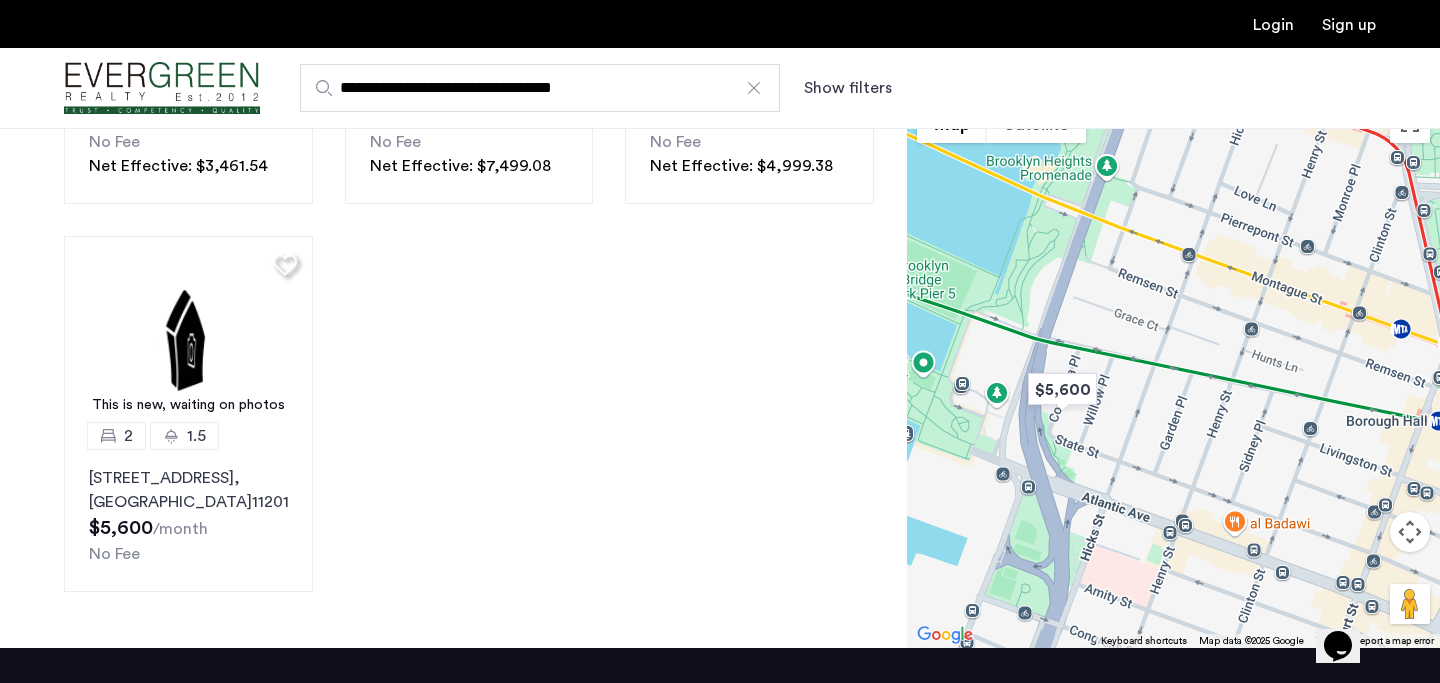 click at bounding box center [162, 88] 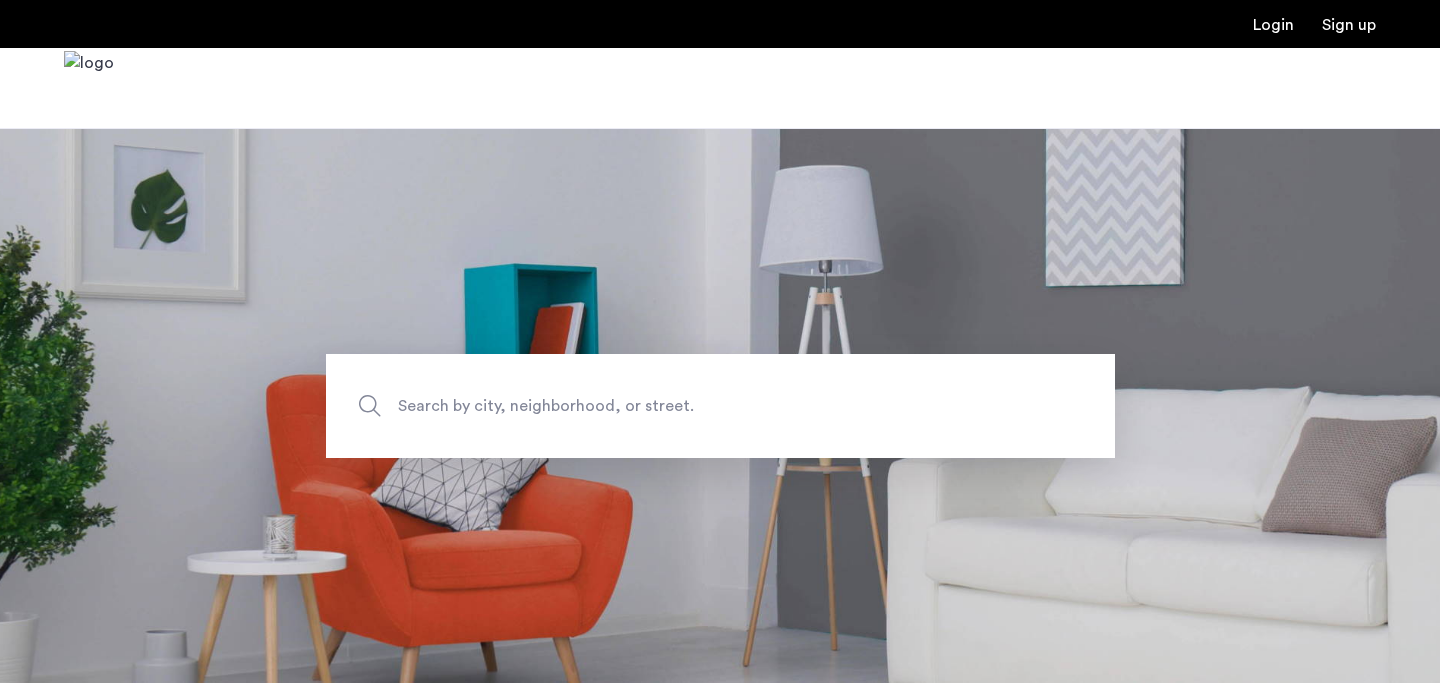 scroll, scrollTop: 0, scrollLeft: 0, axis: both 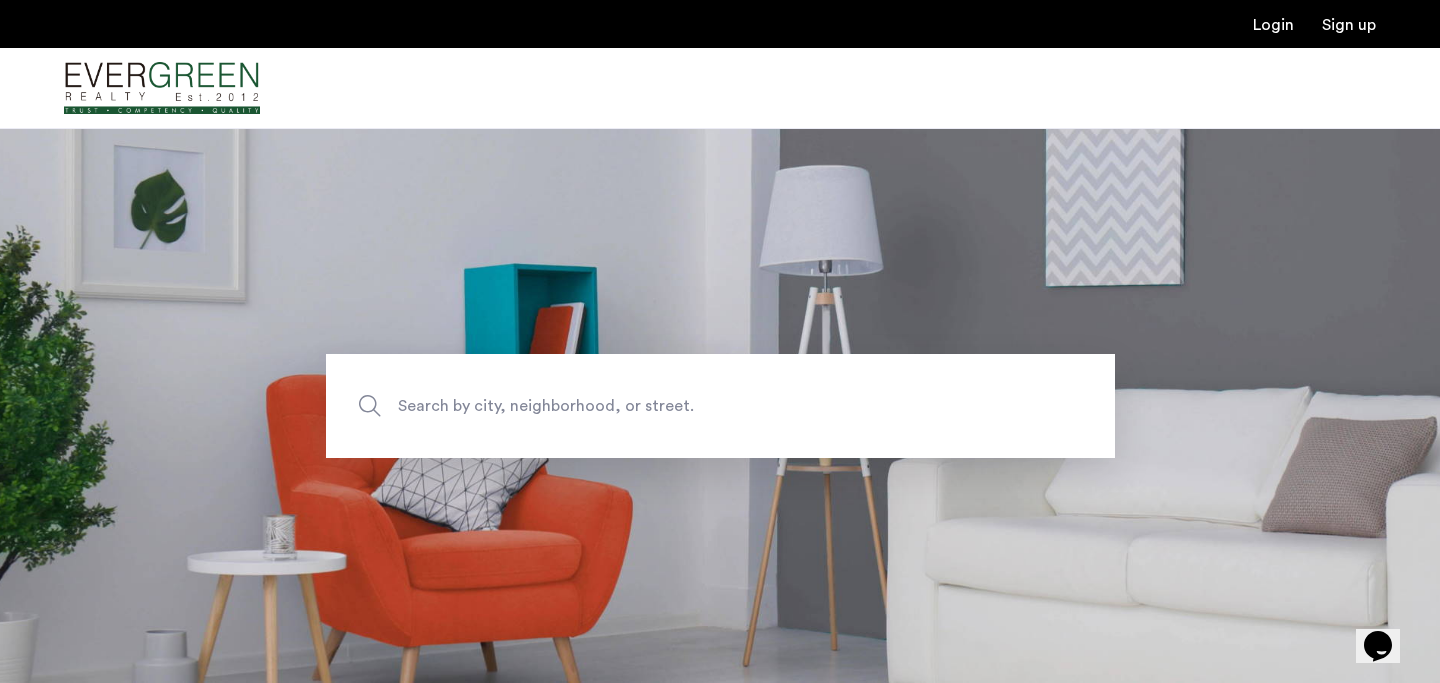 click at bounding box center [720, 88] 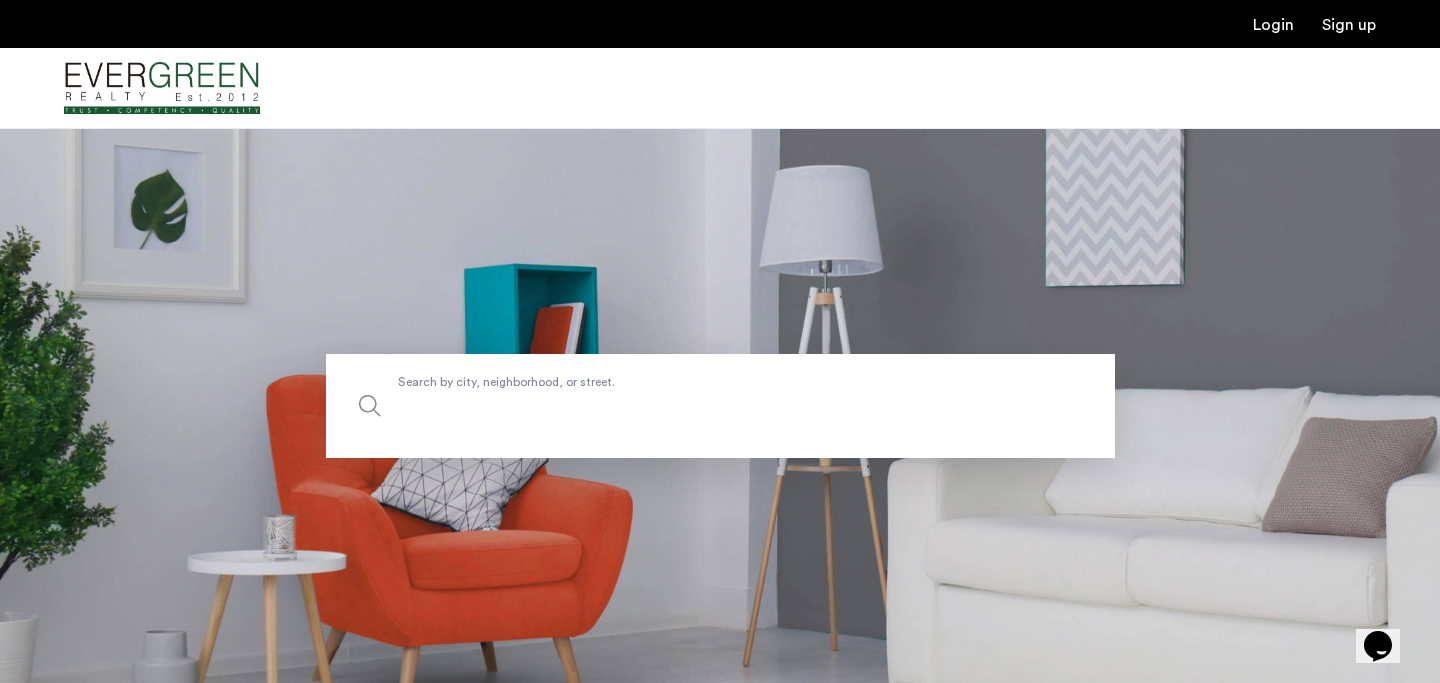 click on "Search by city, neighborhood, or street." 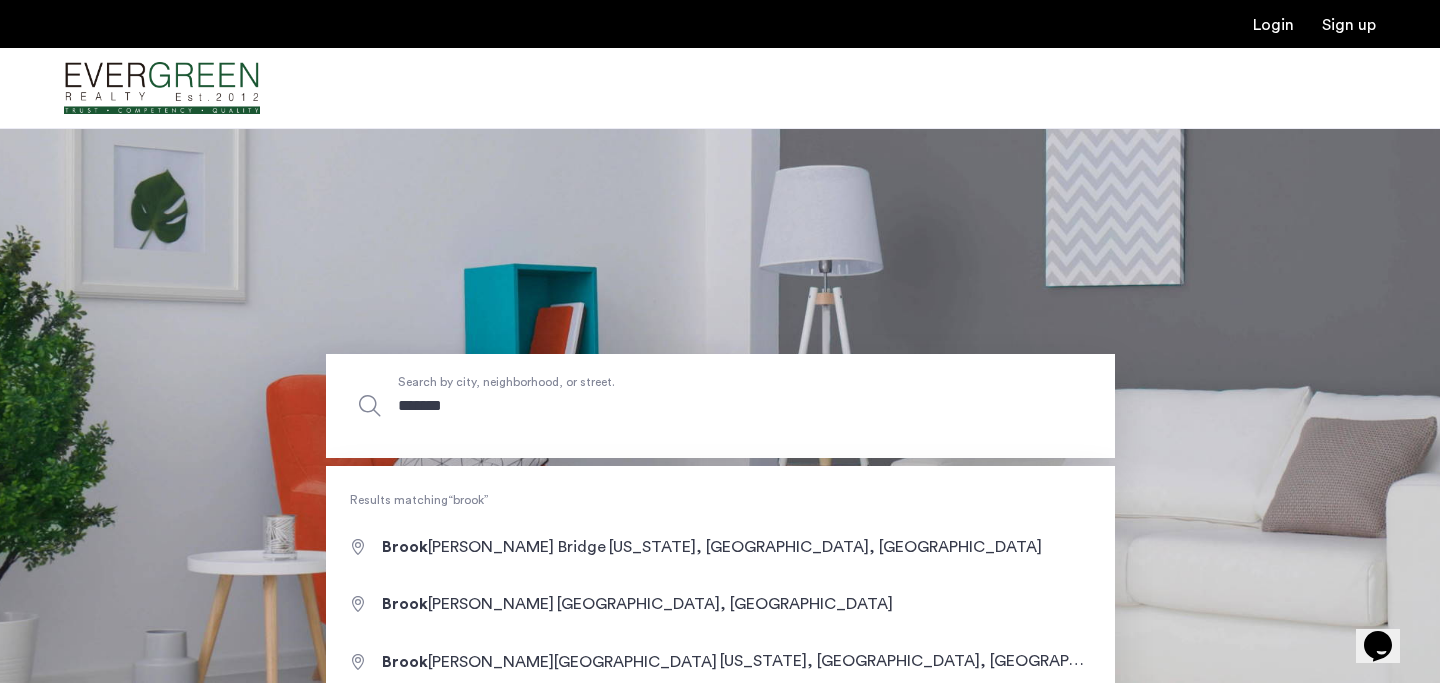 type on "********" 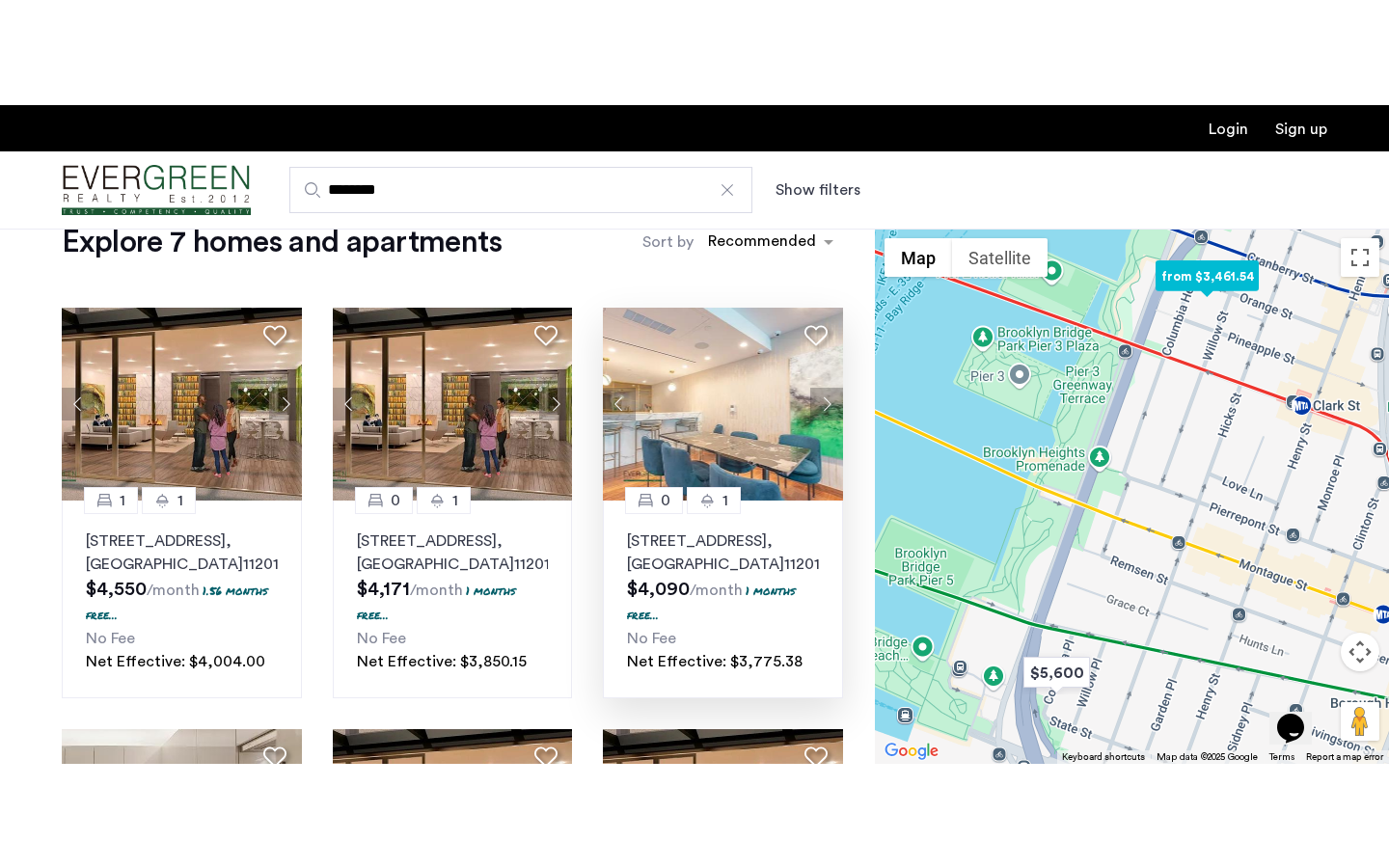 scroll, scrollTop: 54, scrollLeft: 0, axis: vertical 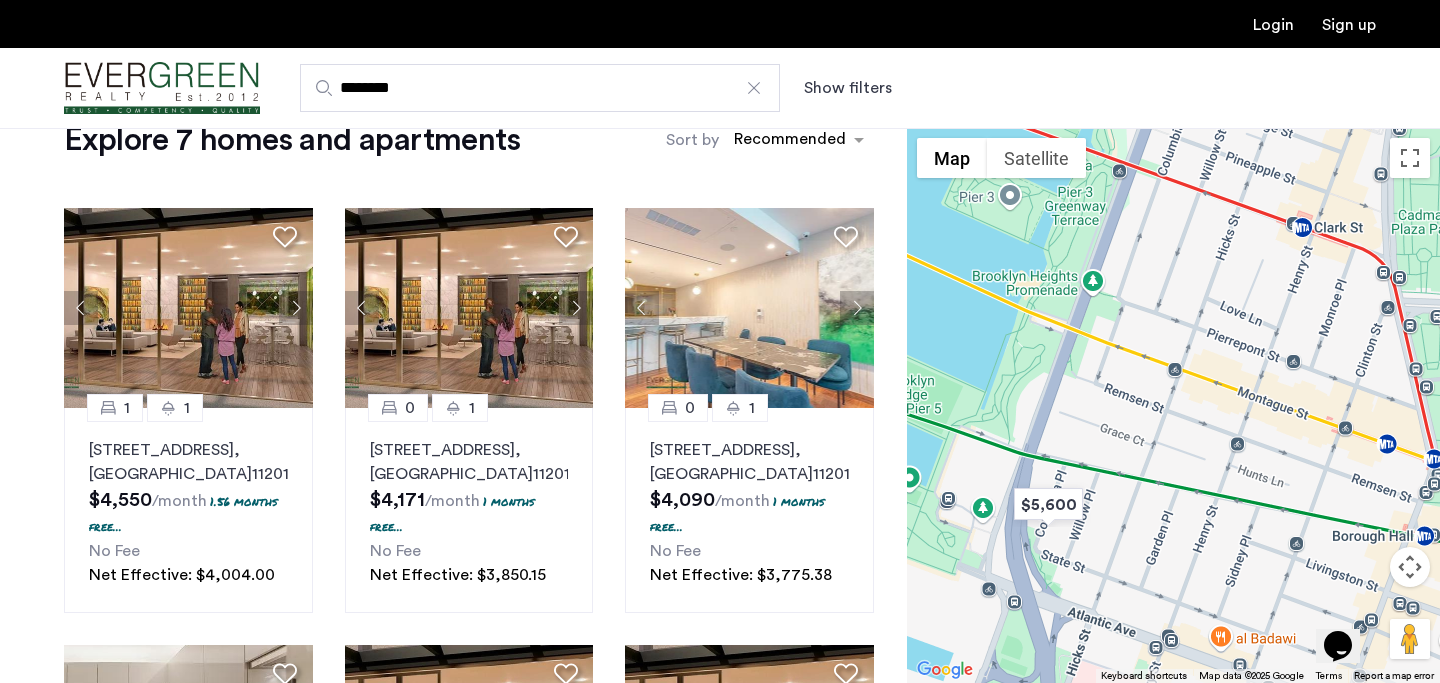 drag, startPoint x: 1117, startPoint y: 433, endPoint x: 1035, endPoint y: 313, distance: 145.34097 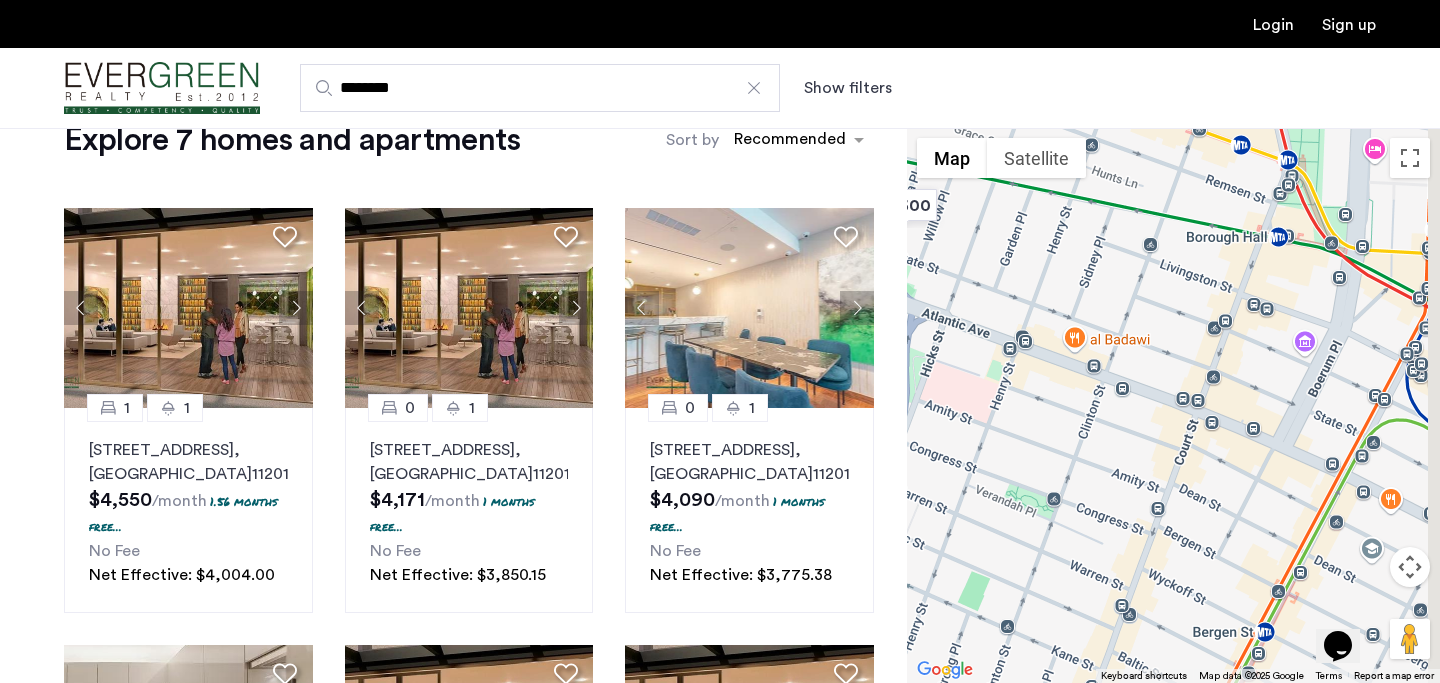 drag, startPoint x: 1343, startPoint y: 509, endPoint x: 1247, endPoint y: 241, distance: 284.67526 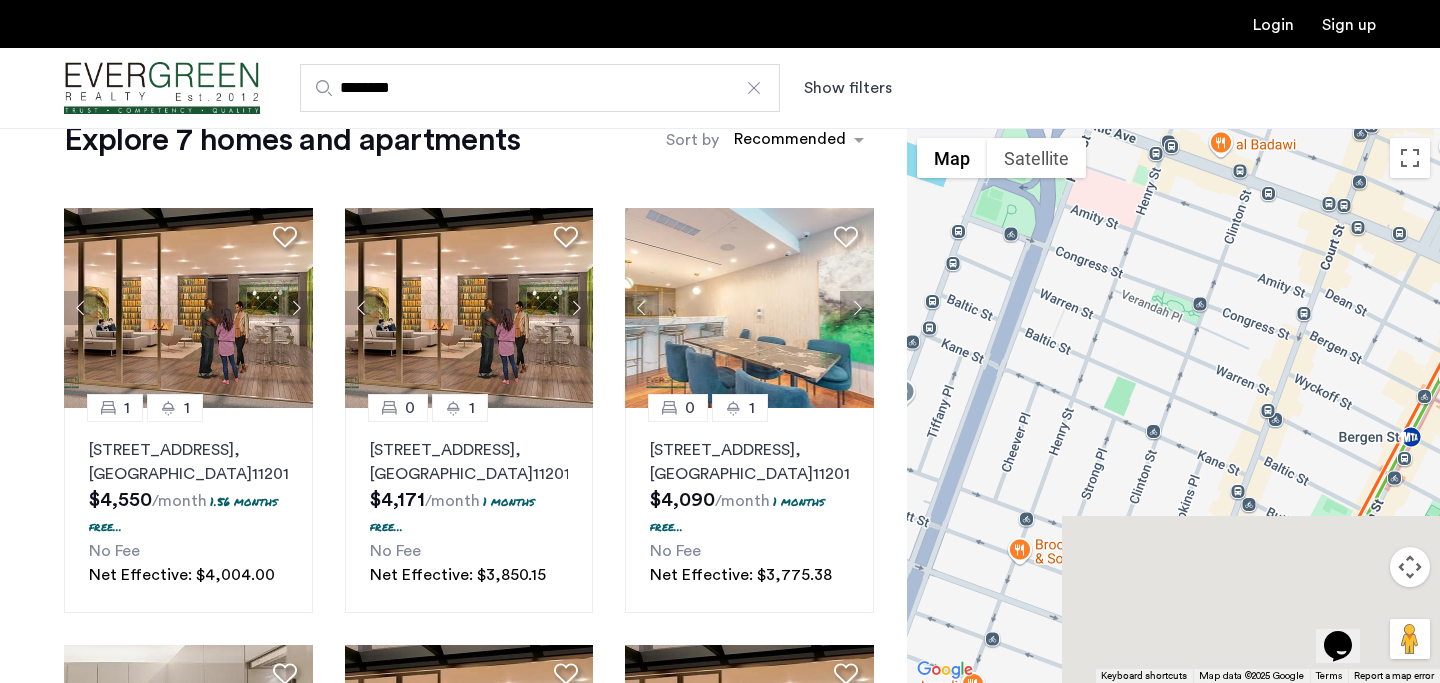 drag, startPoint x: 1188, startPoint y: 431, endPoint x: 1321, endPoint y: 230, distance: 241.01868 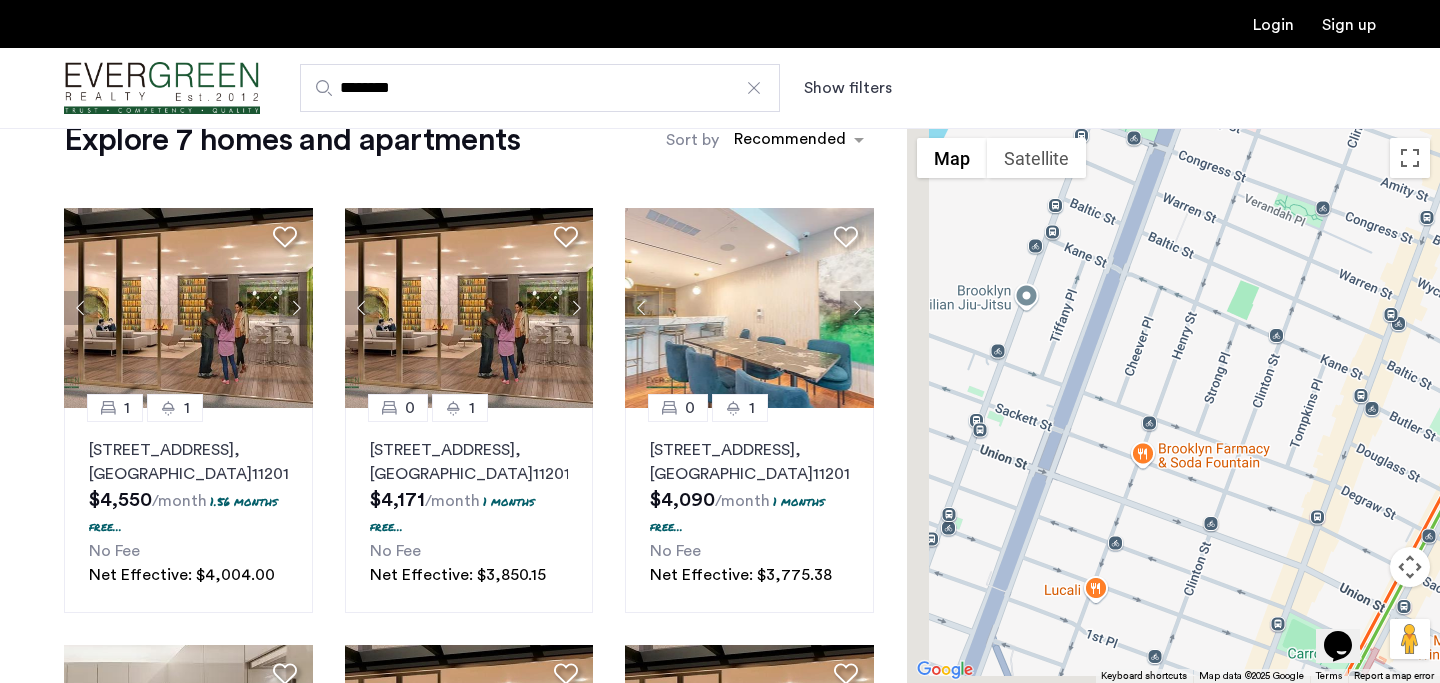 drag, startPoint x: 1220, startPoint y: 365, endPoint x: 1310, endPoint y: 176, distance: 209.33466 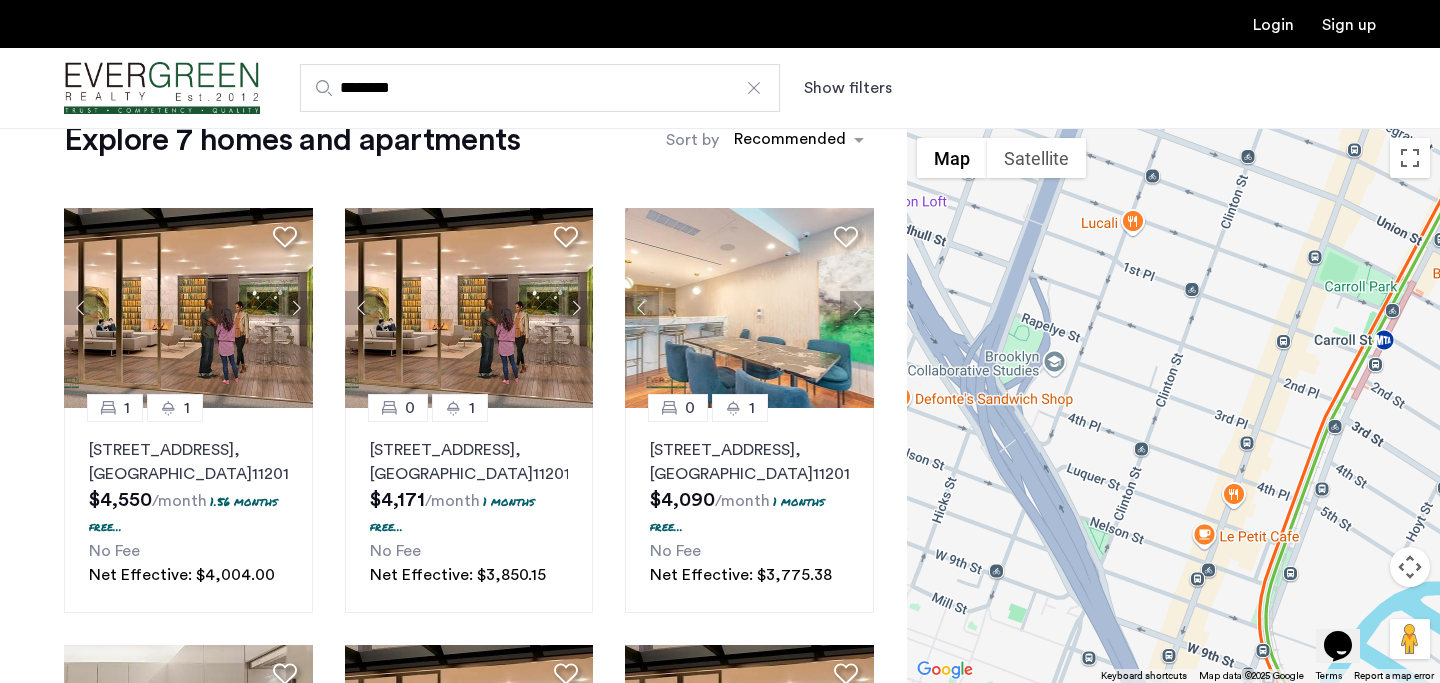 drag, startPoint x: 1227, startPoint y: 377, endPoint x: 1319, endPoint y: 208, distance: 192.41881 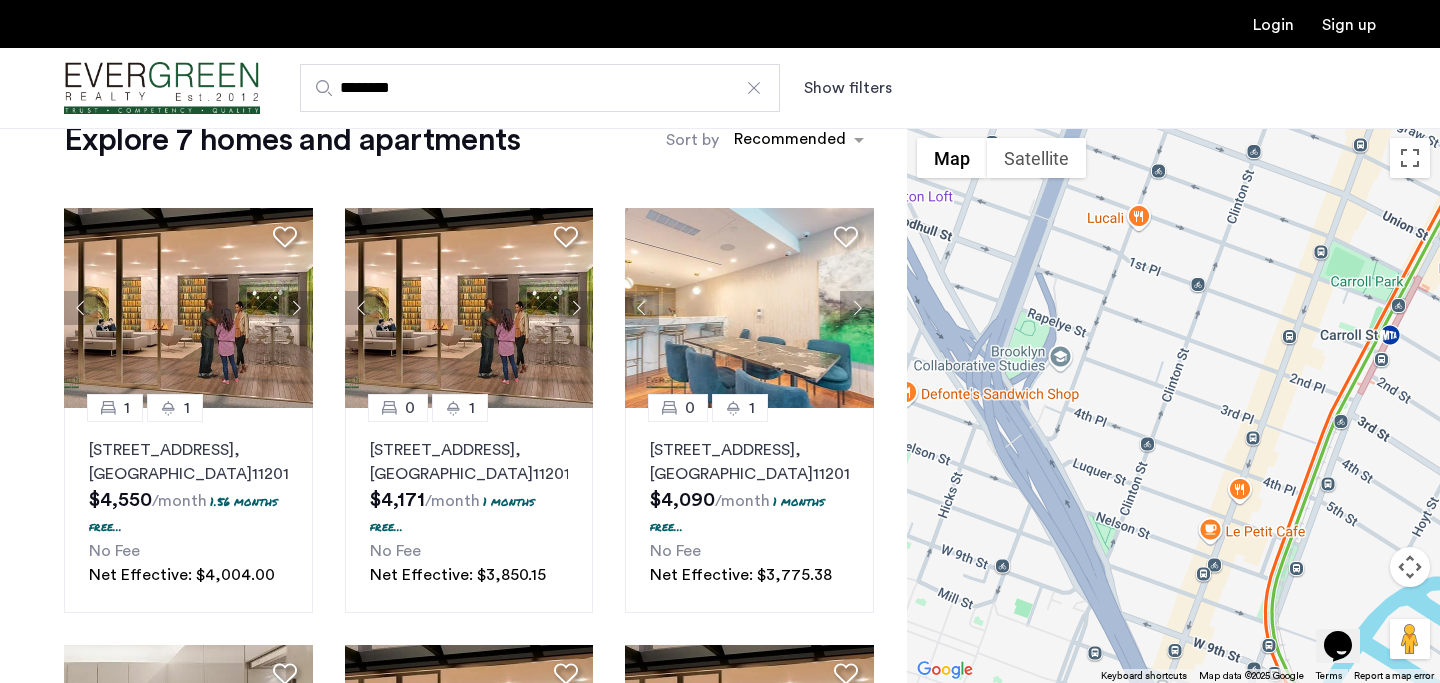 drag, startPoint x: 1322, startPoint y: 310, endPoint x: 1363, endPoint y: 229, distance: 90.78546 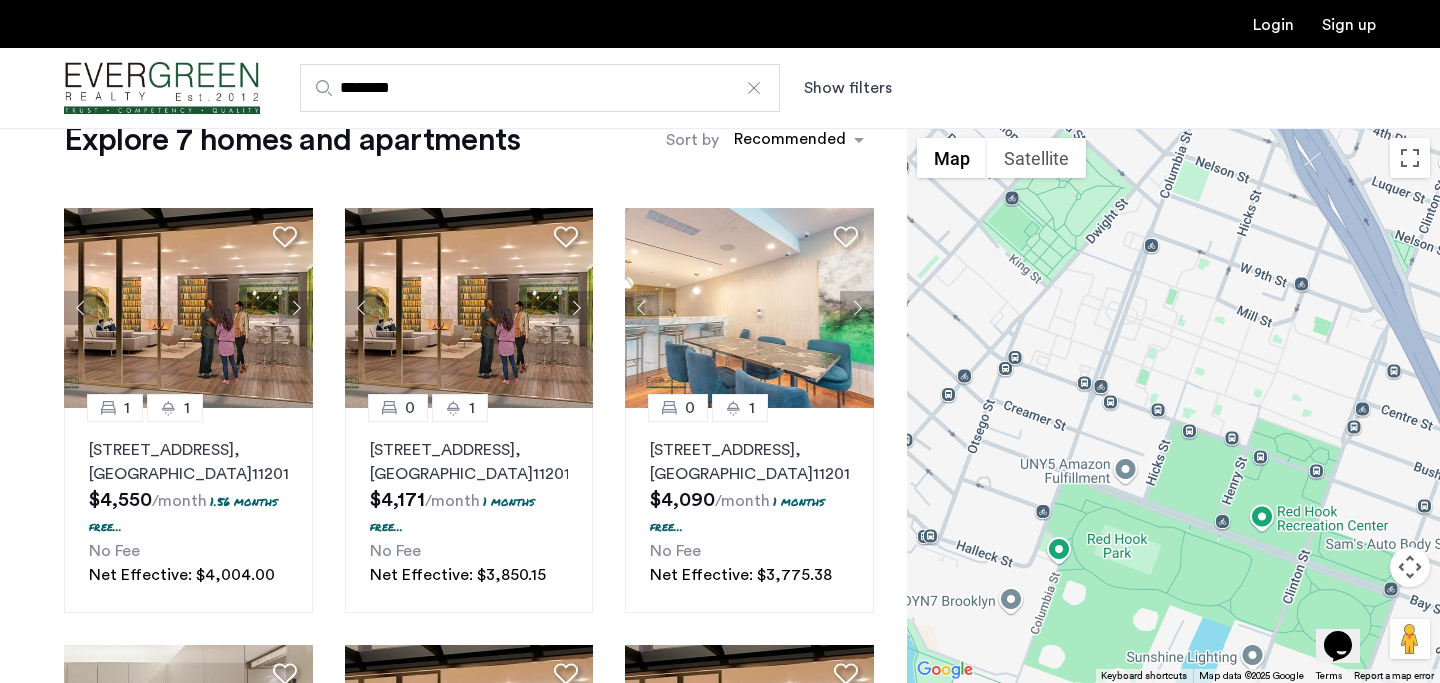 drag, startPoint x: 1089, startPoint y: 398, endPoint x: 1318, endPoint y: 275, distance: 259.9423 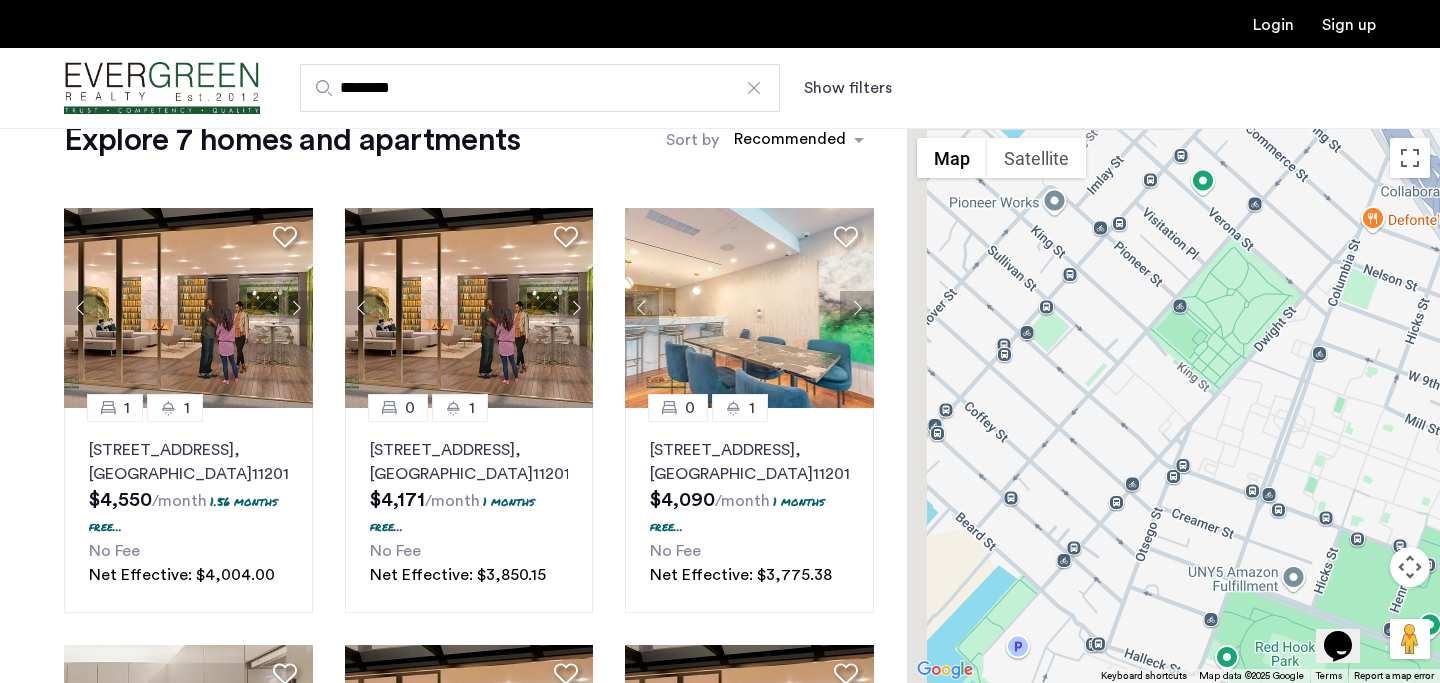 drag, startPoint x: 1195, startPoint y: 448, endPoint x: 1412, endPoint y: 647, distance: 294.43167 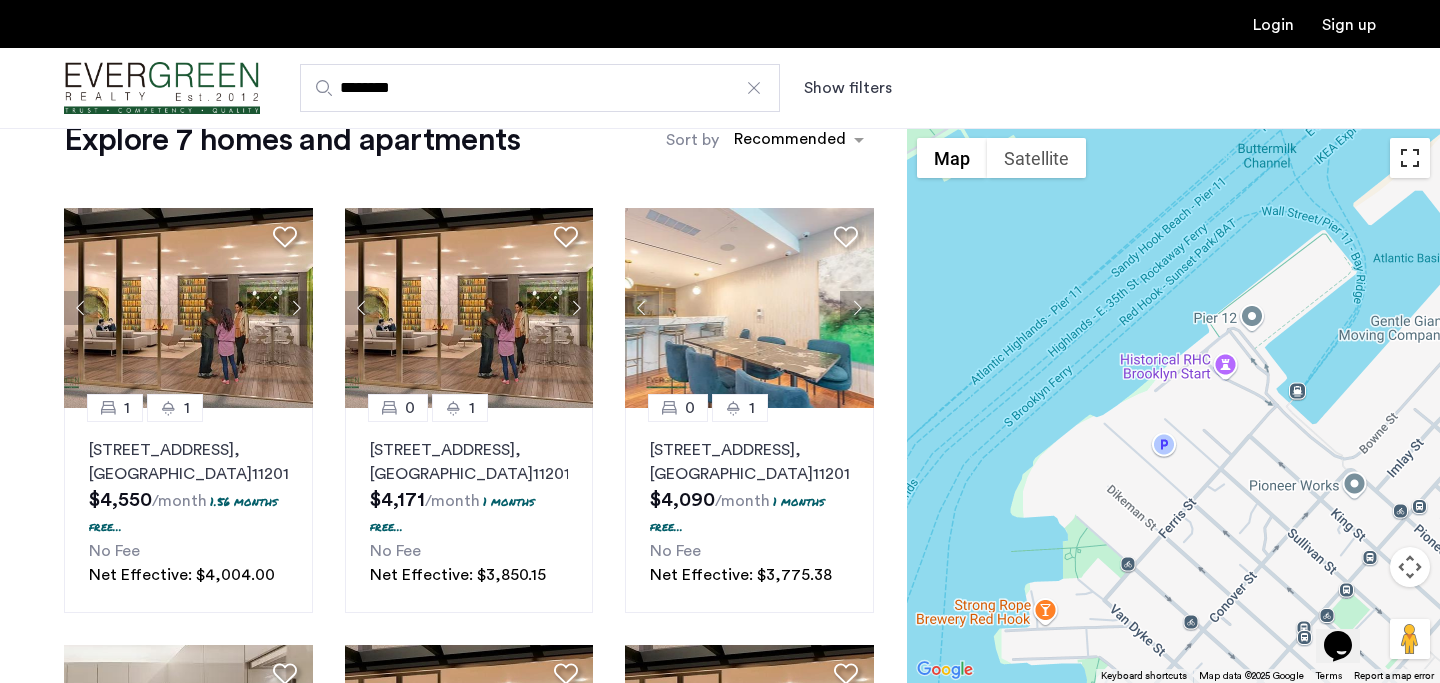 click at bounding box center (1410, 158) 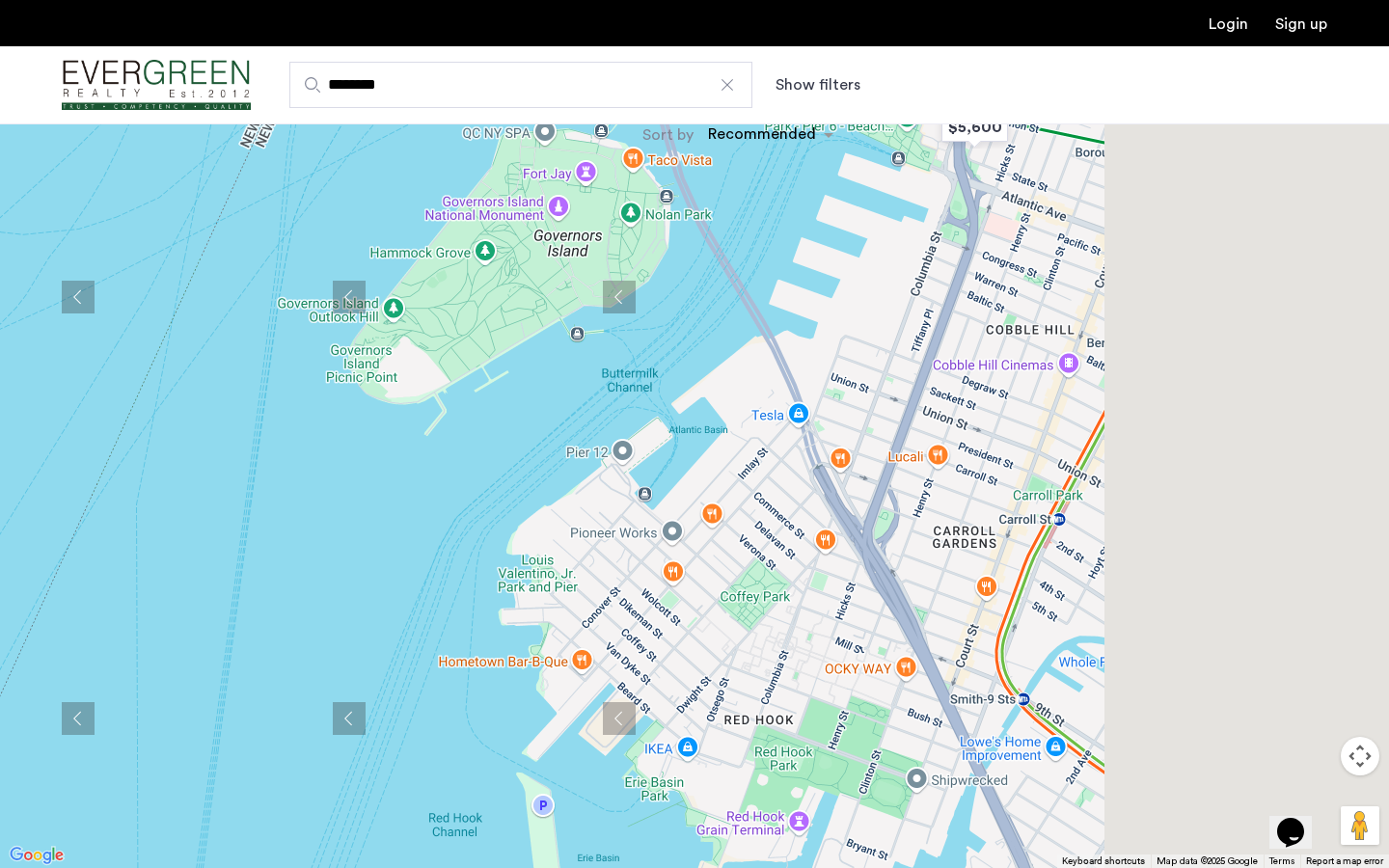 drag, startPoint x: 1174, startPoint y: 561, endPoint x: 748, endPoint y: 627, distance: 431.08236 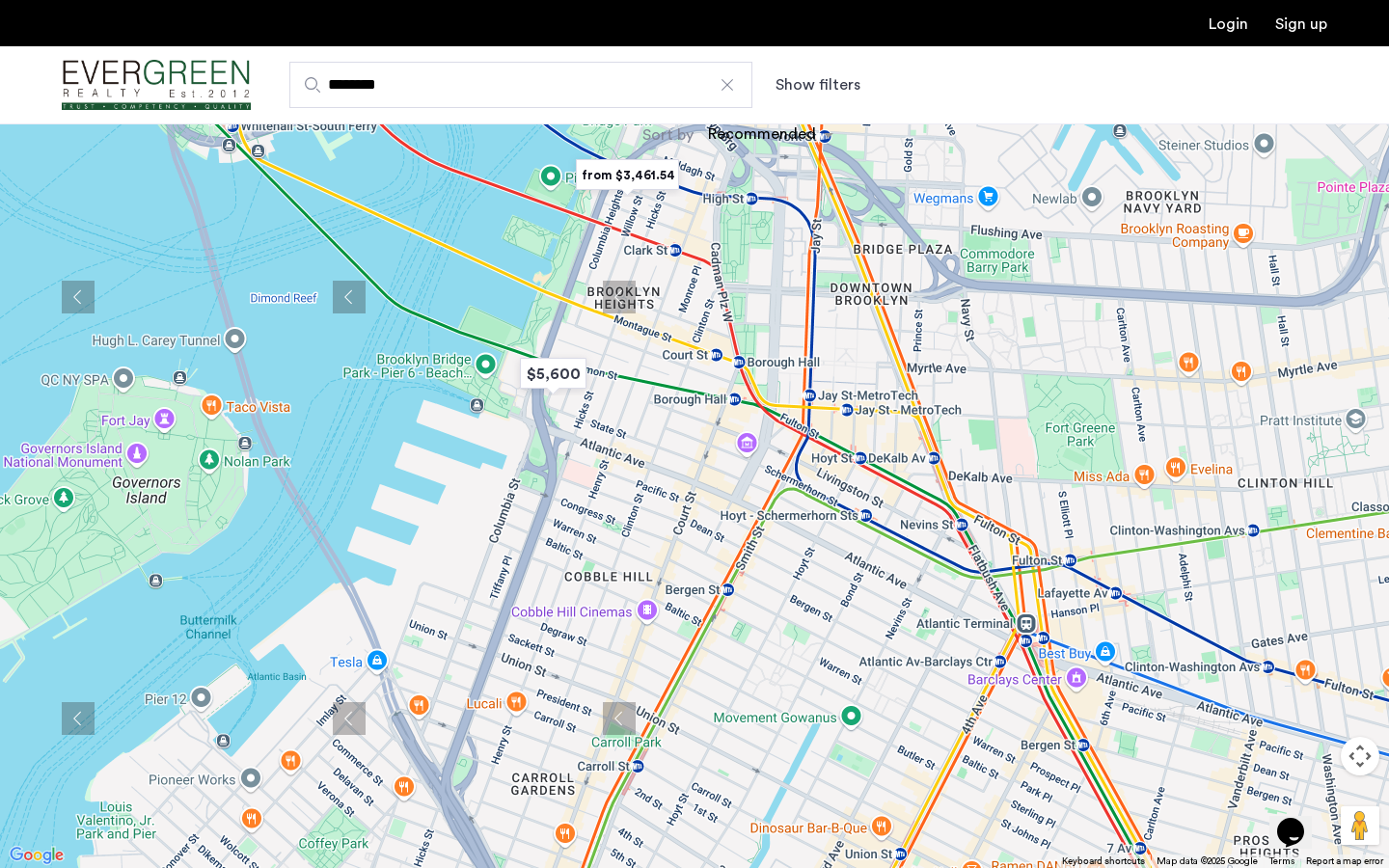 drag, startPoint x: 854, startPoint y: 447, endPoint x: 870, endPoint y: 601, distance: 154.82894 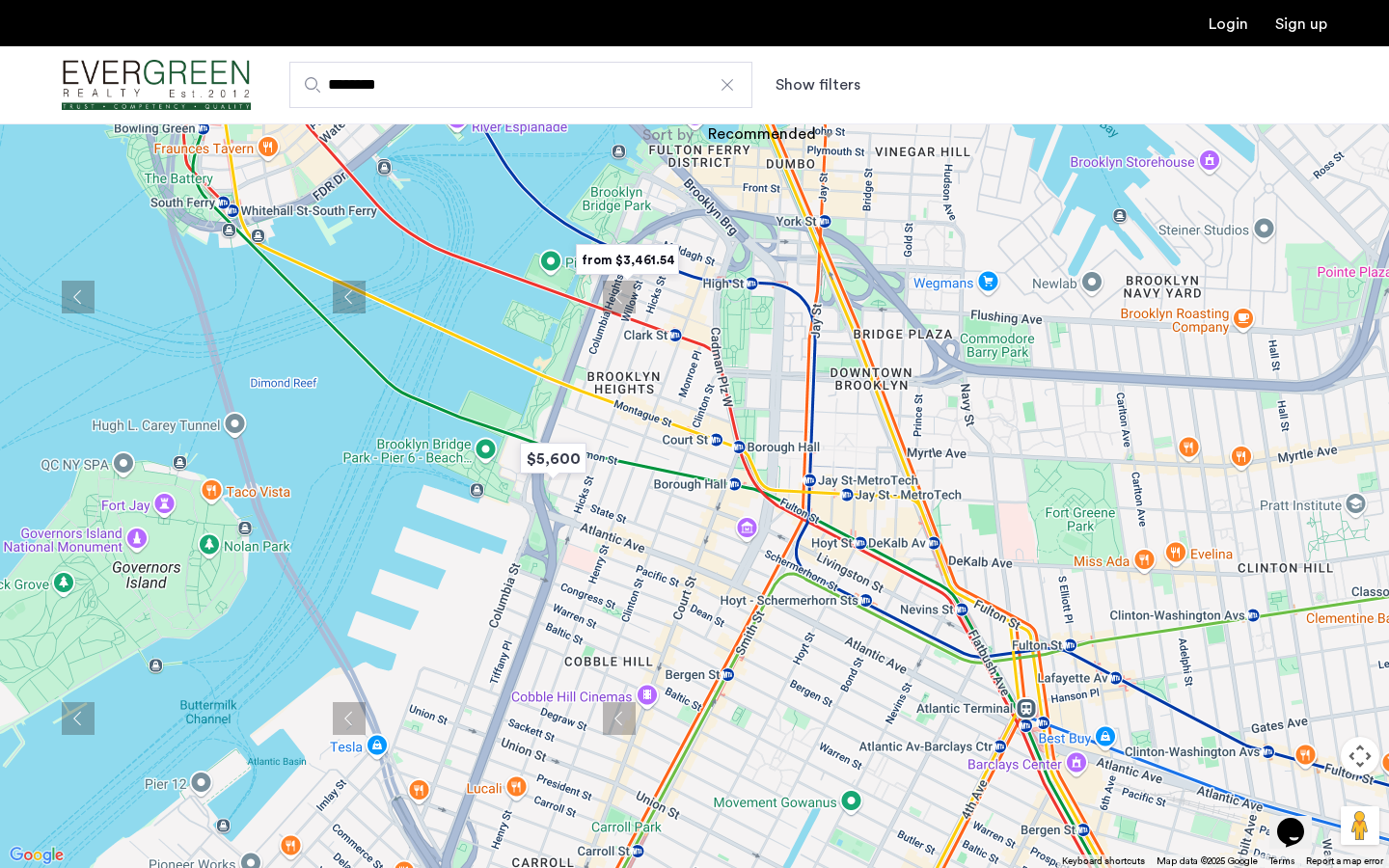 drag, startPoint x: 777, startPoint y: 327, endPoint x: 776, endPoint y: 416, distance: 89.00562 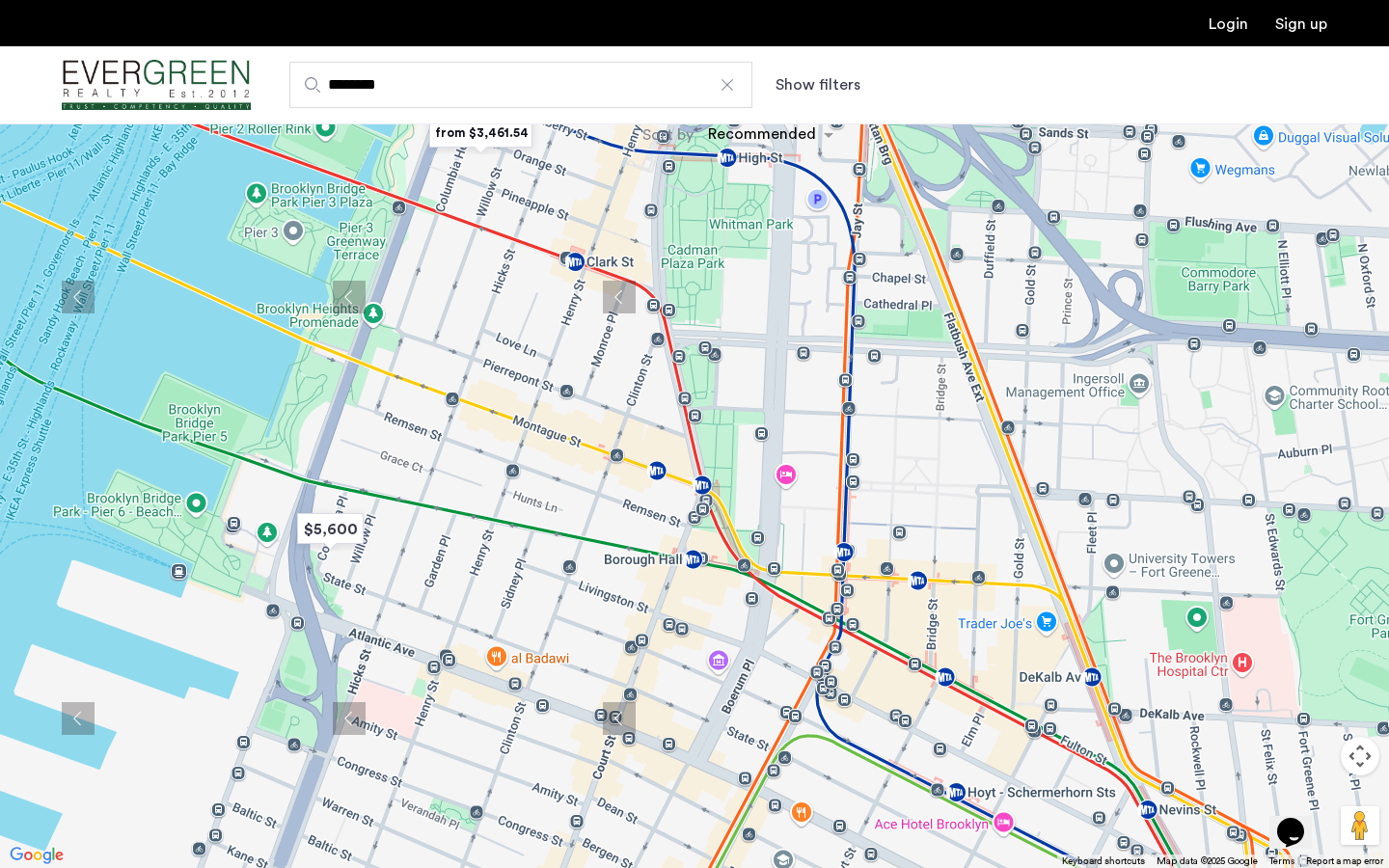 click at bounding box center (480, 132) 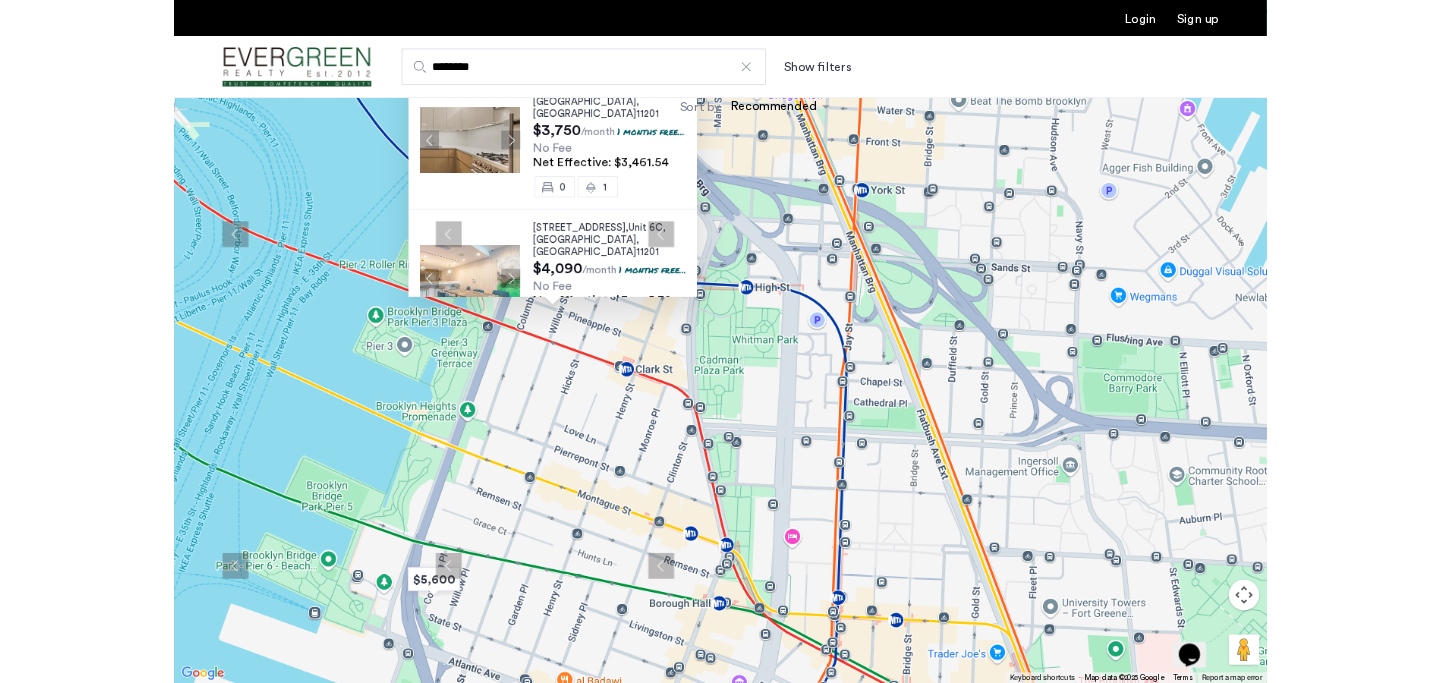 scroll, scrollTop: 0, scrollLeft: 0, axis: both 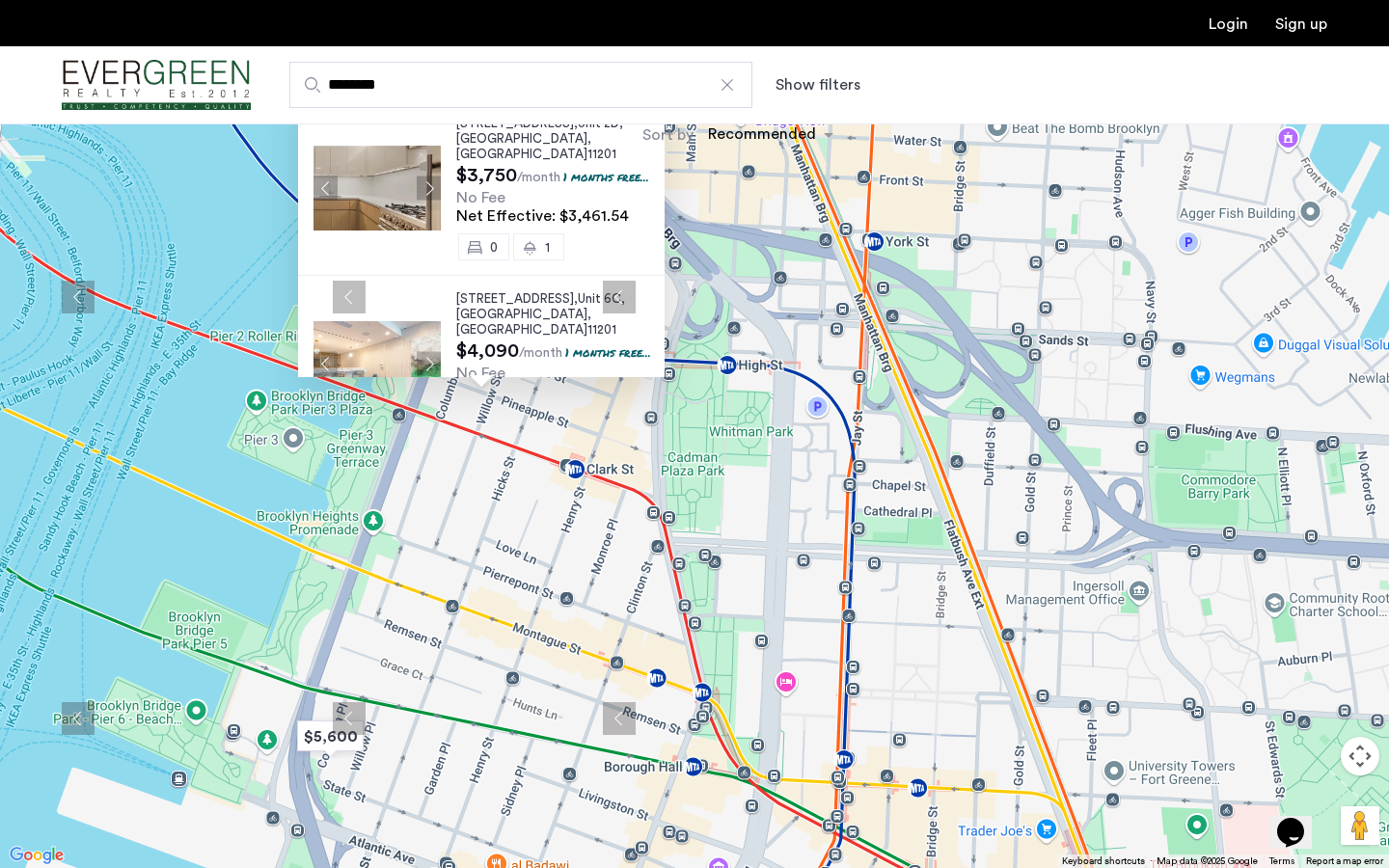 click on "107 Columbia Heights," at bounding box center [517, 122] 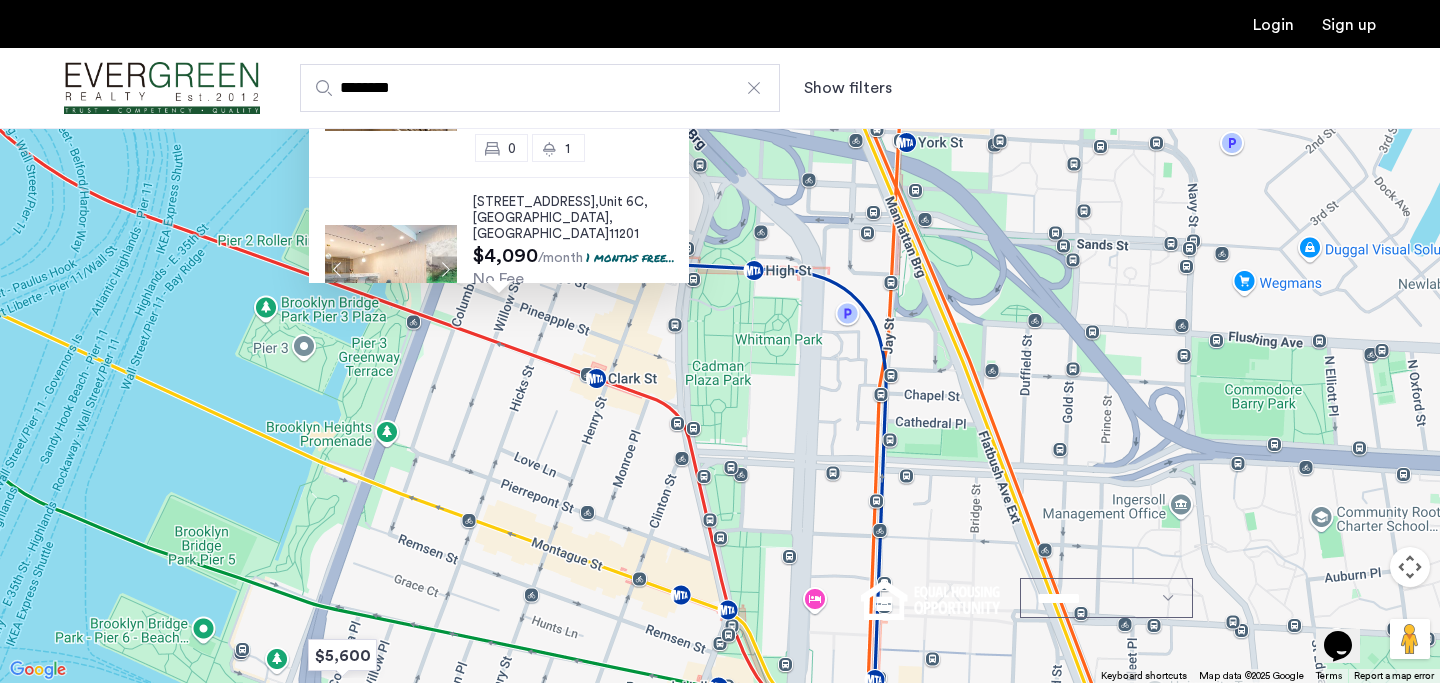 scroll, scrollTop: 0, scrollLeft: 0, axis: both 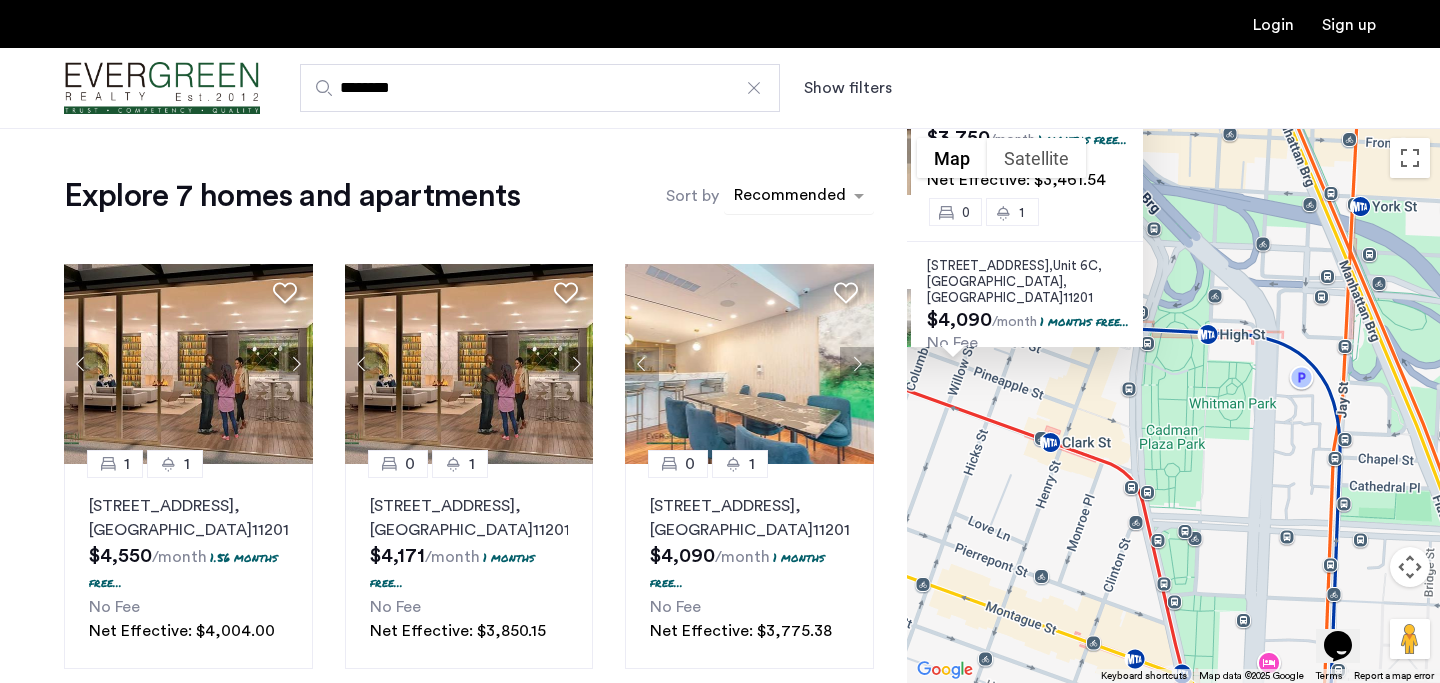 click 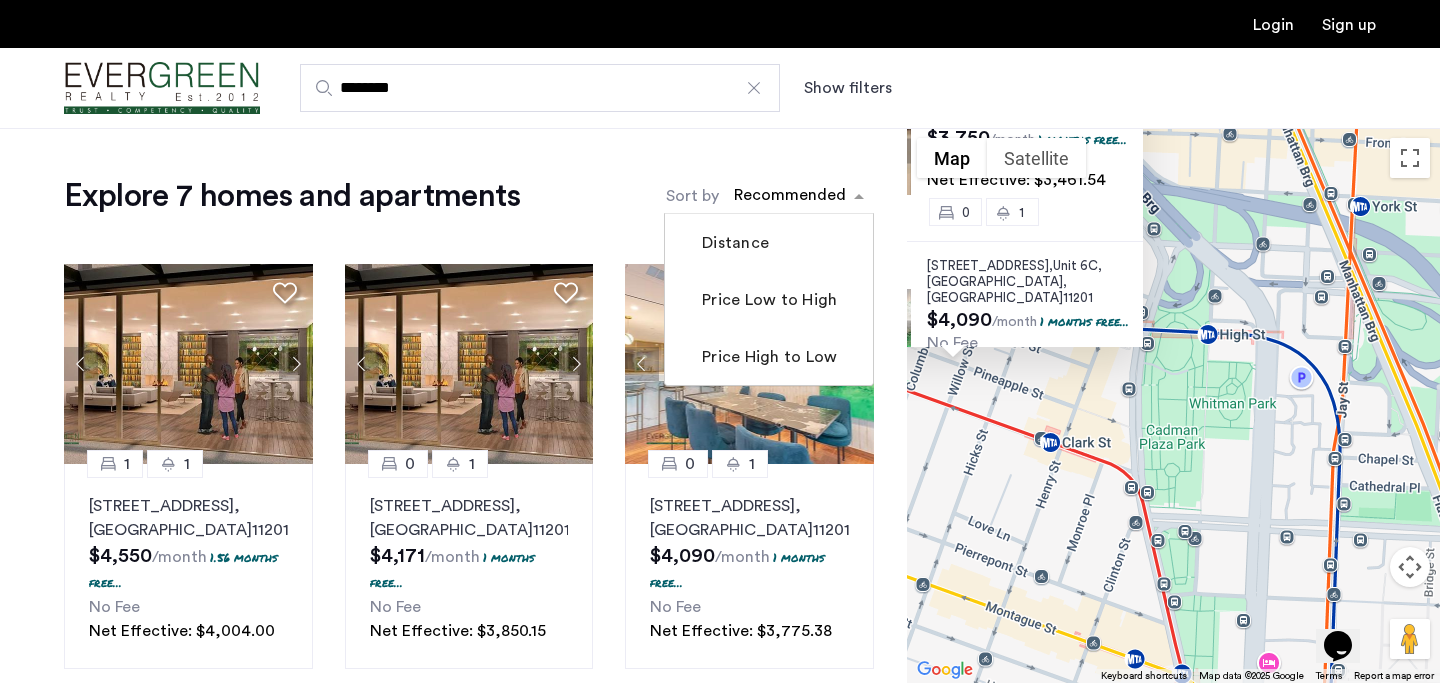 click on "Explore 7 homes and apartments  Sort by Recommended  Distance   Price Low to High   Price High to Low  1 1 107 Columbia Heights, Unit 6F, Brooklyn , NY  11201  $4,550  /month  1.56 months free...  No Fee Net Effective: $4,004.00 0 1 107 Columbia Heights, Unit 9C, Brooklyn , NY  11201  $4,171  /month  1 months free...  No Fee Net Effective: $3,850.15 0 1 107 Columbia Heights, Unit 6C, Brooklyn , NY  11201  $4,090  /month  1 months free...  No Fee Net Effective: $3,775.38 0 1 107 Columbia Heights, Unit 2D, Brooklyn , NY  11201  $3,750  /month  1 months free...  No Fee Net Effective: $3,461.54 2 1 107 Columbia Heights, Unit 1C, Brooklyn , NY  11201  $8,124  /month  1 months free...  No Fee Net Effective: $7,499.08 1 1 107 Columbia Heights, Unit 1A, Brooklyn , NY  11201  $5,416  /month  1 months free...  No Fee Net Effective: $4,999.38 This is new, waiting on photos 2 1.5 43 Columbia Place, Unit 3C, Brooklyn , NY  11201  $5,600  /month No Fee" 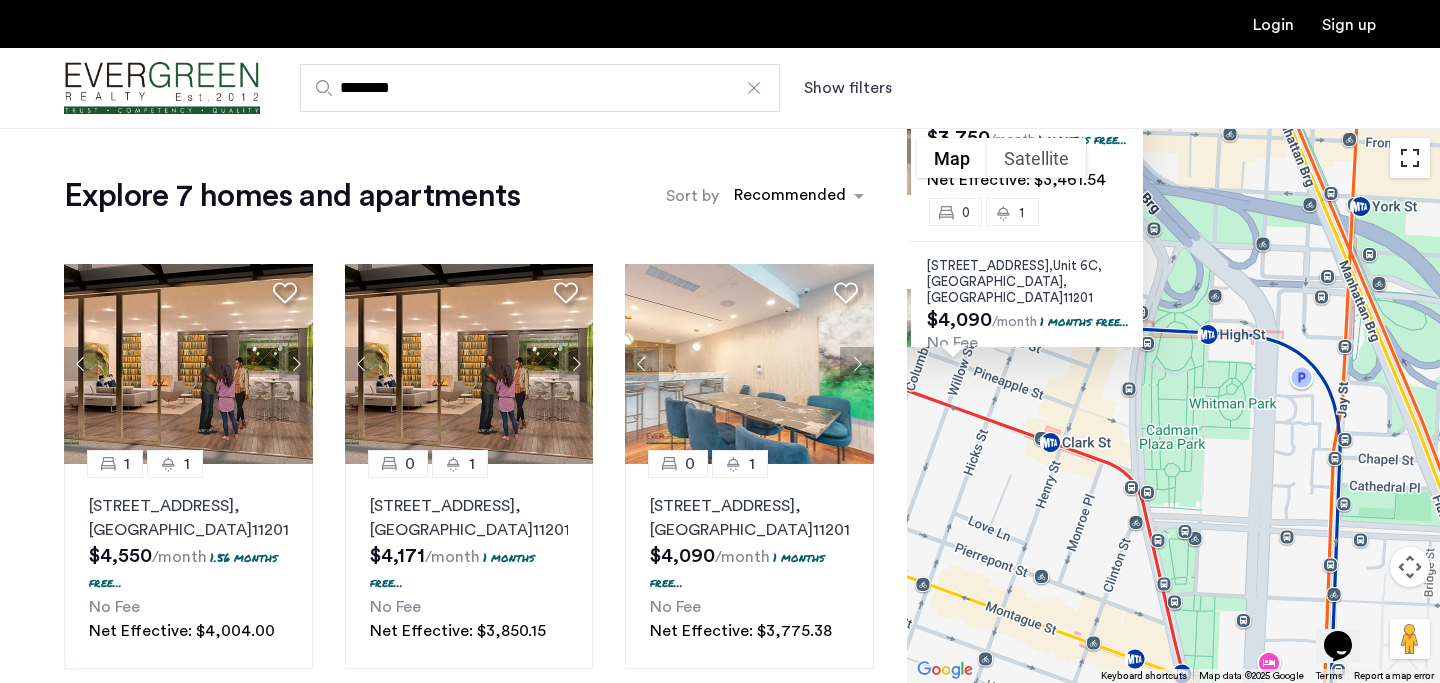 click at bounding box center (1410, 158) 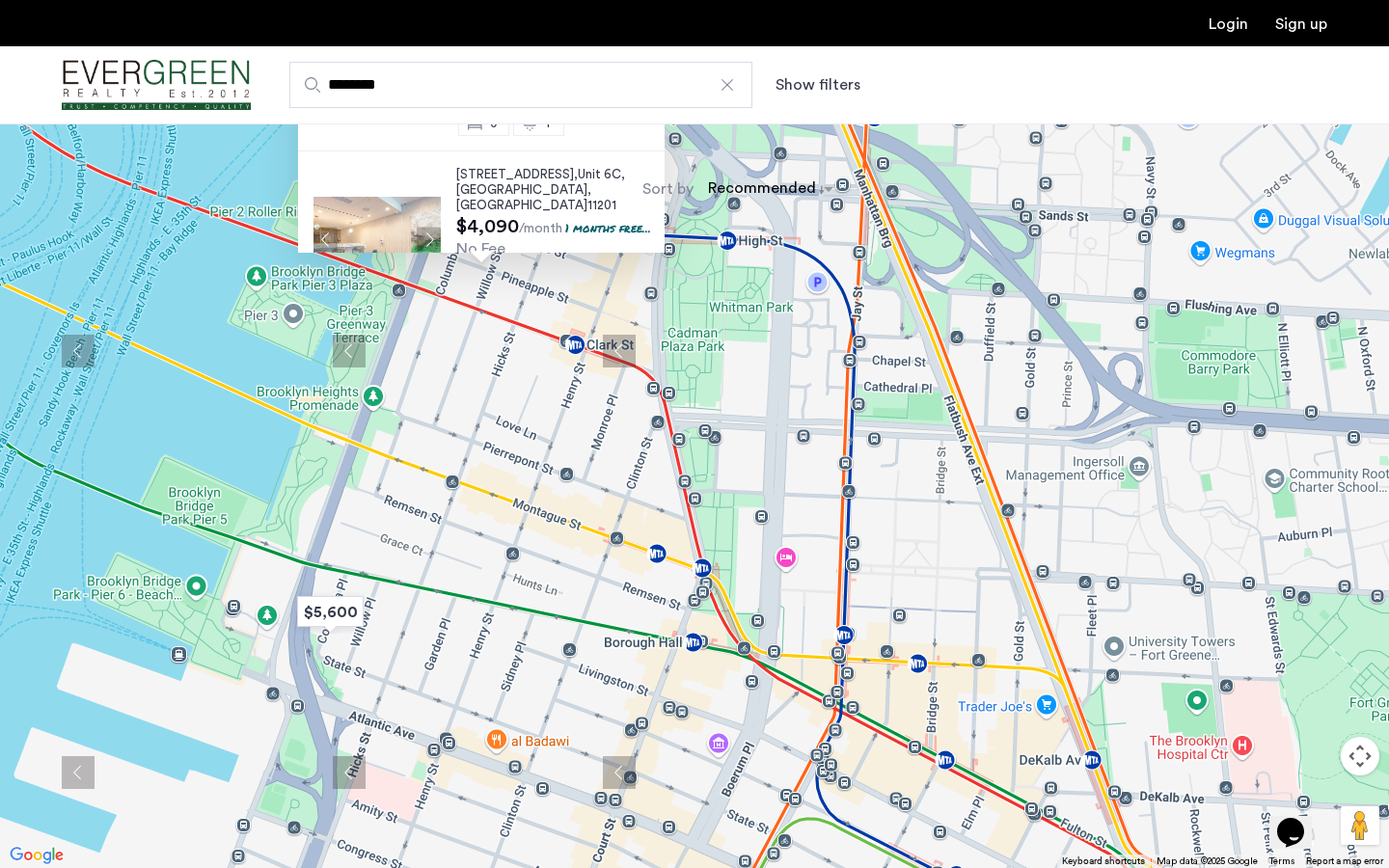 drag, startPoint x: 1057, startPoint y: 593, endPoint x: 1074, endPoint y: 194, distance: 399.36199 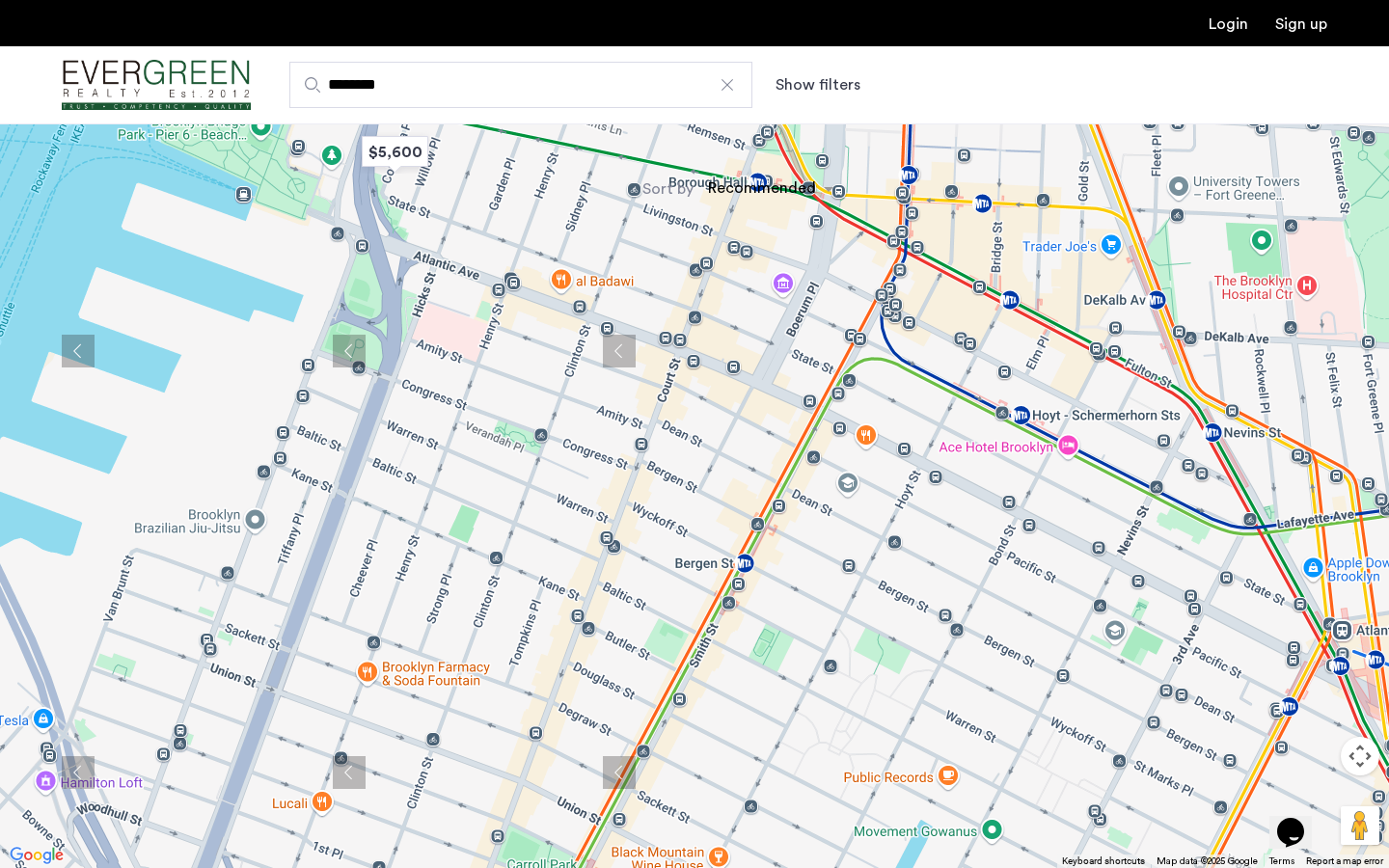 drag, startPoint x: 975, startPoint y: 587, endPoint x: 1064, endPoint y: 333, distance: 269.1412 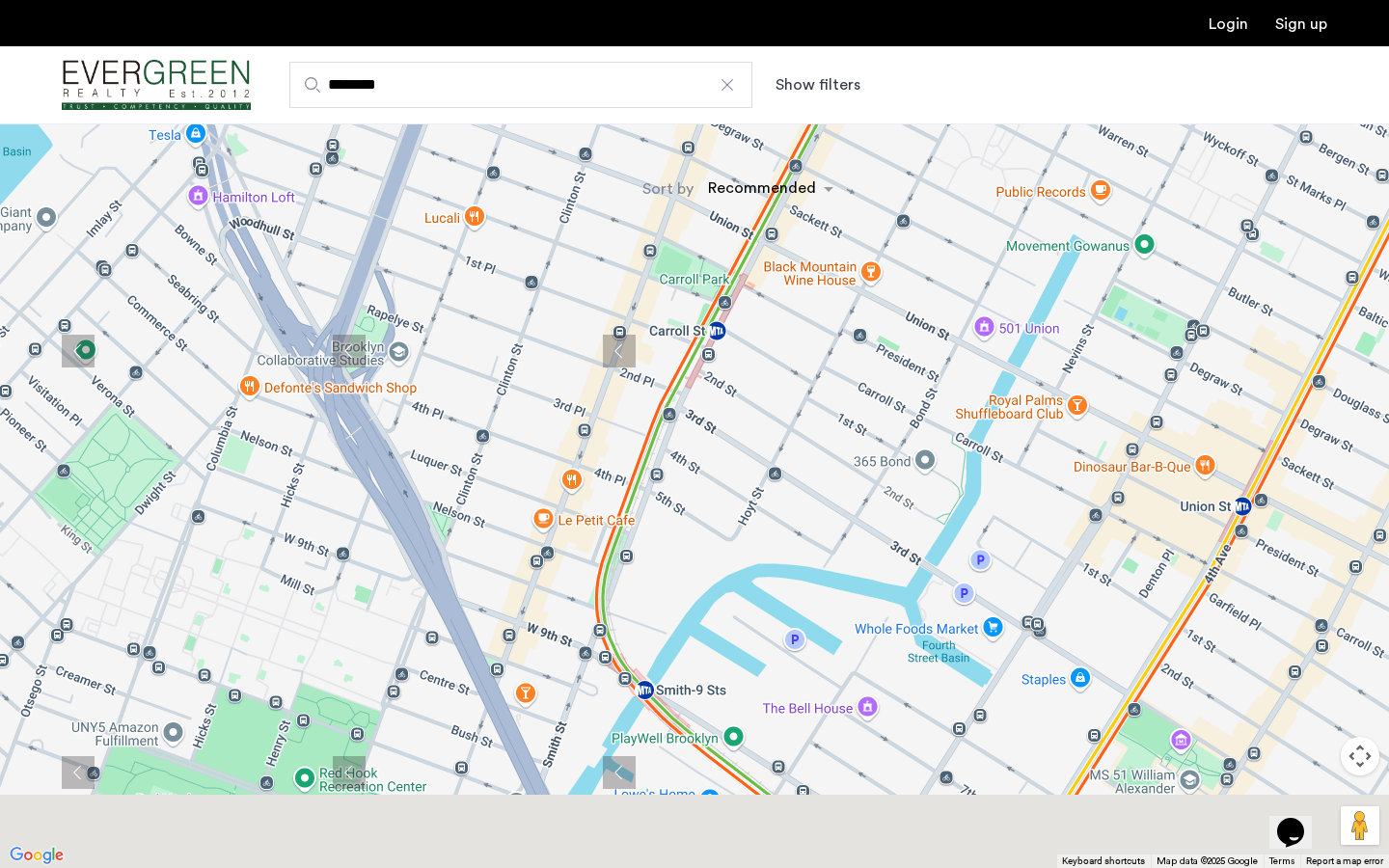 drag, startPoint x: 940, startPoint y: 517, endPoint x: 972, endPoint y: 174, distance: 344.4895 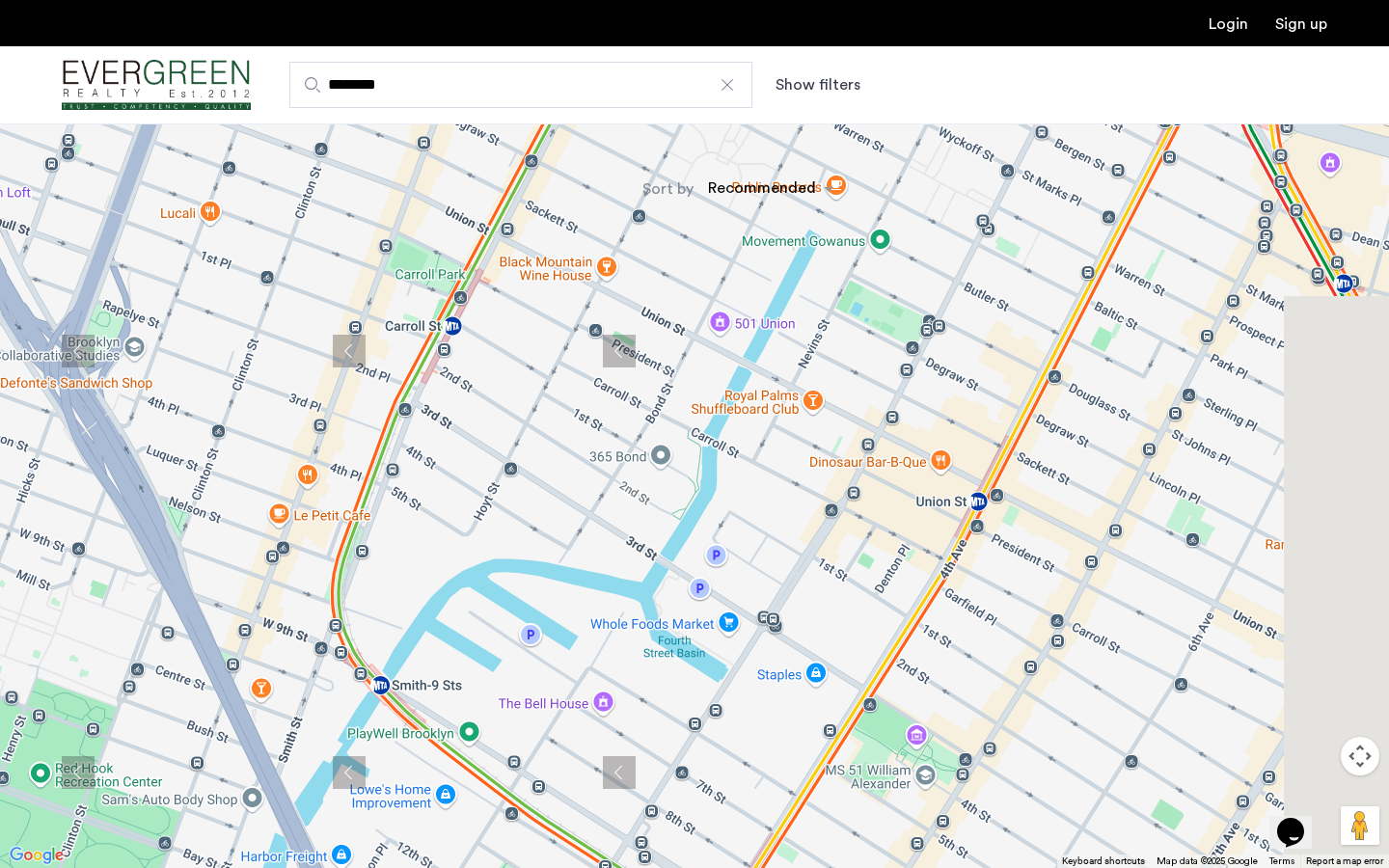drag, startPoint x: 938, startPoint y: 325, endPoint x: 614, endPoint y: 652, distance: 460.3314 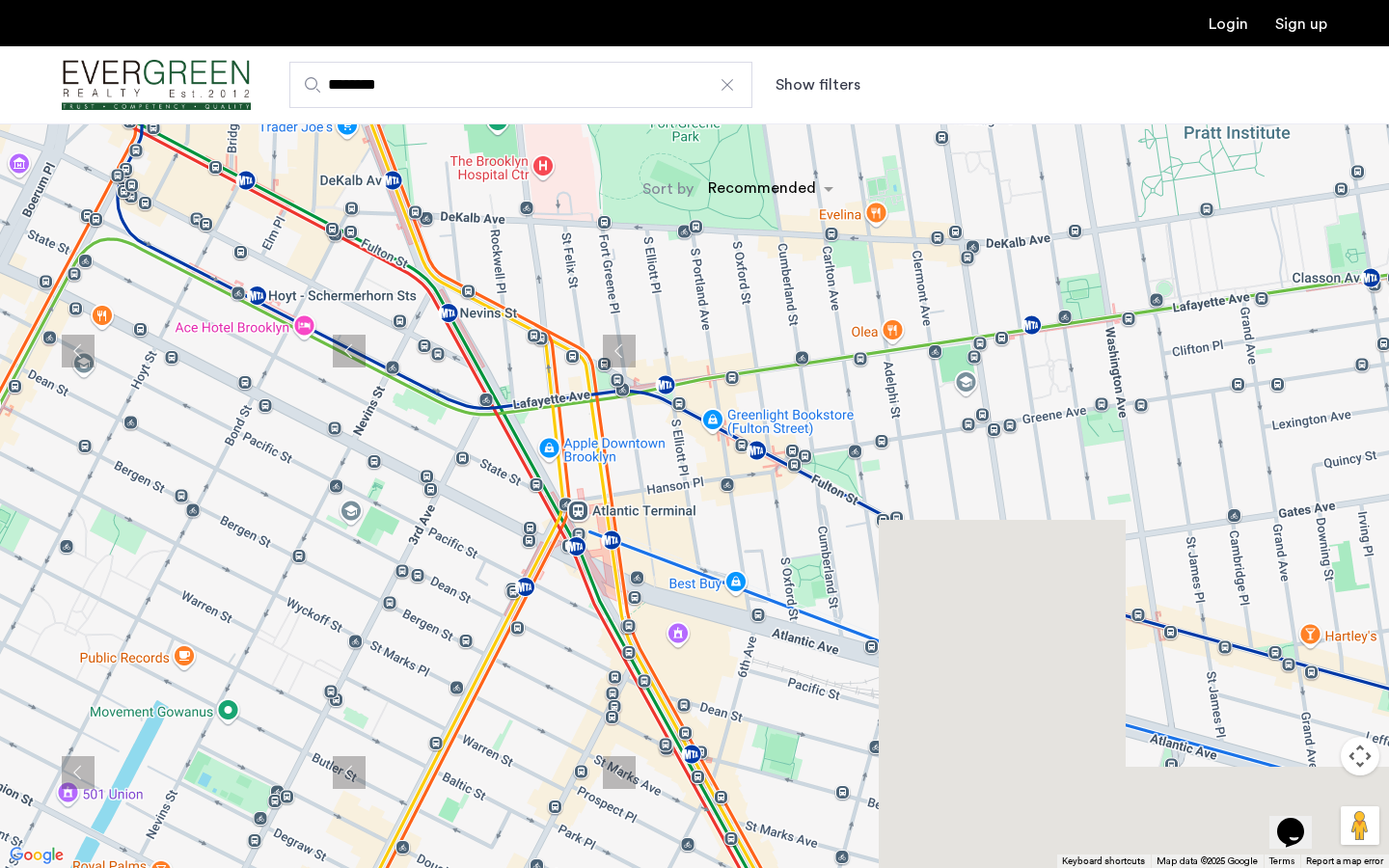drag, startPoint x: 687, startPoint y: 736, endPoint x: 849, endPoint y: 299, distance: 466.06115 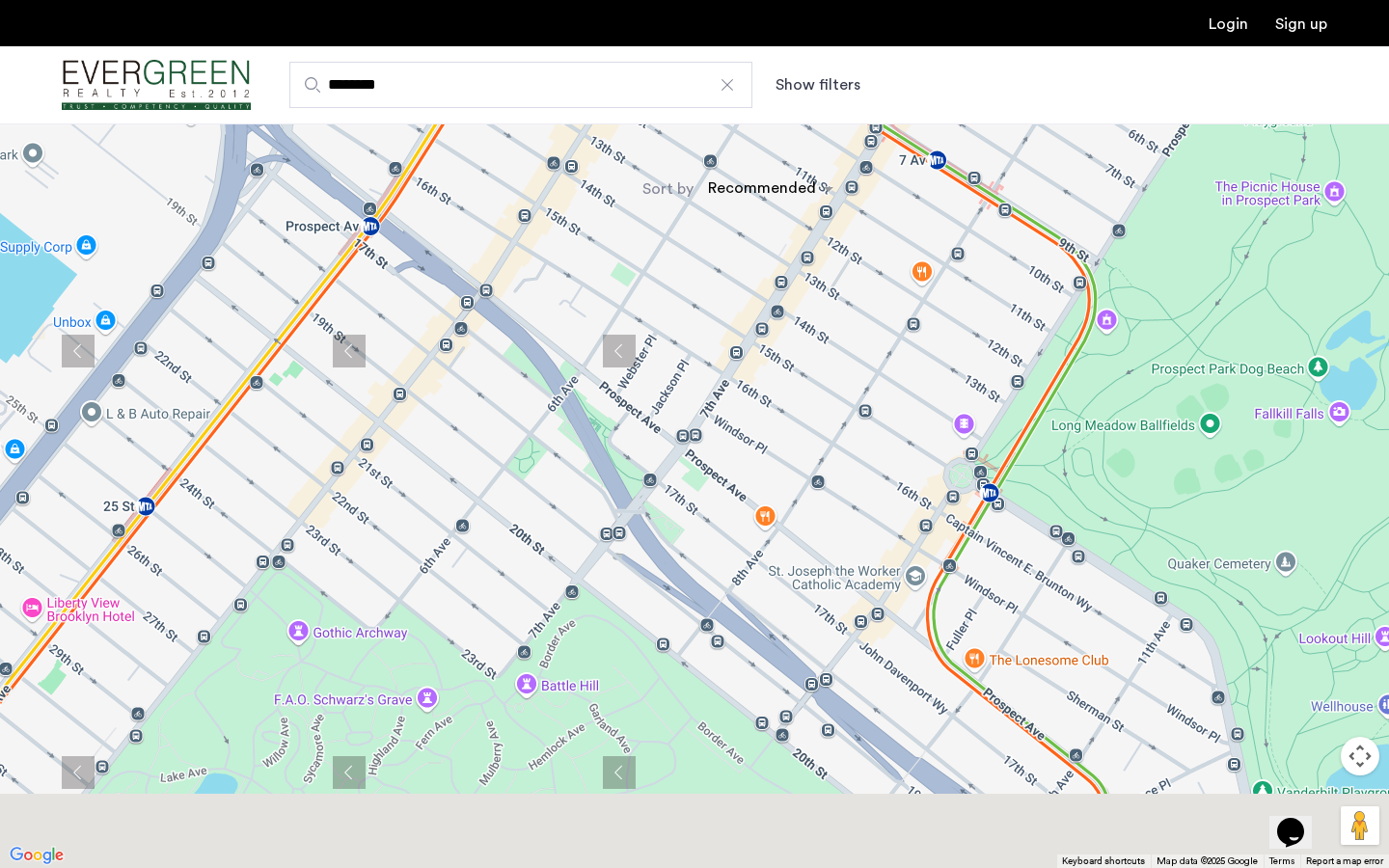 drag, startPoint x: 696, startPoint y: 515, endPoint x: 749, endPoint y: 133, distance: 385.6592 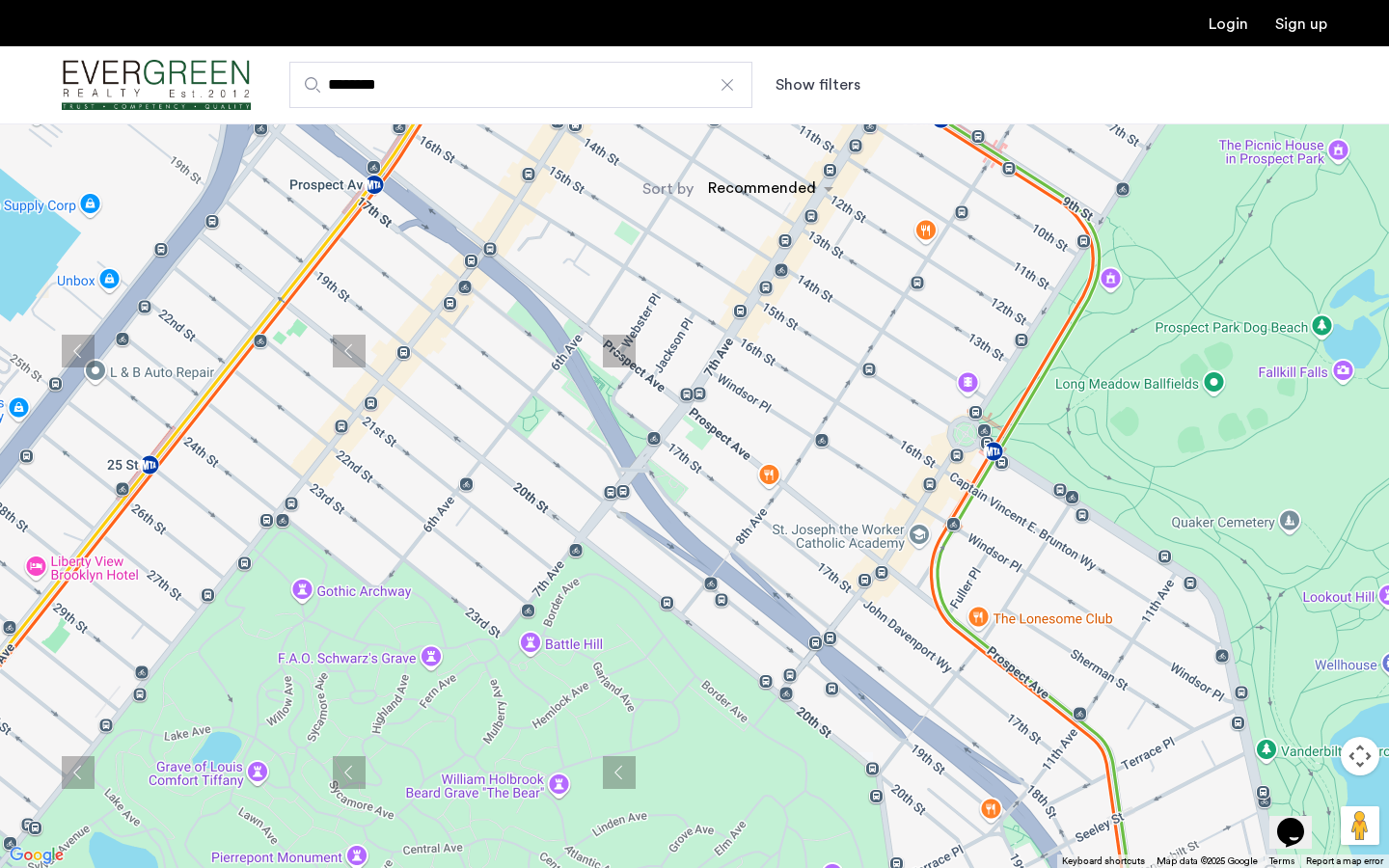 drag, startPoint x: 884, startPoint y: 174, endPoint x: 729, endPoint y: 584, distance: 438.32066 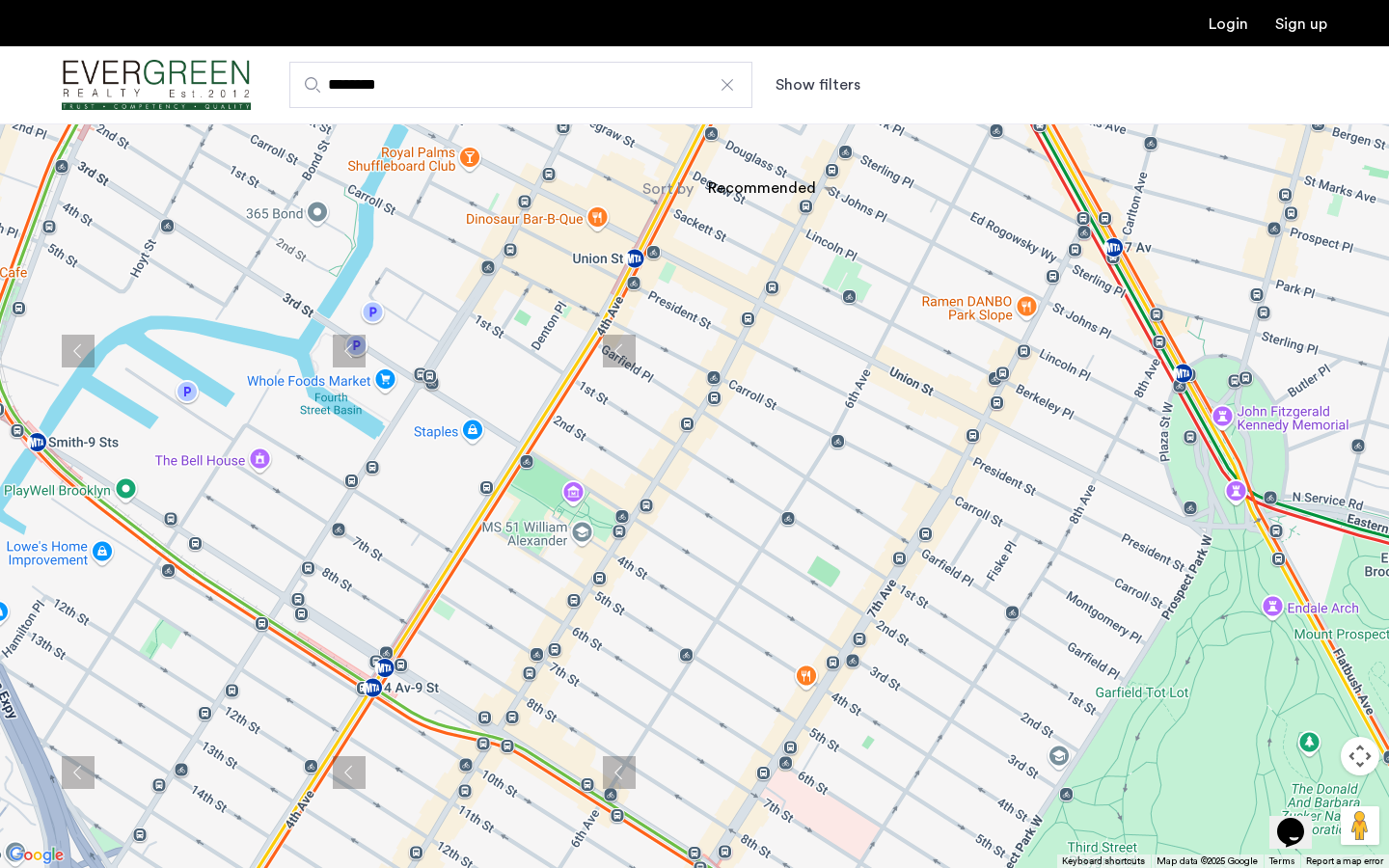 drag, startPoint x: 788, startPoint y: 651, endPoint x: 931, endPoint y: 557, distance: 171.1286 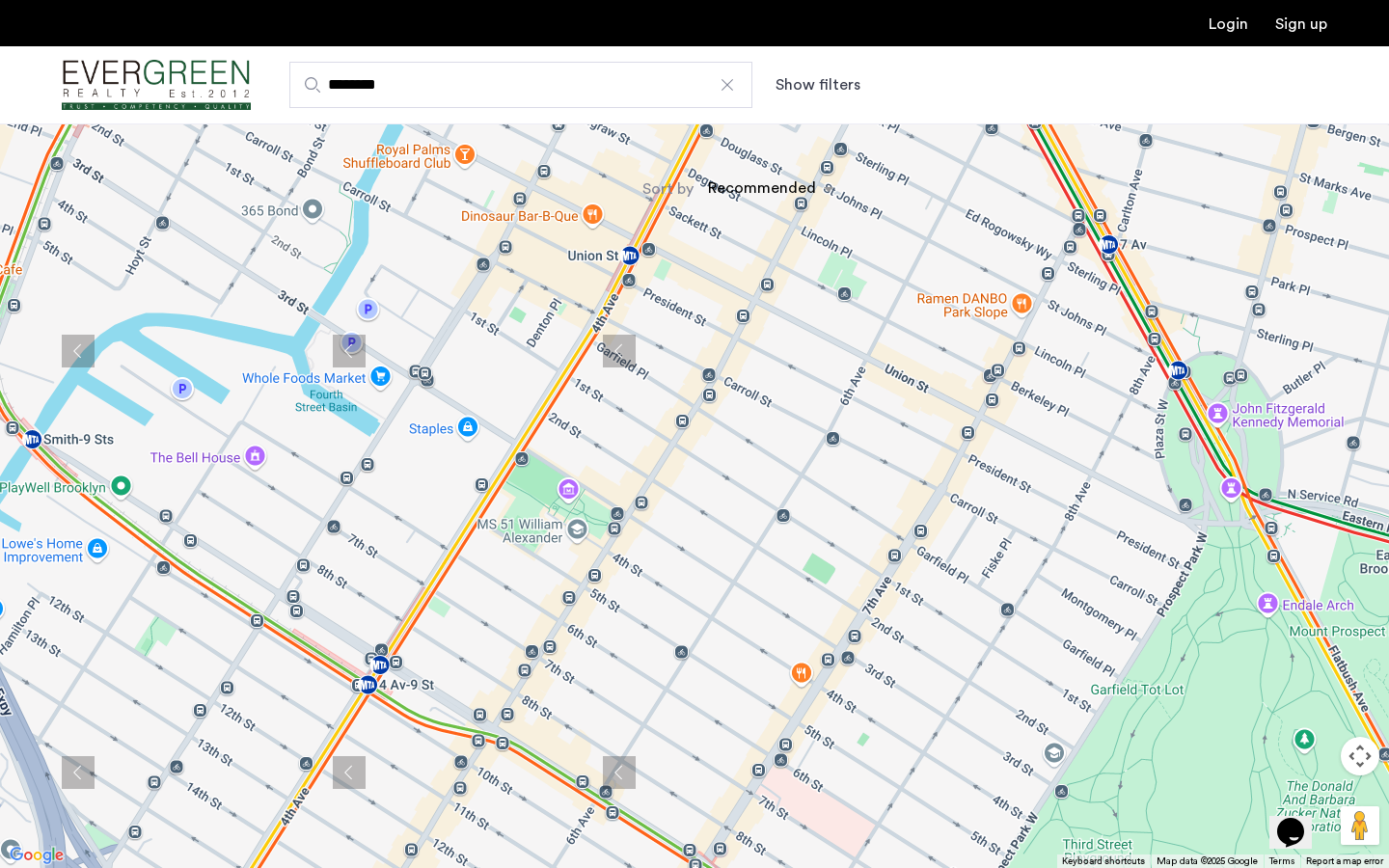 drag, startPoint x: 931, startPoint y: 582, endPoint x: 516, endPoint y: 354, distance: 473.50713 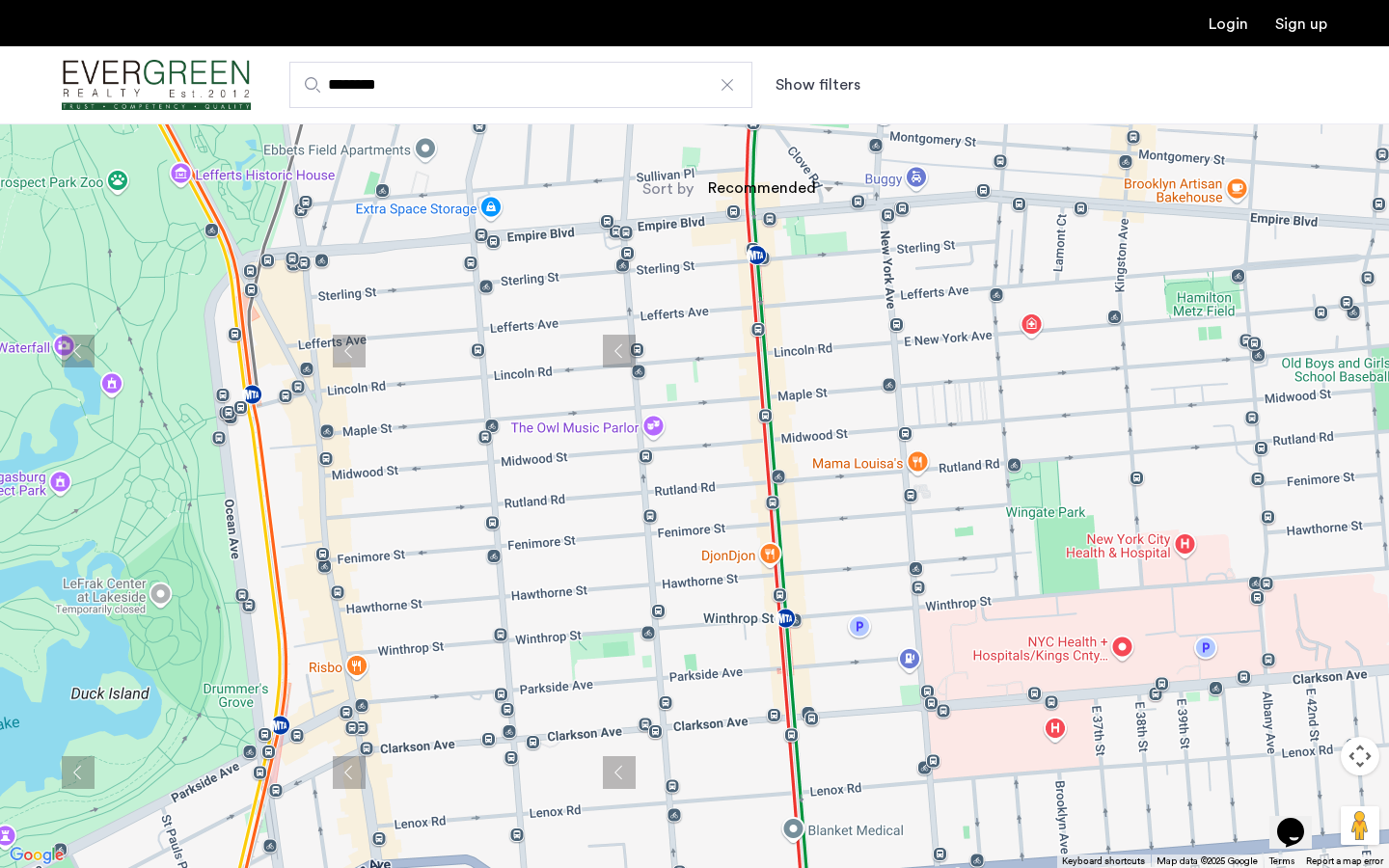 drag, startPoint x: 448, startPoint y: 395, endPoint x: 693, endPoint y: 208, distance: 308.21097 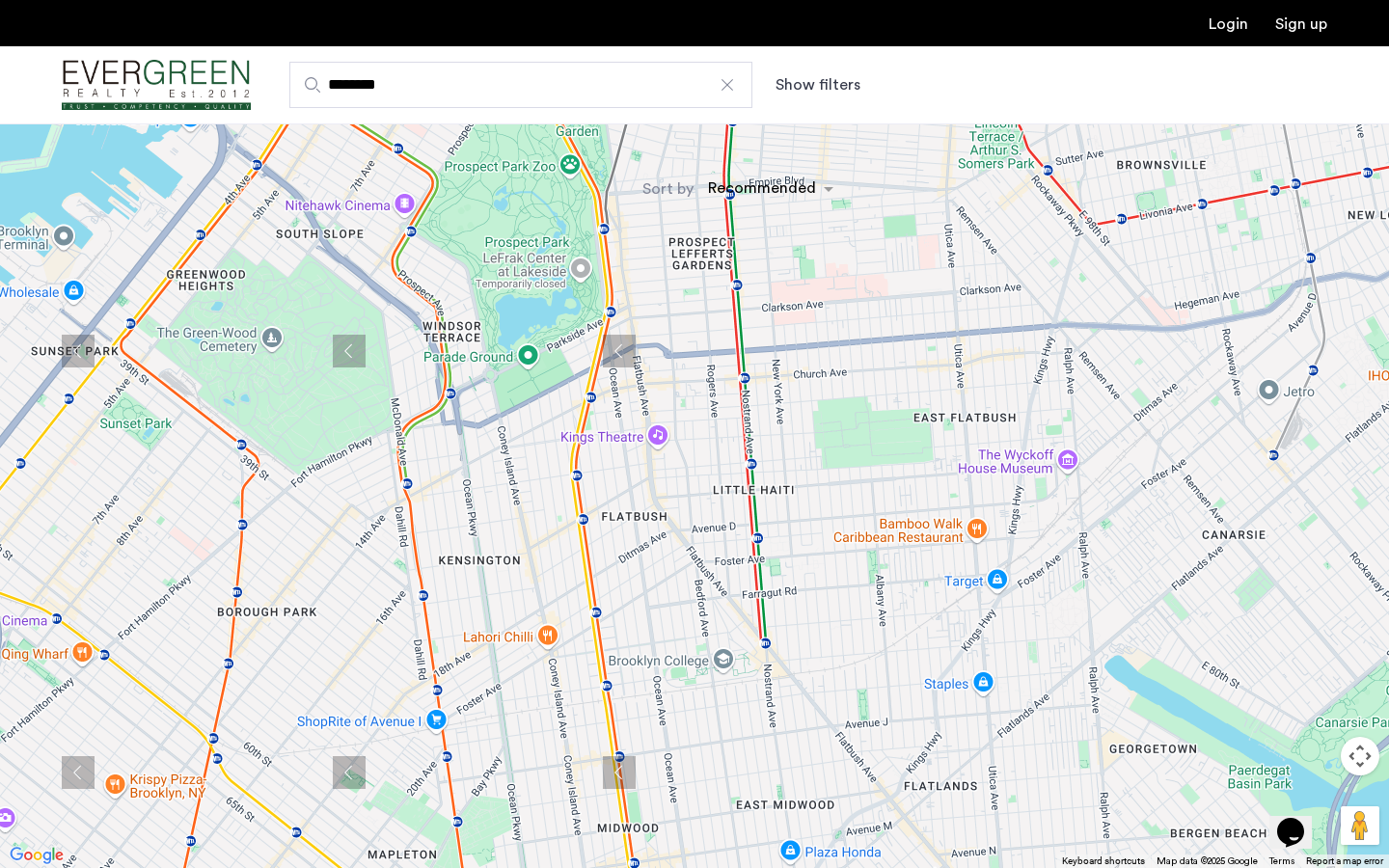 drag, startPoint x: 669, startPoint y: 411, endPoint x: 664, endPoint y: 297, distance: 114.1096 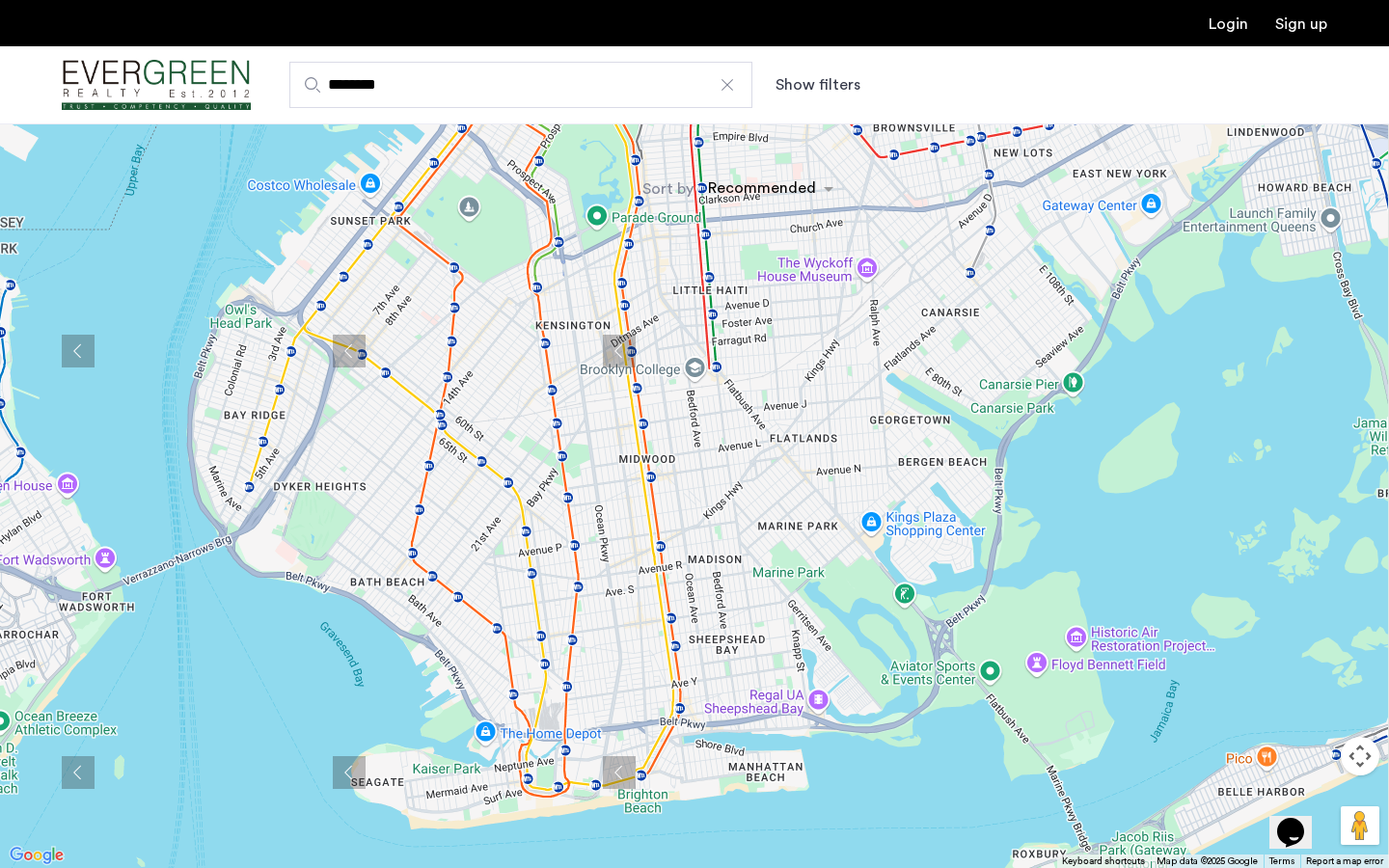 drag, startPoint x: 694, startPoint y: 584, endPoint x: 686, endPoint y: 405, distance: 179.17868 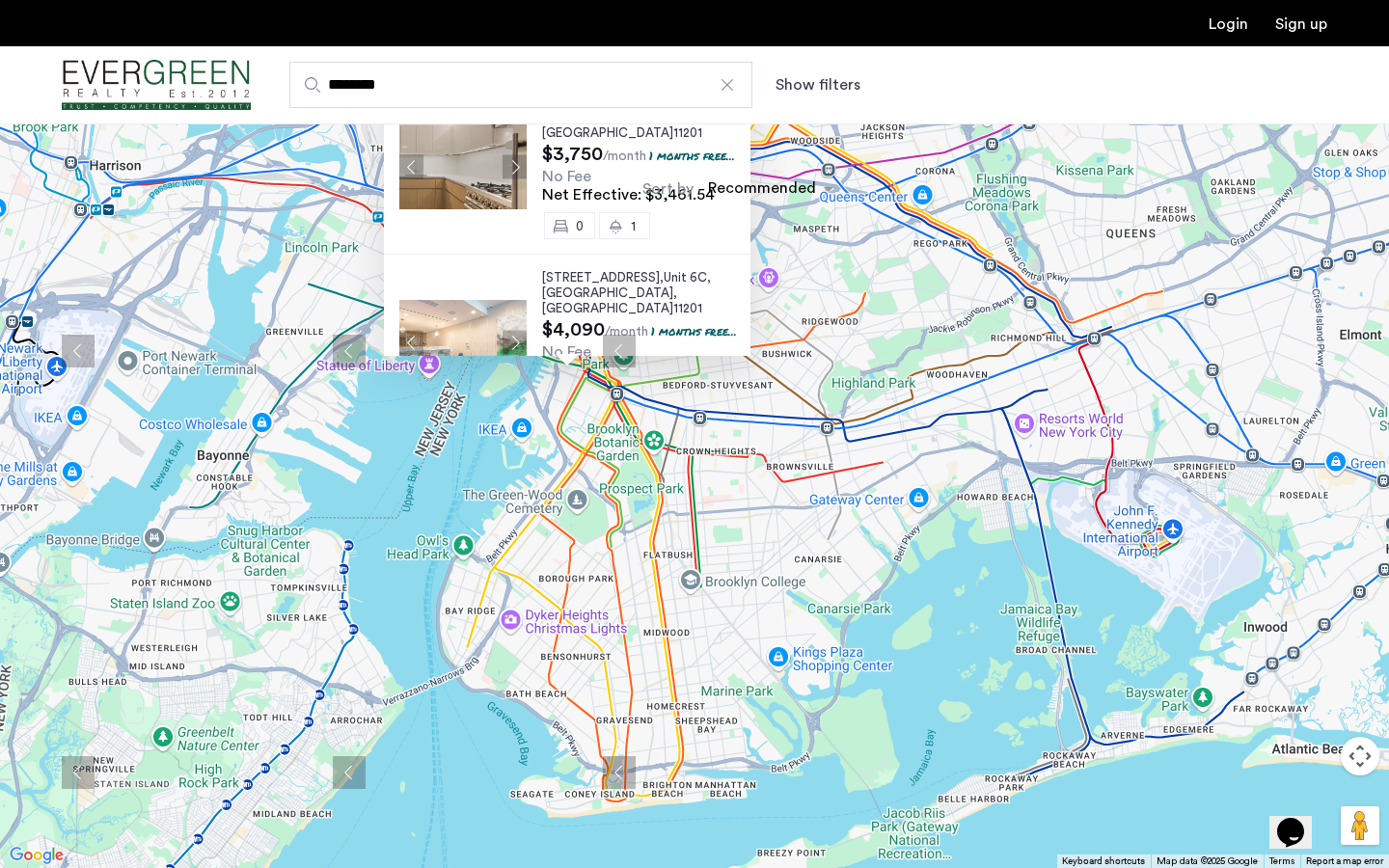 drag, startPoint x: 690, startPoint y: 359, endPoint x: 695, endPoint y: 593, distance: 234.05341 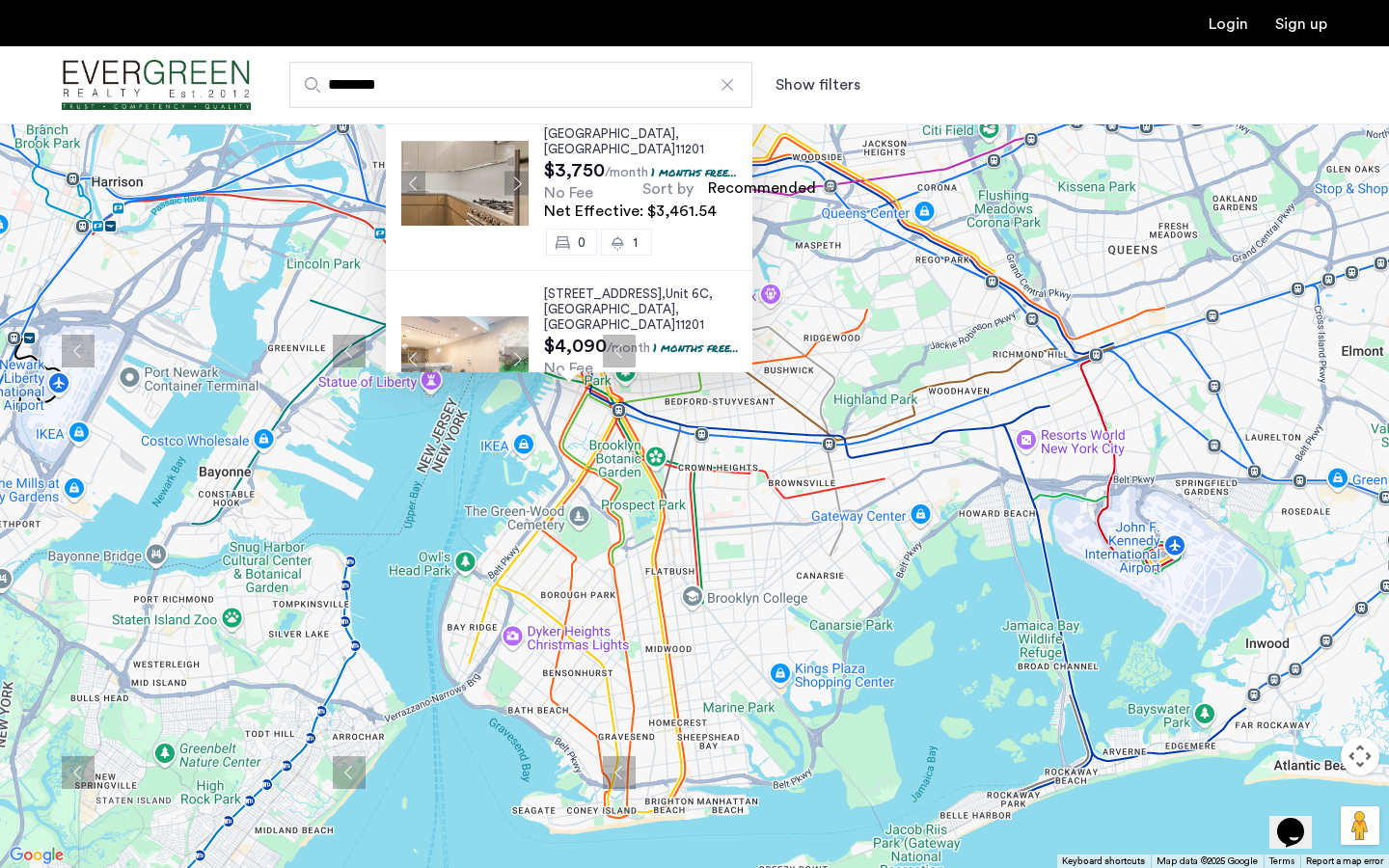 click on "107 Columbia Heights,  Unit 2D,  Brooklyn , NY  11201 $3,750  /month  1 months free...  No Fee Net Effective: $3,461.54 0 1 107 Columbia Heights,  Unit 6C,  Brooklyn , NY  11201 $4,090  /month  1 months free...  No Fee Net Effective: $3,775.38 0 1 107 Columbia Heights,  Unit 9C,  Brooklyn , NY  11201 $4,171  /month  1 months free...  No Fee Net Effective: $3,850.15 0 1 107 Columbia Heights,  Unit 6F,  Brooklyn , NY  11201 $4,550  /month  1.56 months free...  No Fee Net Effective: $4,004.00 1 1 107 Columbia Heights,  Unit 1A,  Brooklyn , NY  11201 $5,416  /month  1 months free...  No Fee Net Effective: $4,999.38 1 1 107 Columbia Heights,  Unit 1C,  Brooklyn , NY  11201 $8,124  /month  1 months free...  No Fee Net Effective: $7,499.08 2 1" at bounding box center (694, 434) 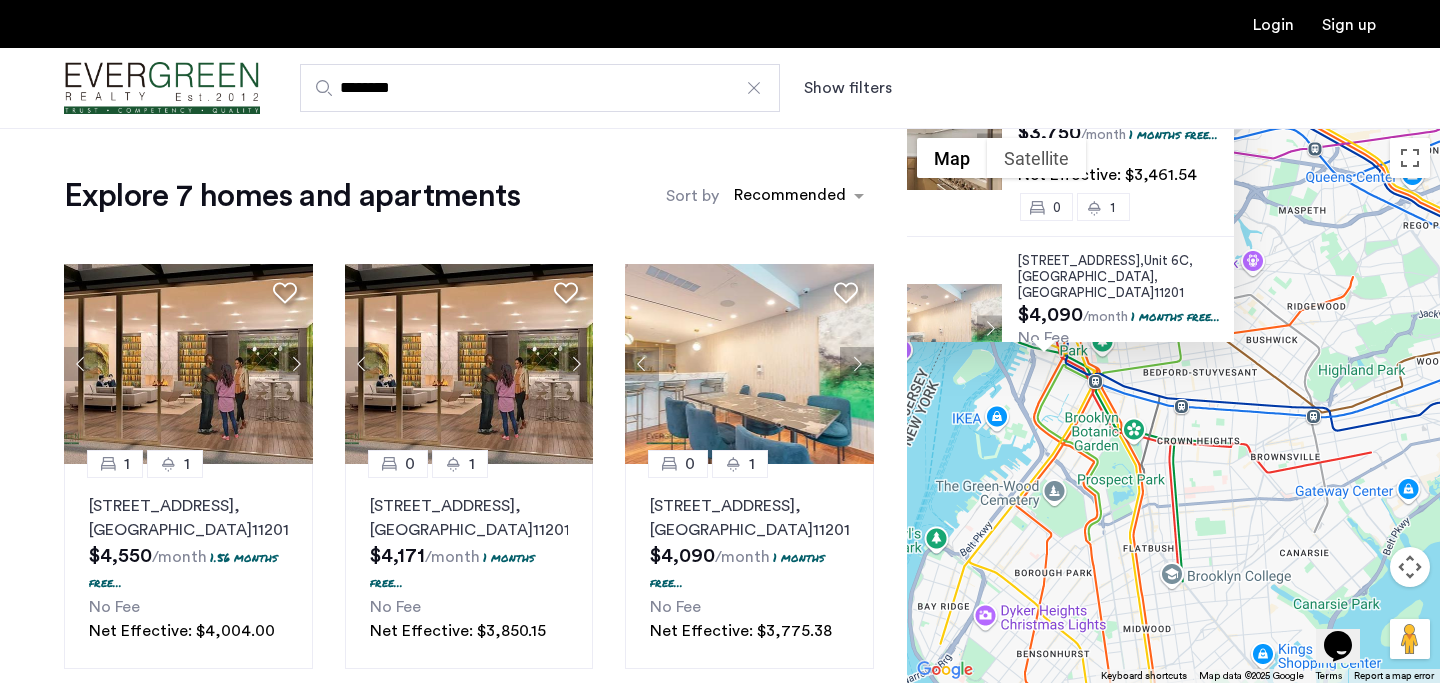 click at bounding box center (162, 88) 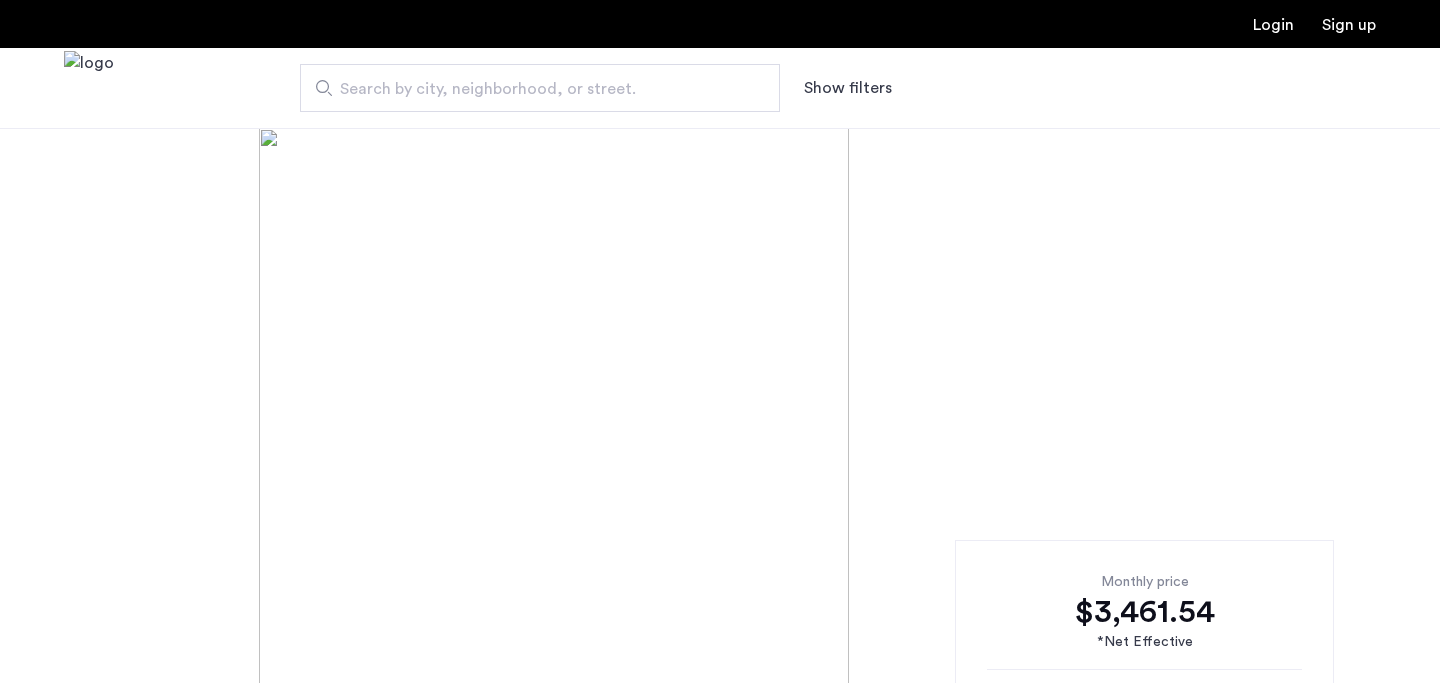 scroll, scrollTop: 0, scrollLeft: 0, axis: both 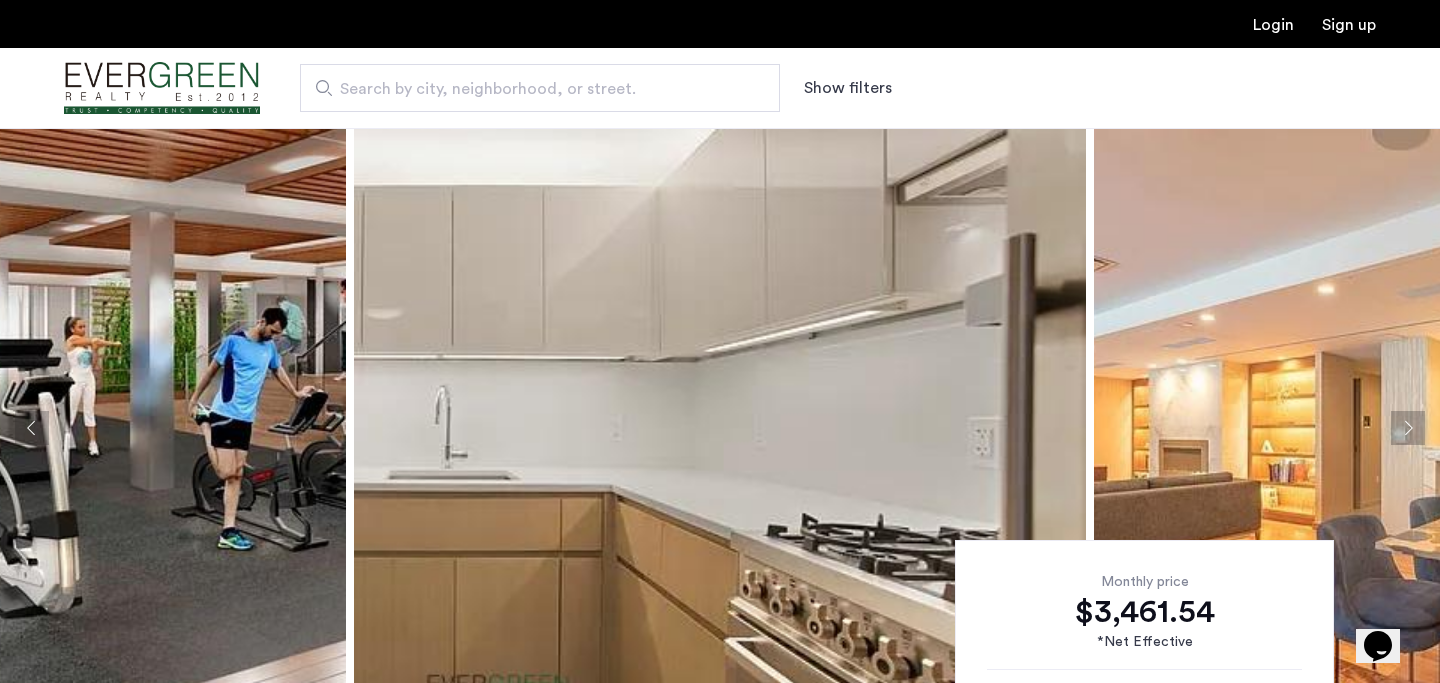 click 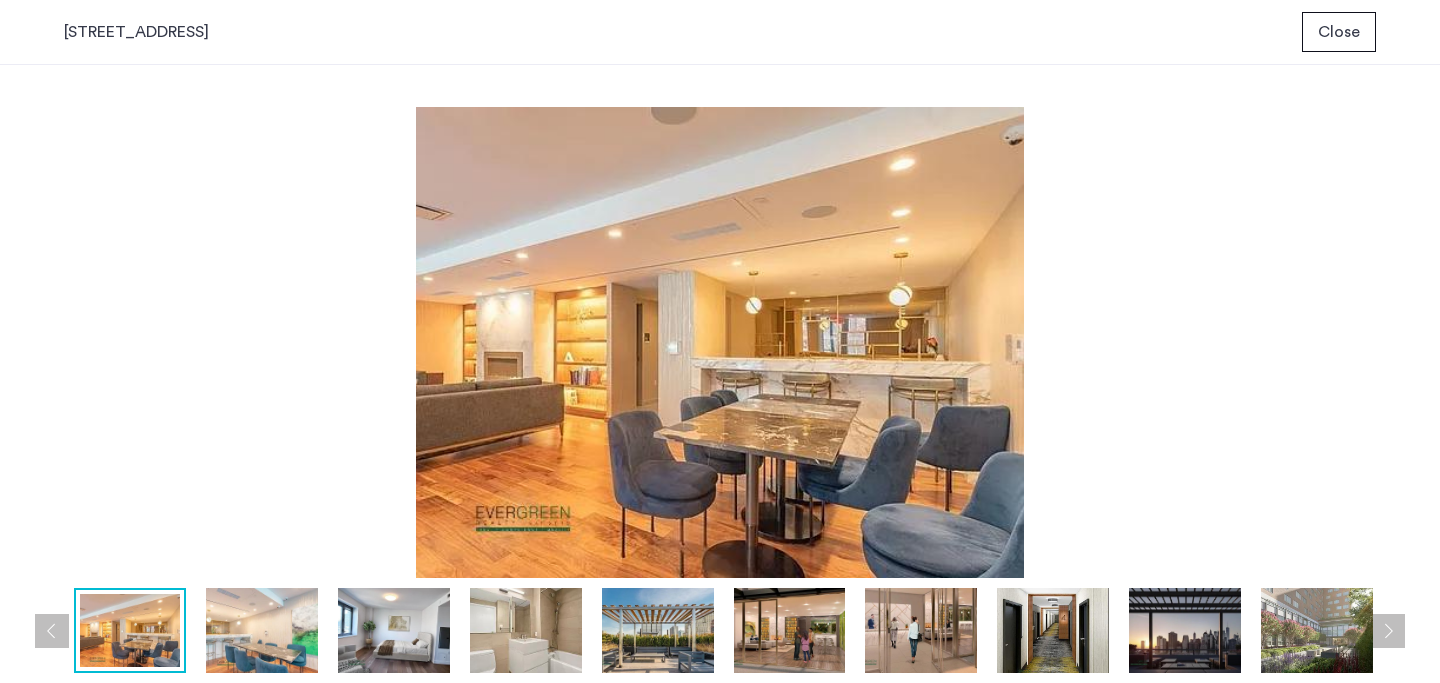 click at bounding box center [725, 630] 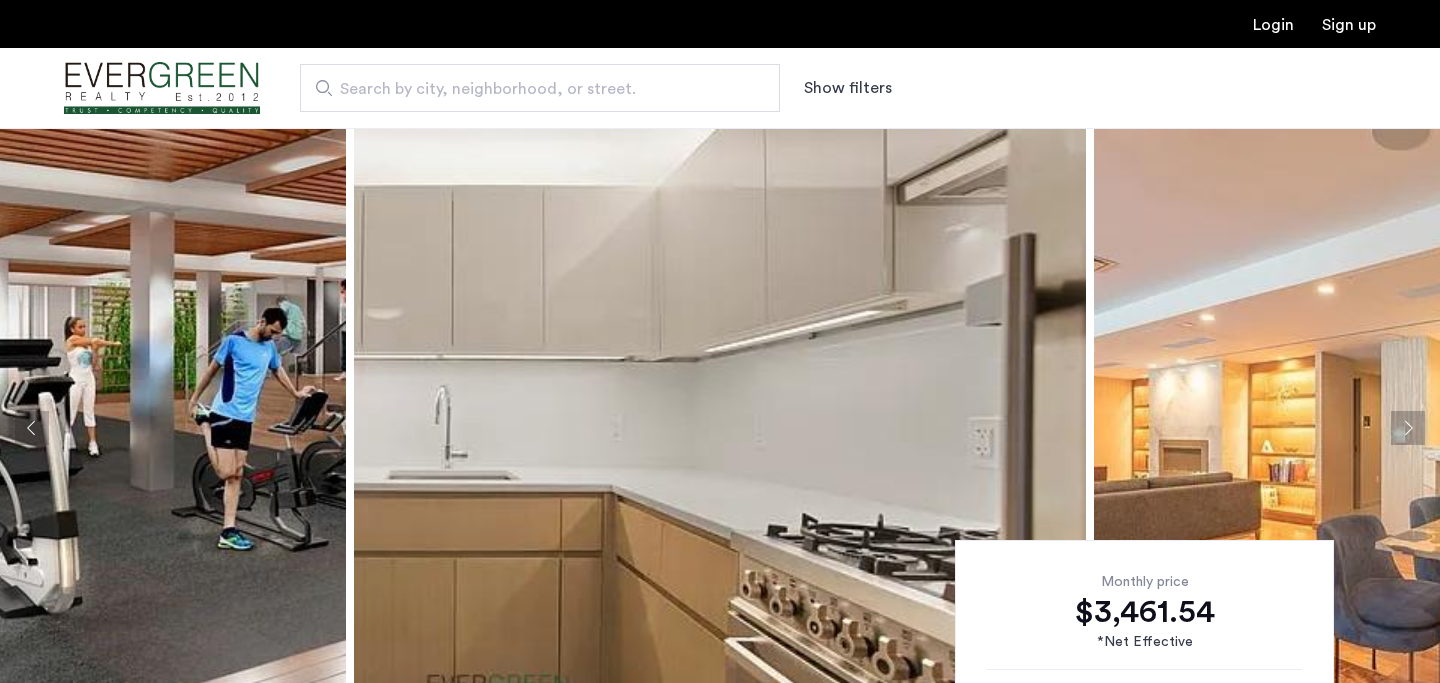 scroll, scrollTop: 45, scrollLeft: 0, axis: vertical 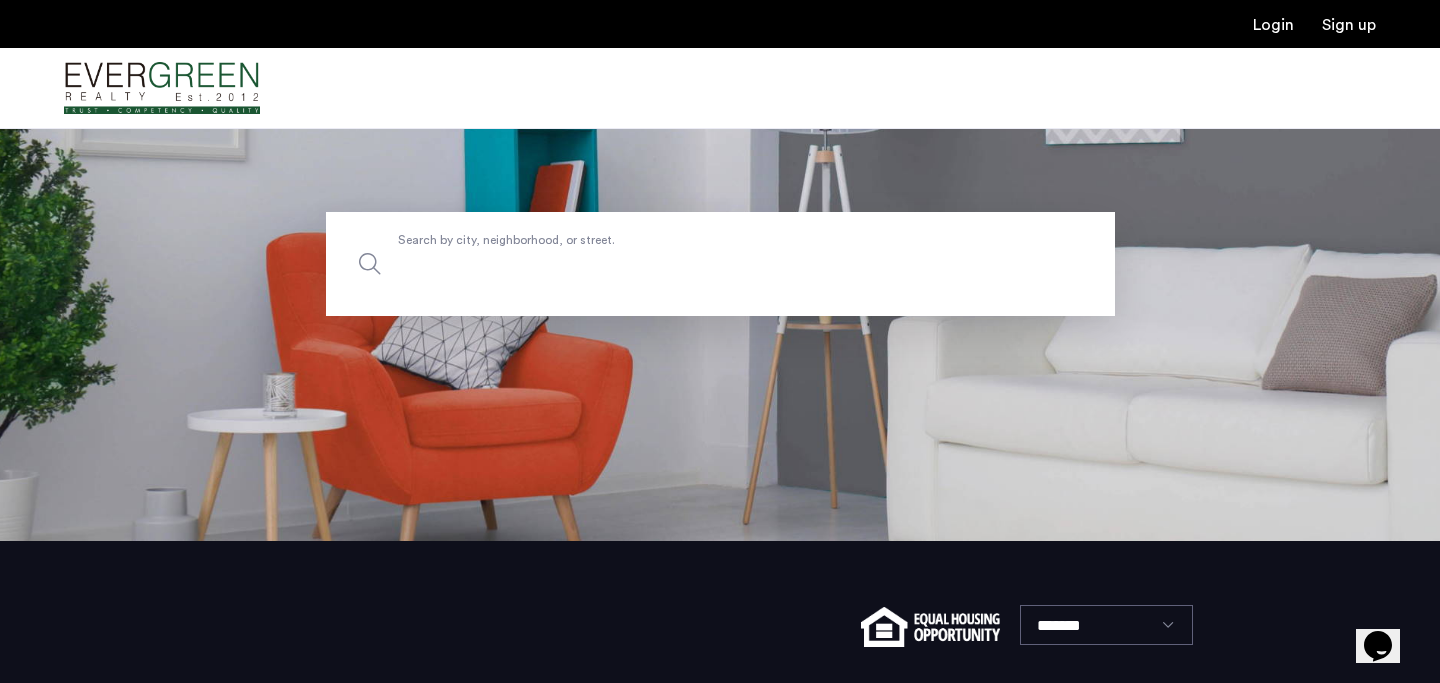 click on "Search by city, neighborhood, or street." at bounding box center [720, 264] 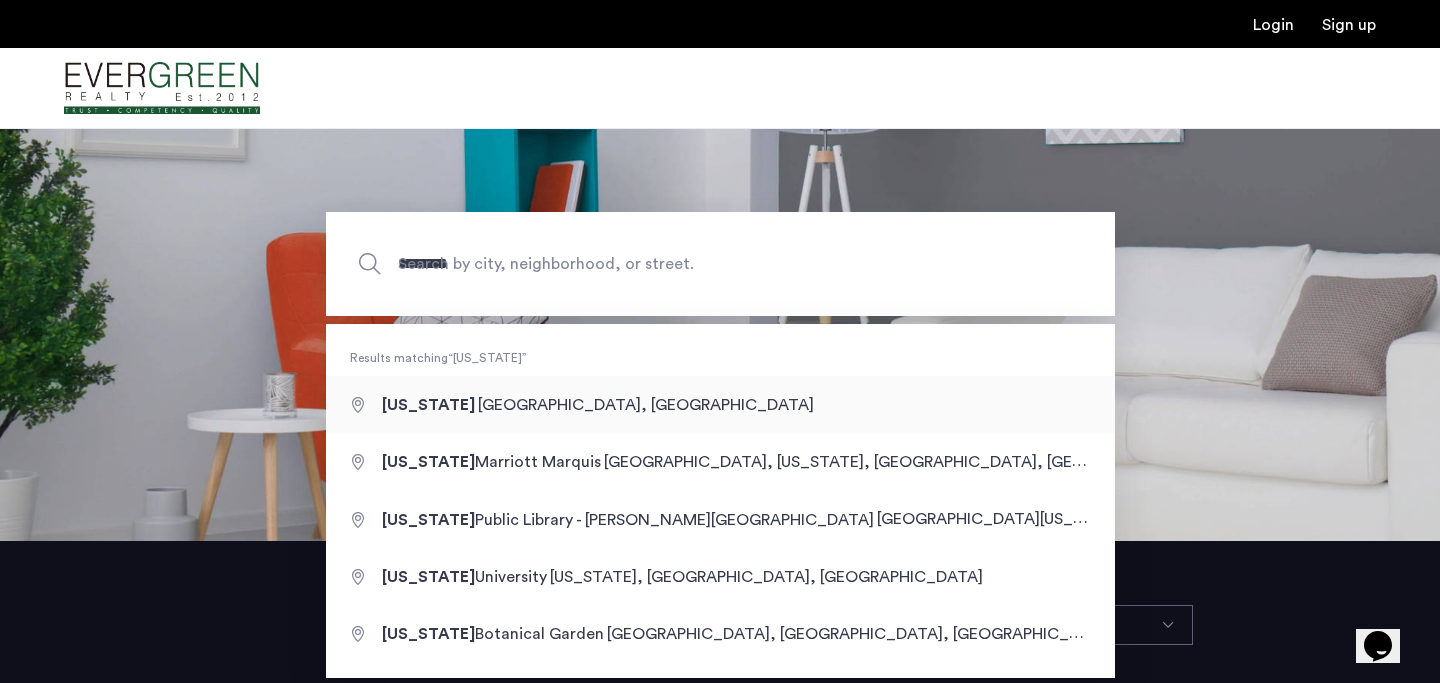 type on "**********" 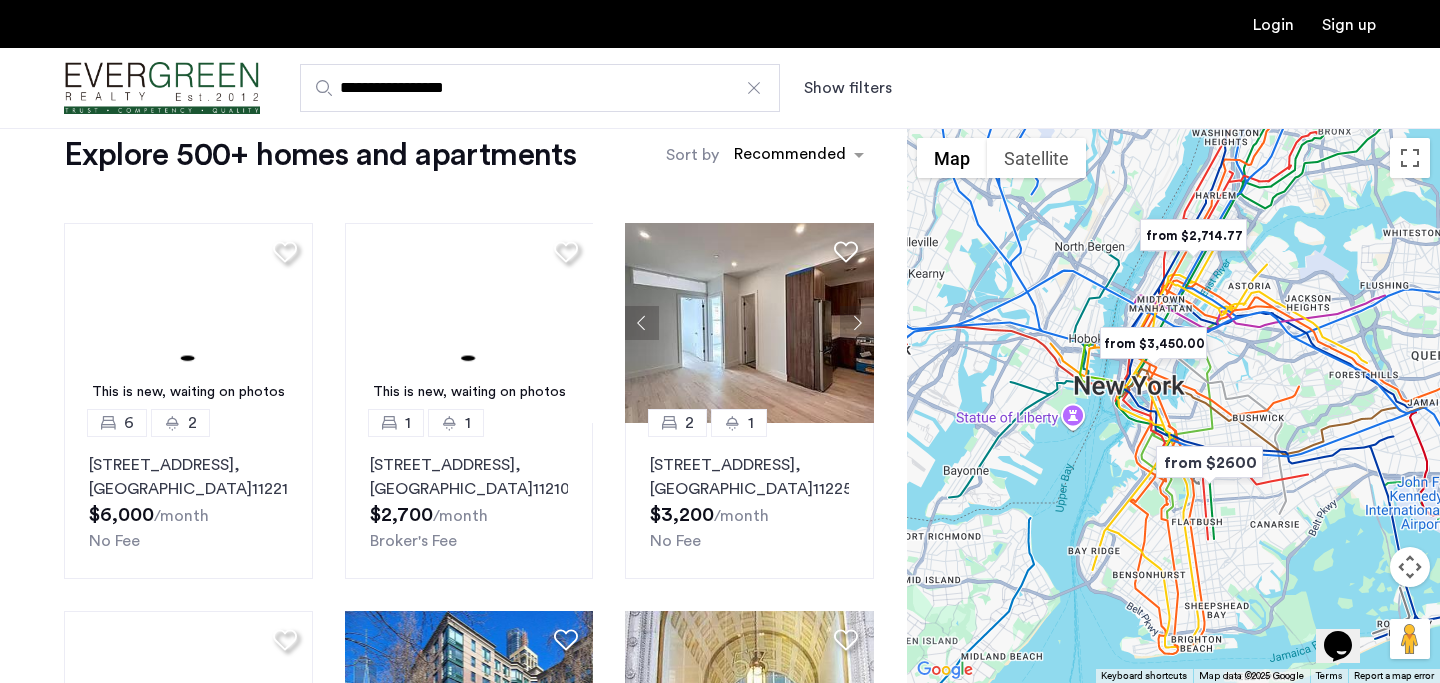 scroll, scrollTop: 47, scrollLeft: 0, axis: vertical 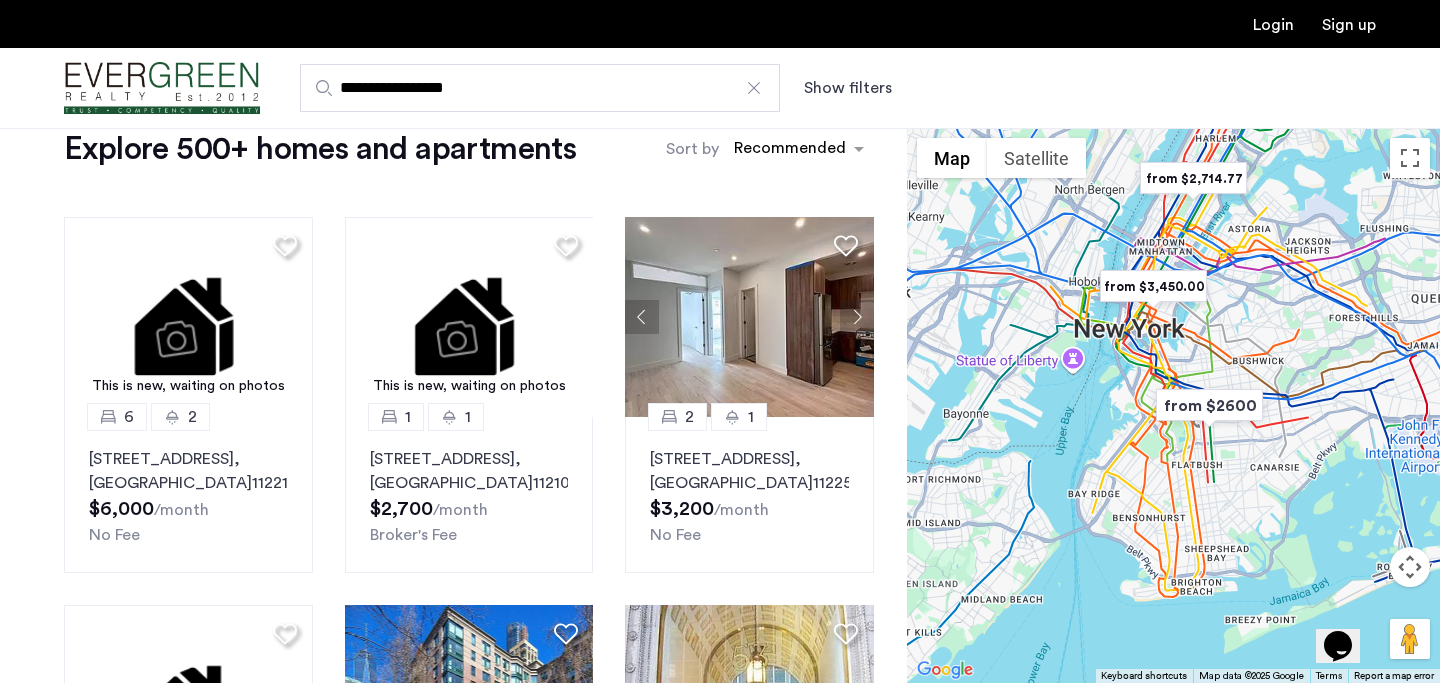 drag, startPoint x: 1086, startPoint y: 570, endPoint x: 1085, endPoint y: 504, distance: 66.007576 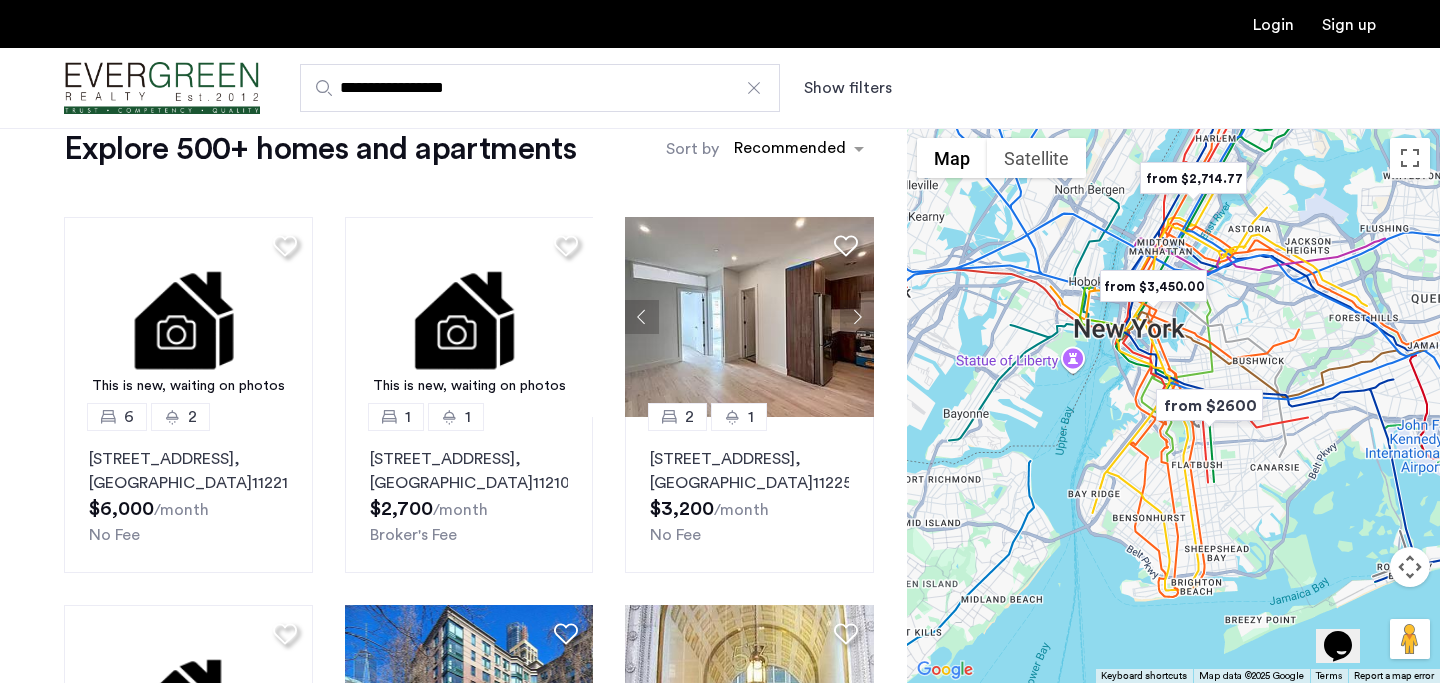 click at bounding box center [1173, 405] 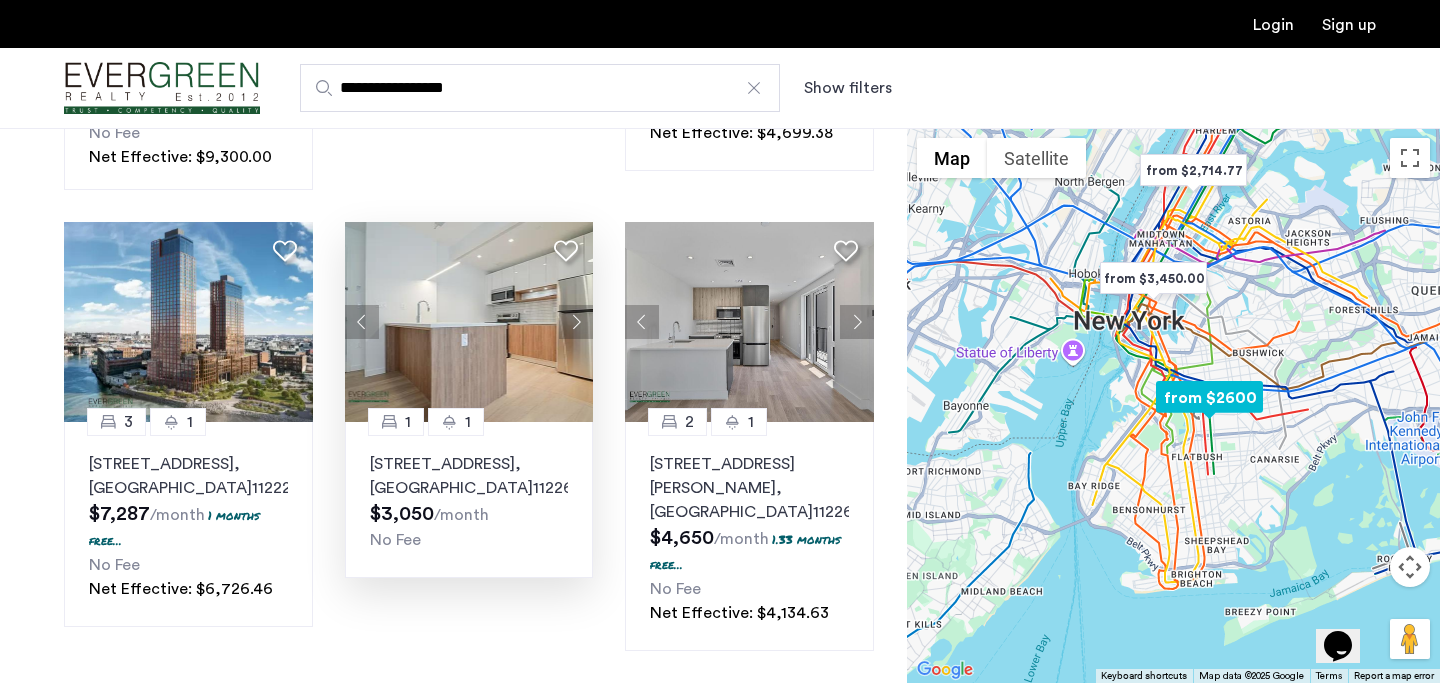 scroll, scrollTop: 1395, scrollLeft: 0, axis: vertical 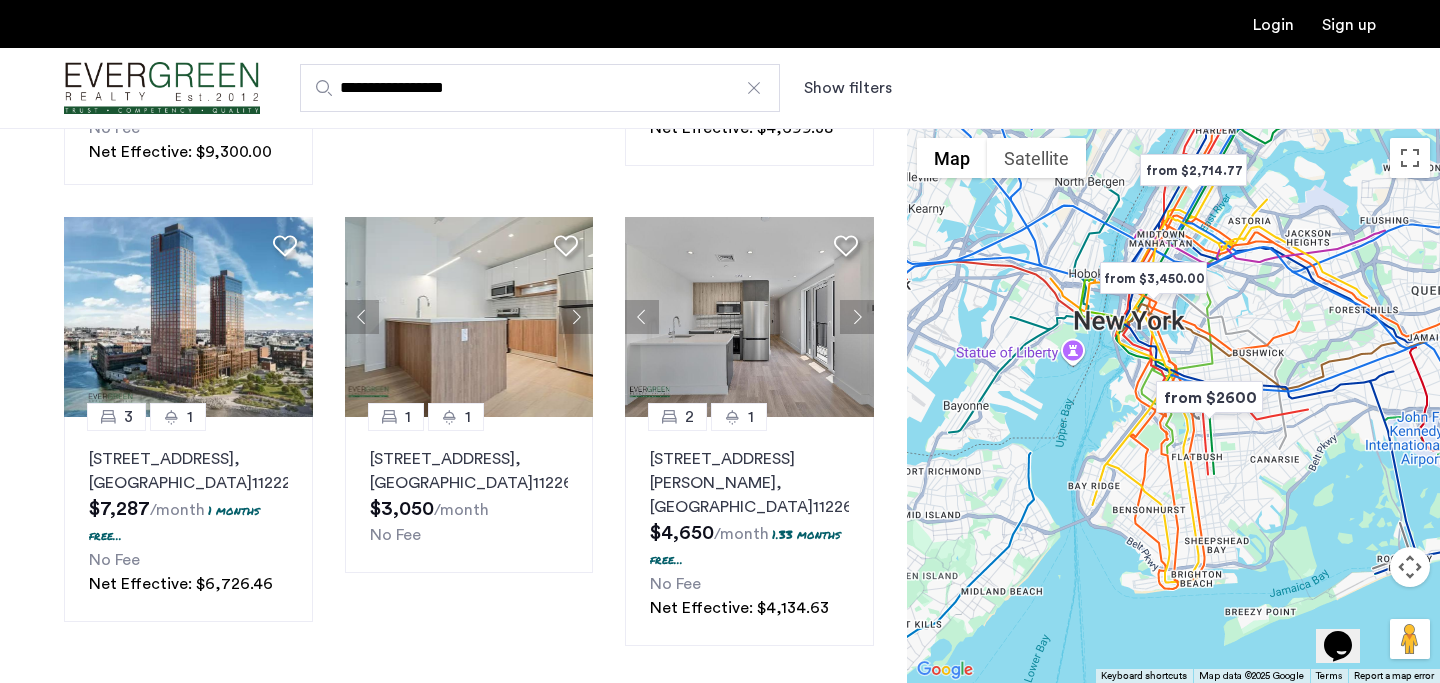 click on "2" at bounding box center [373, 714] 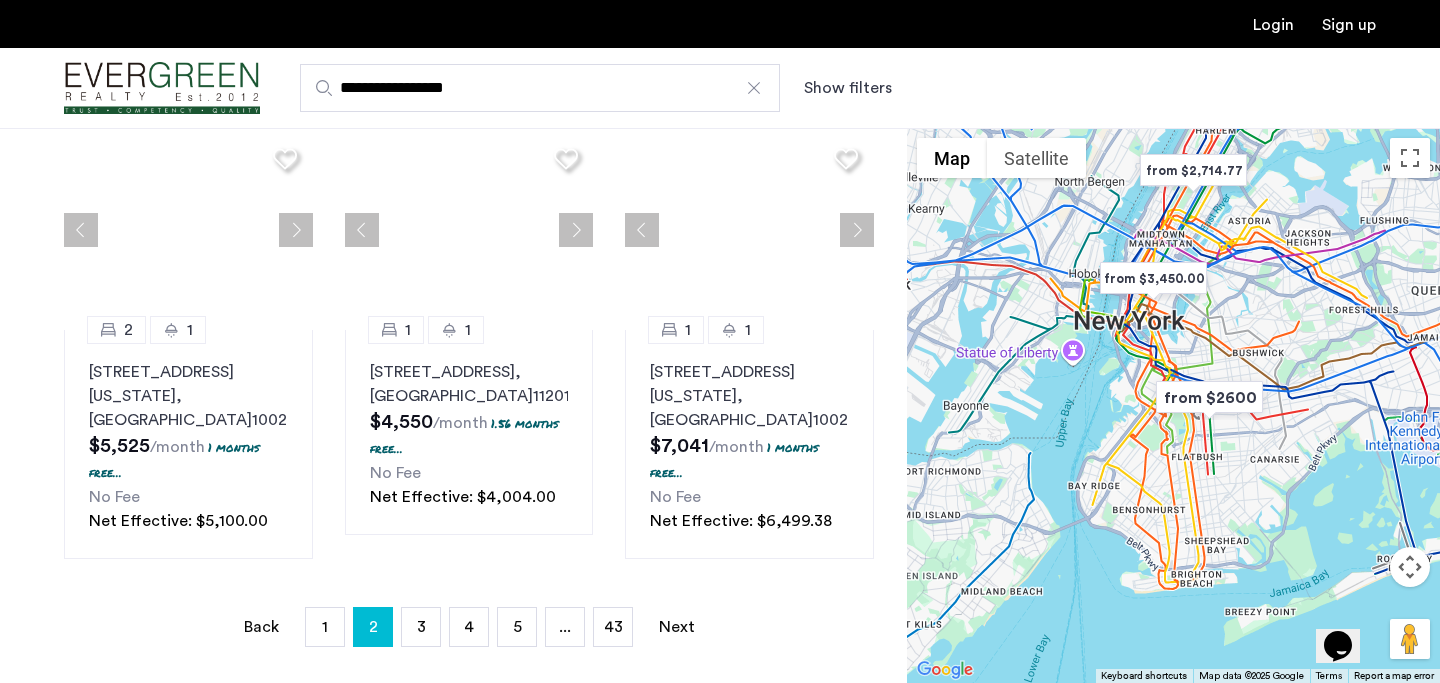scroll, scrollTop: 0, scrollLeft: 0, axis: both 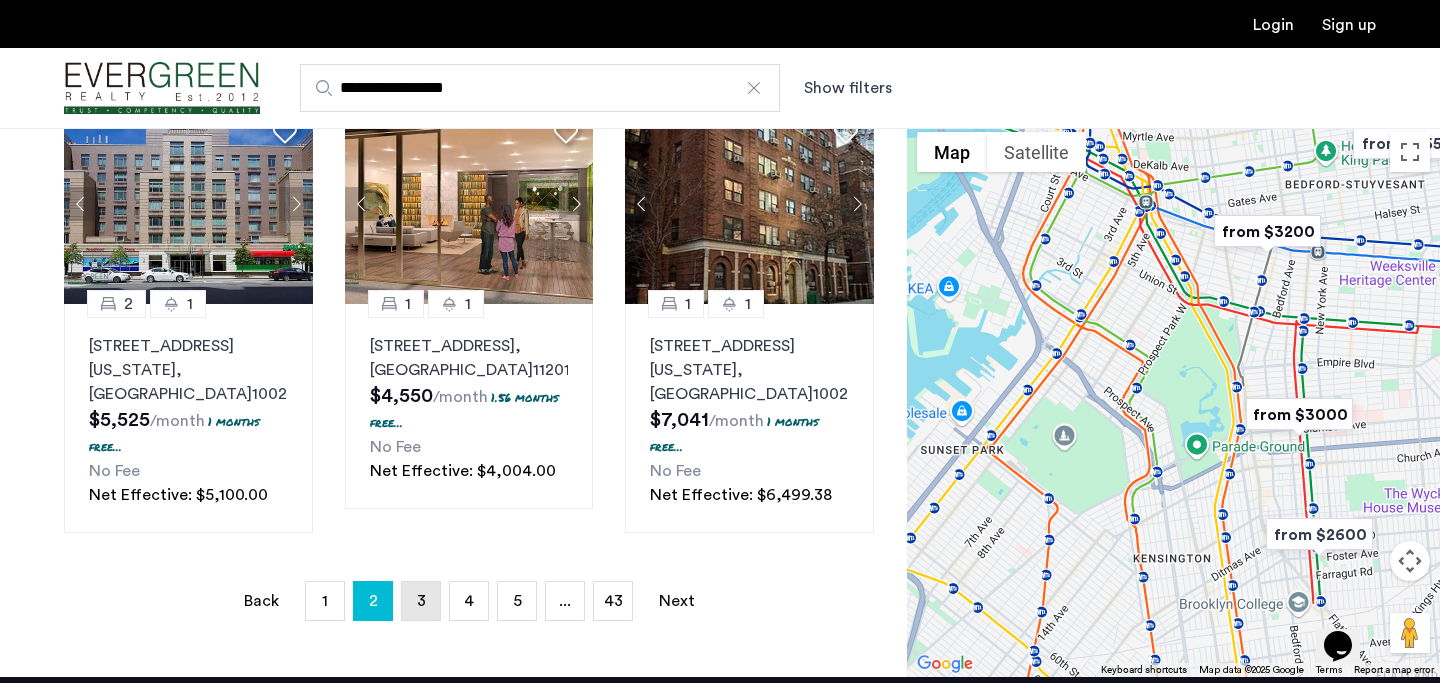 click on "3" at bounding box center [421, 601] 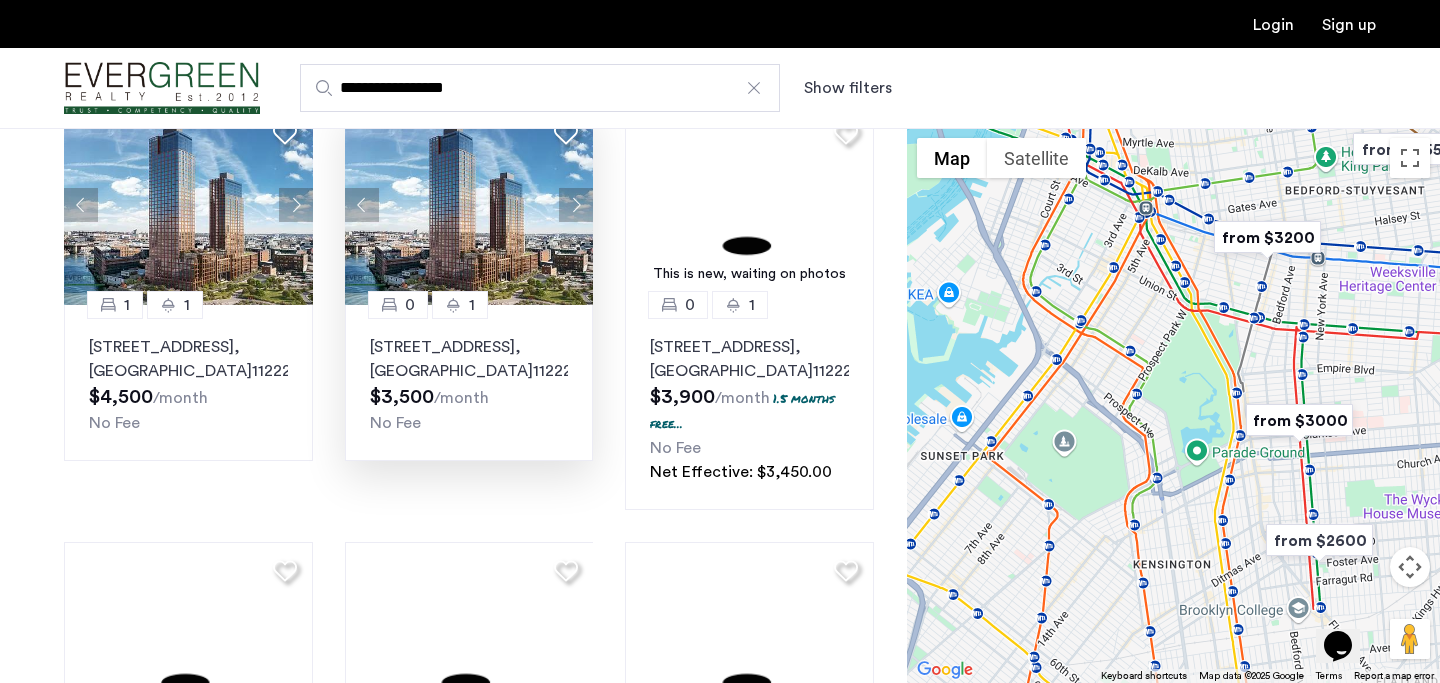scroll, scrollTop: 591, scrollLeft: 0, axis: vertical 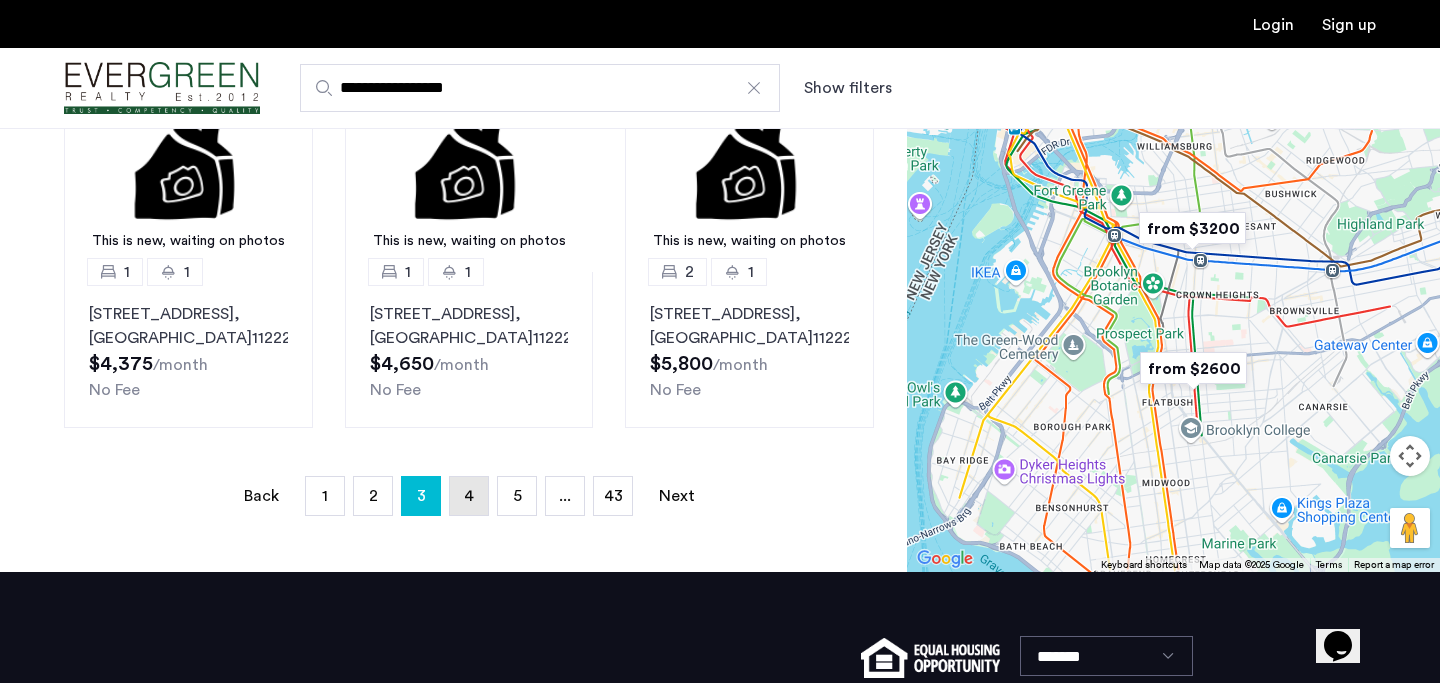click on "page  4" at bounding box center [469, 496] 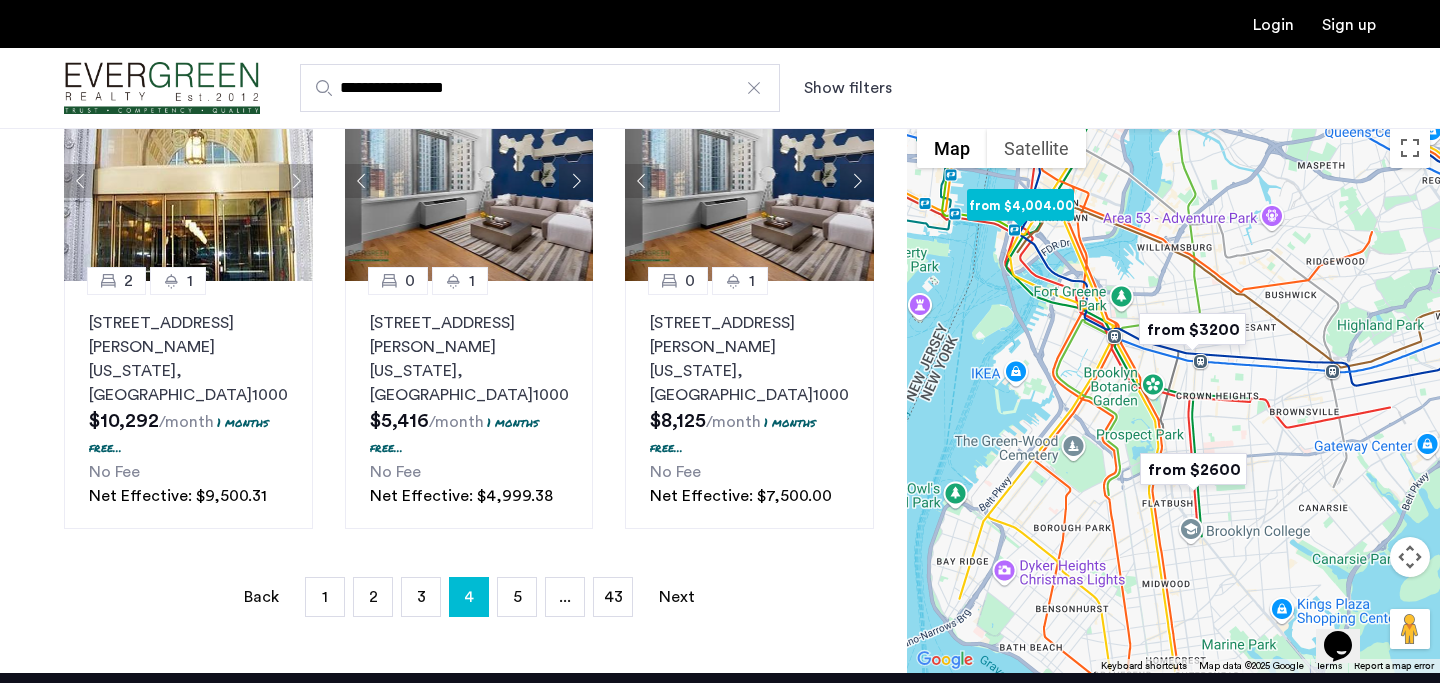 scroll, scrollTop: 1683, scrollLeft: 0, axis: vertical 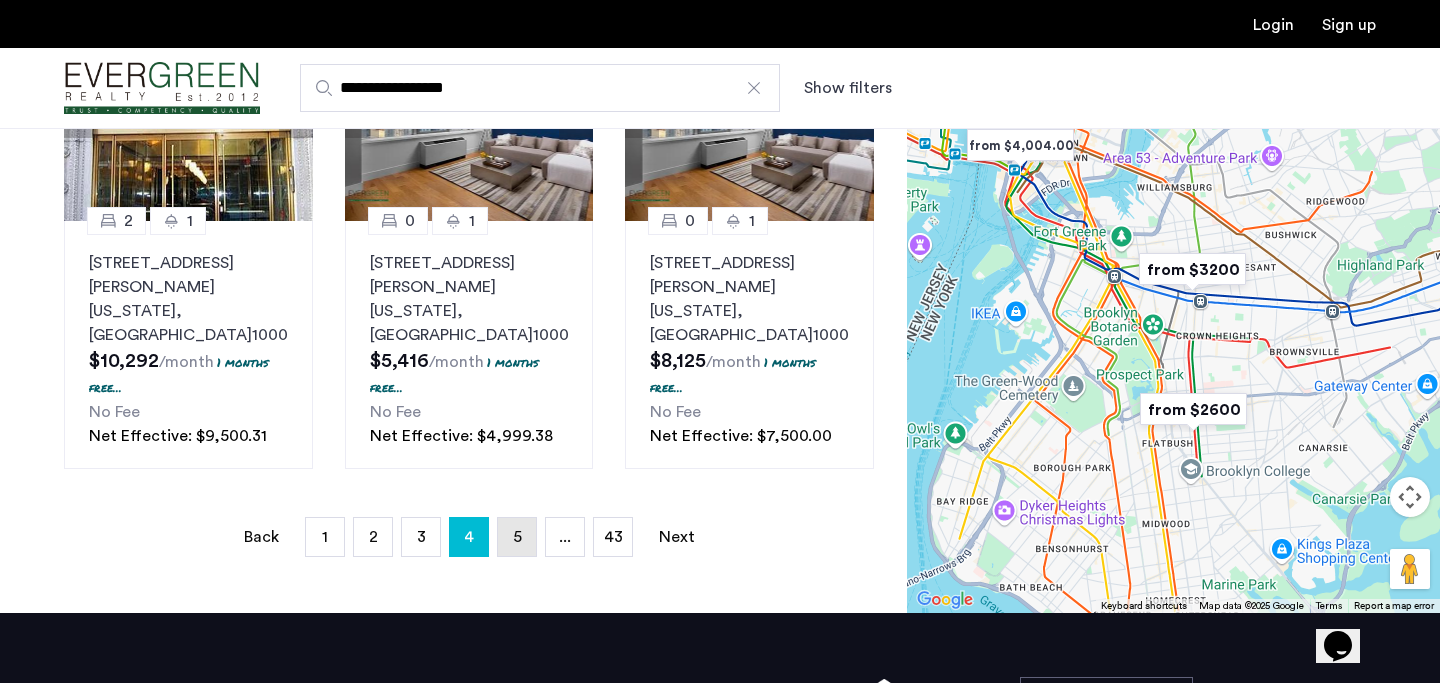 click on "page  5" at bounding box center [517, 537] 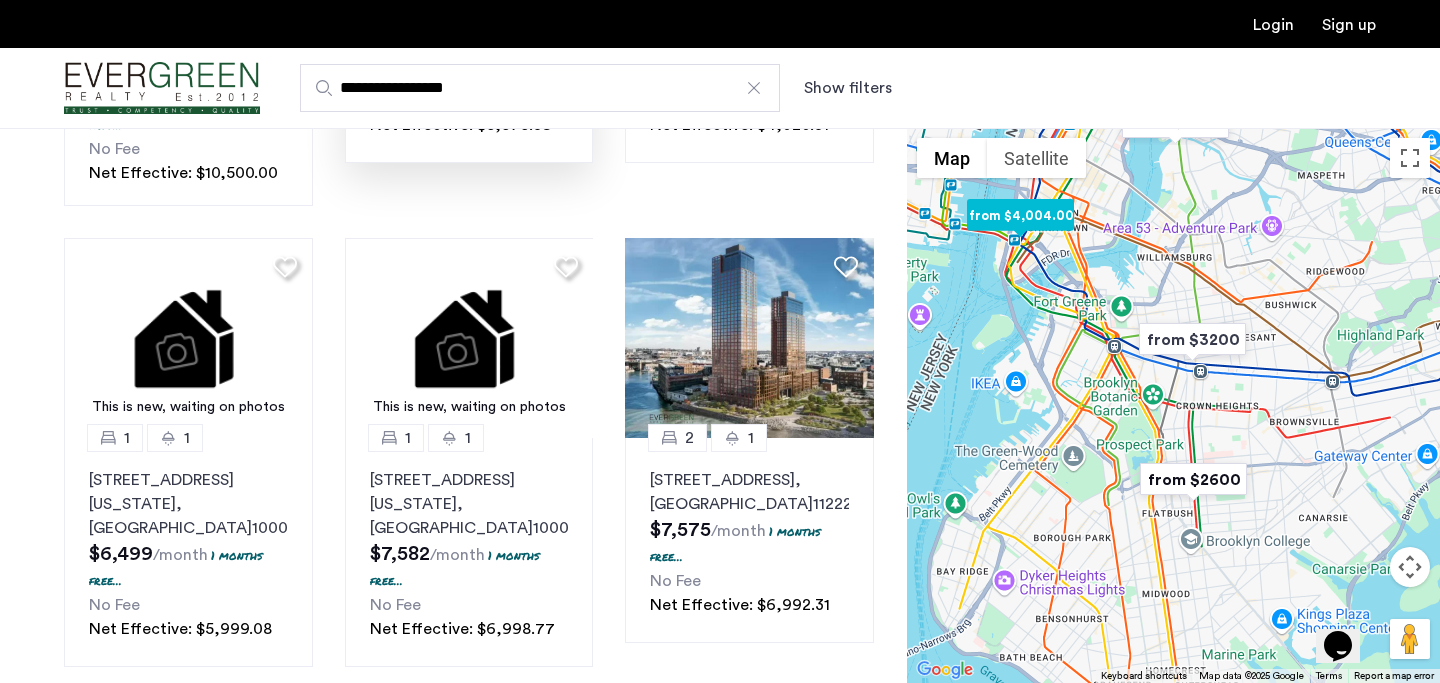 scroll, scrollTop: 1636, scrollLeft: 0, axis: vertical 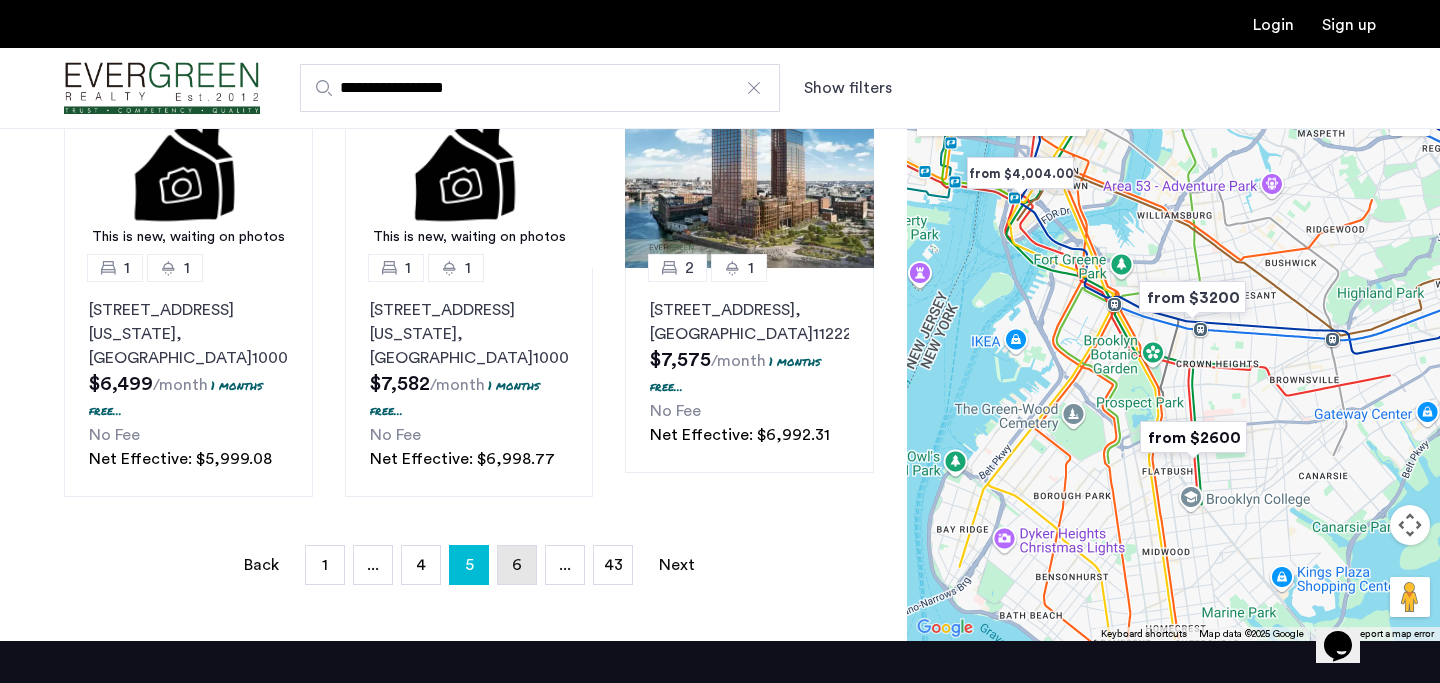 click on "6" at bounding box center [517, 565] 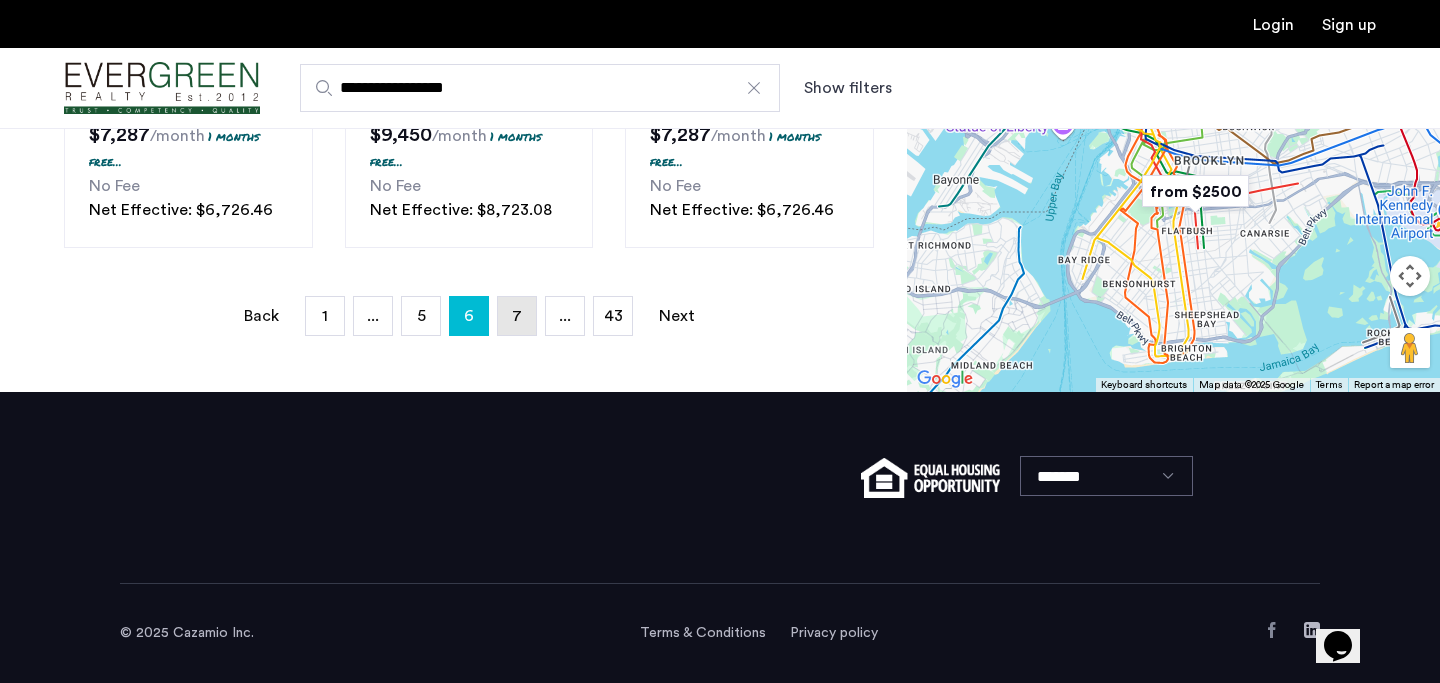 scroll, scrollTop: 1789, scrollLeft: 0, axis: vertical 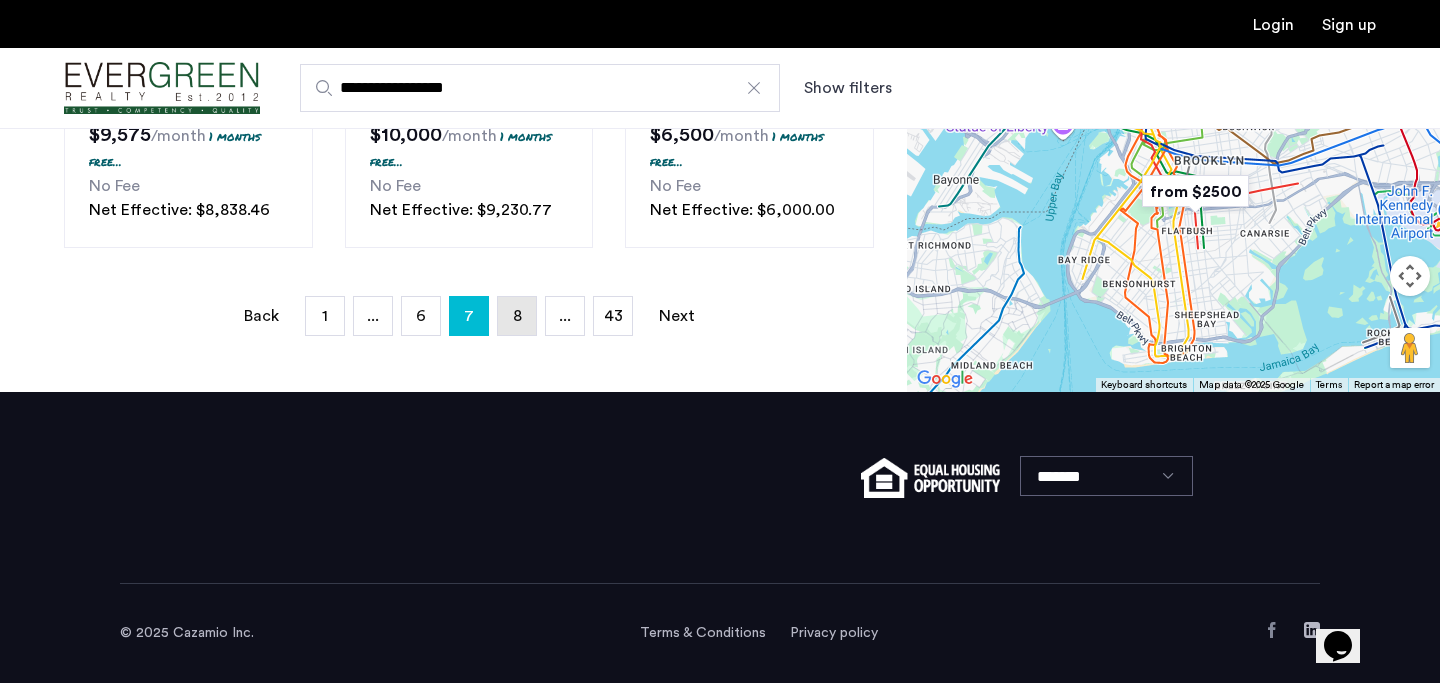 click on "page  8" at bounding box center [517, 316] 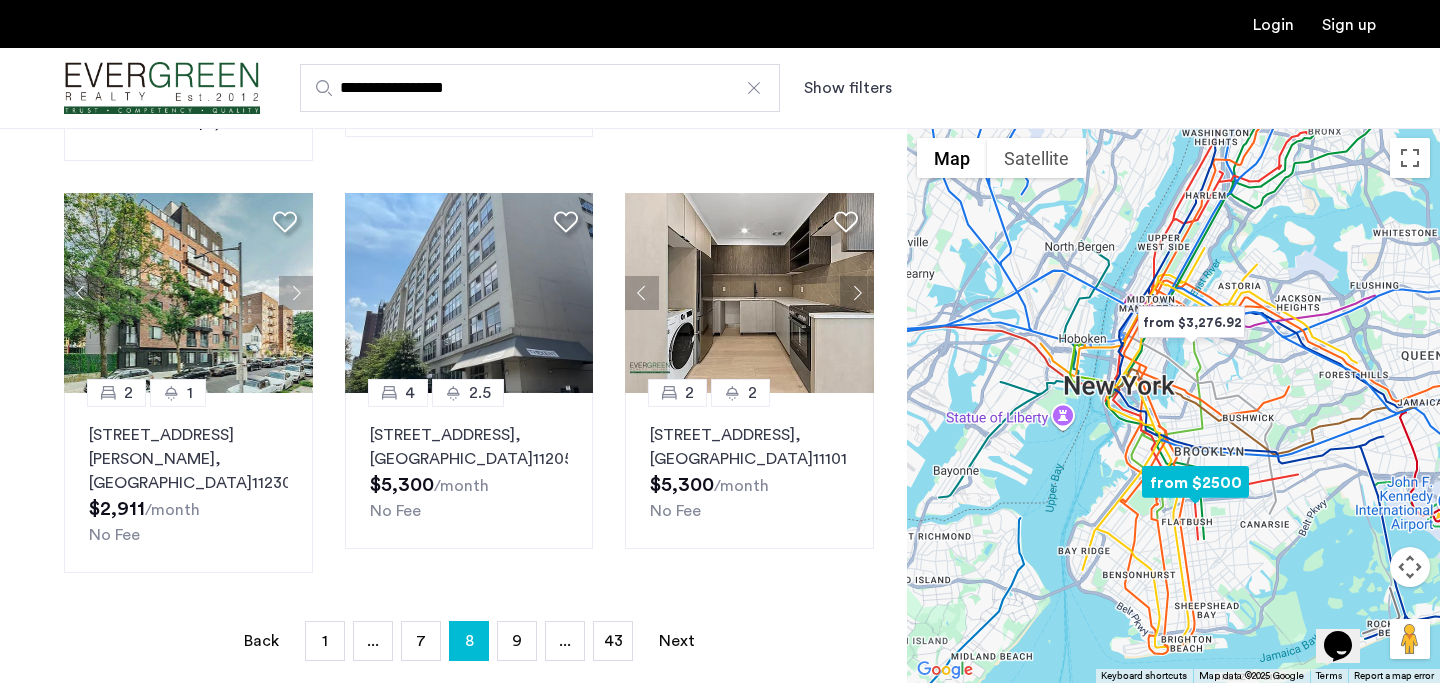 scroll, scrollTop: 1386, scrollLeft: 0, axis: vertical 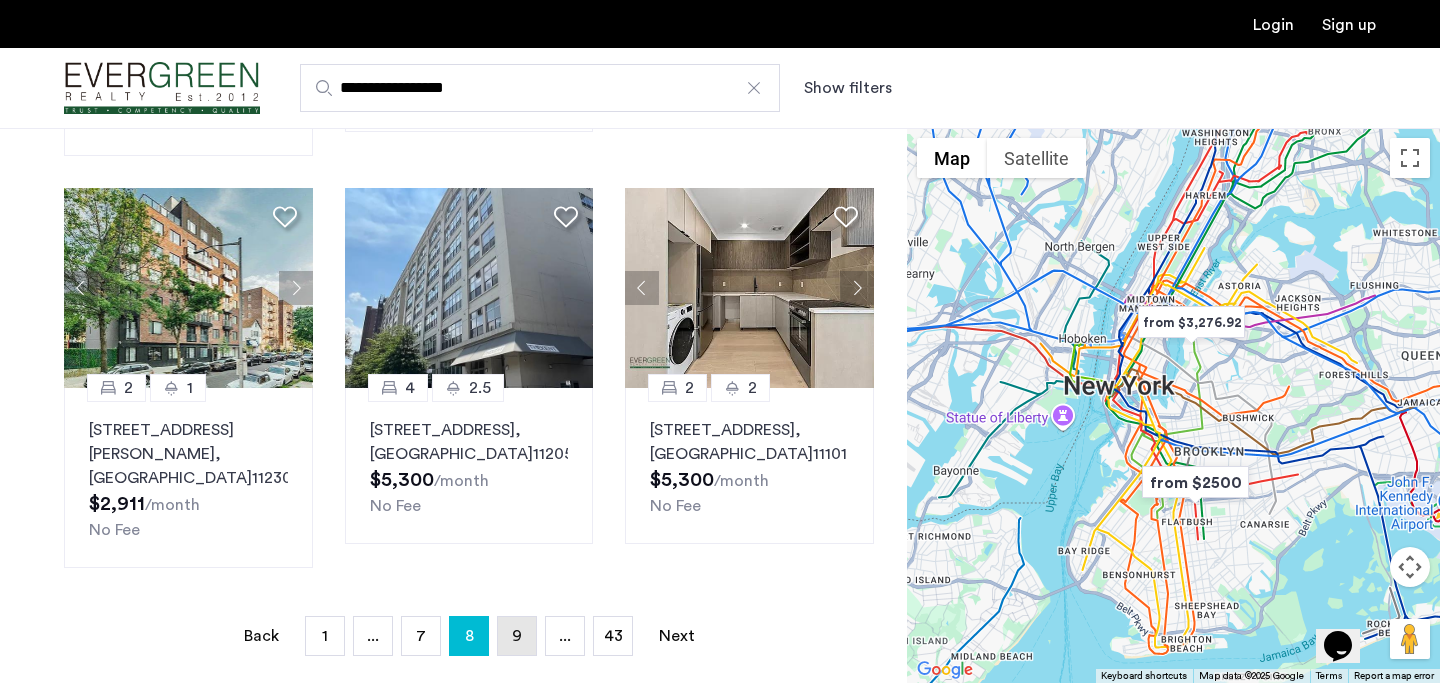 click on "page  9" at bounding box center (517, 636) 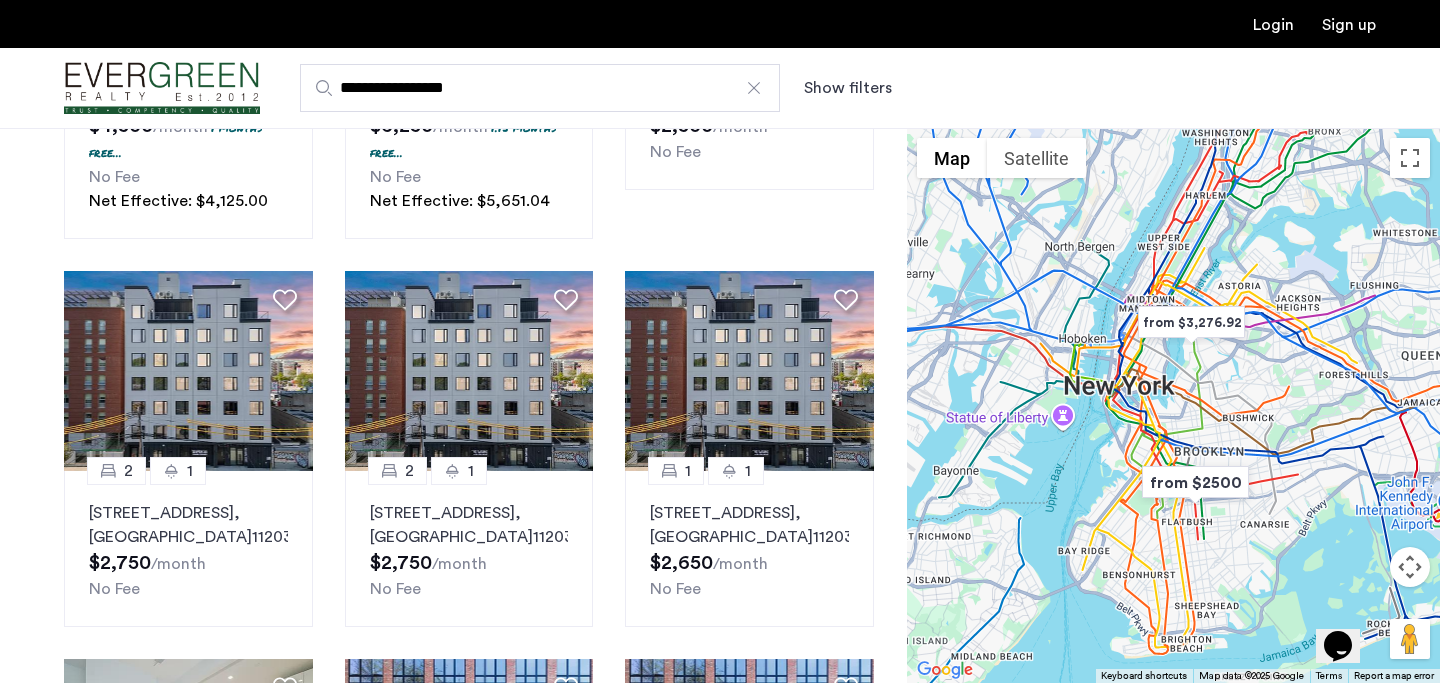 scroll, scrollTop: 1585, scrollLeft: 0, axis: vertical 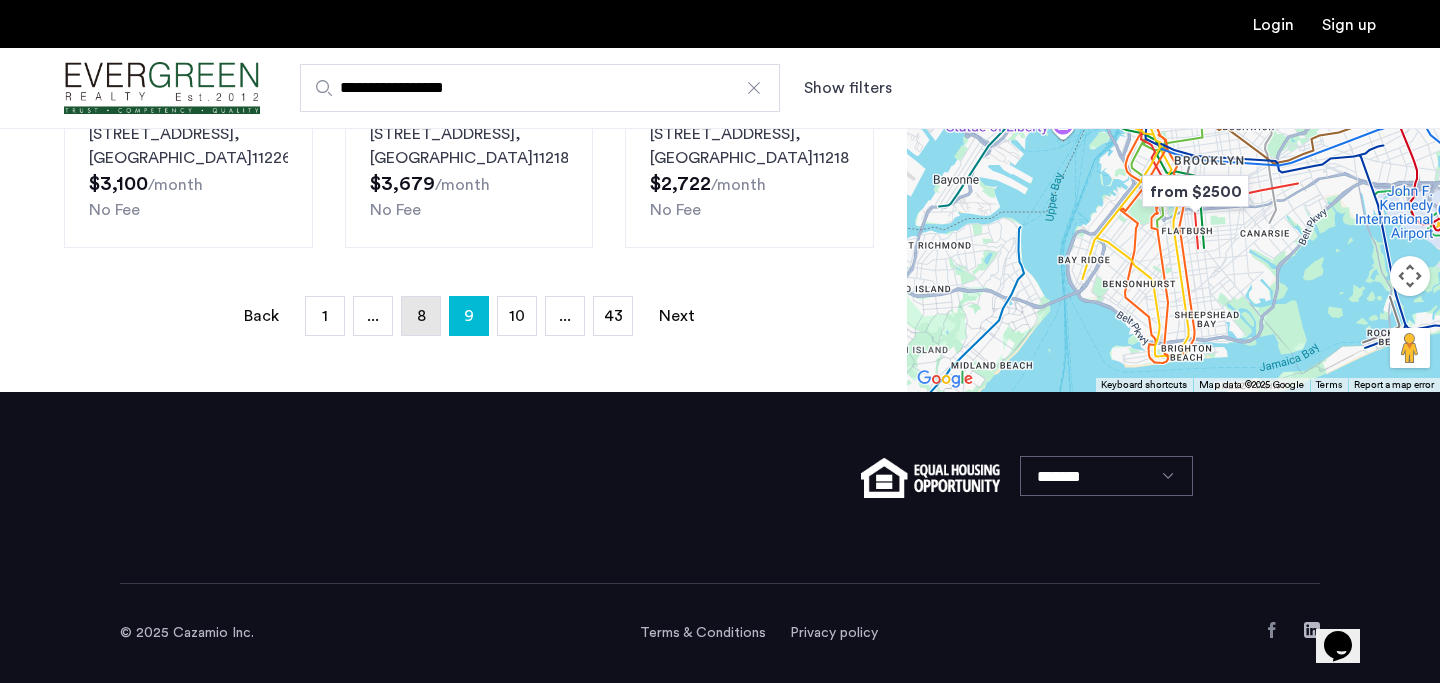 click on "page  8" at bounding box center [421, 316] 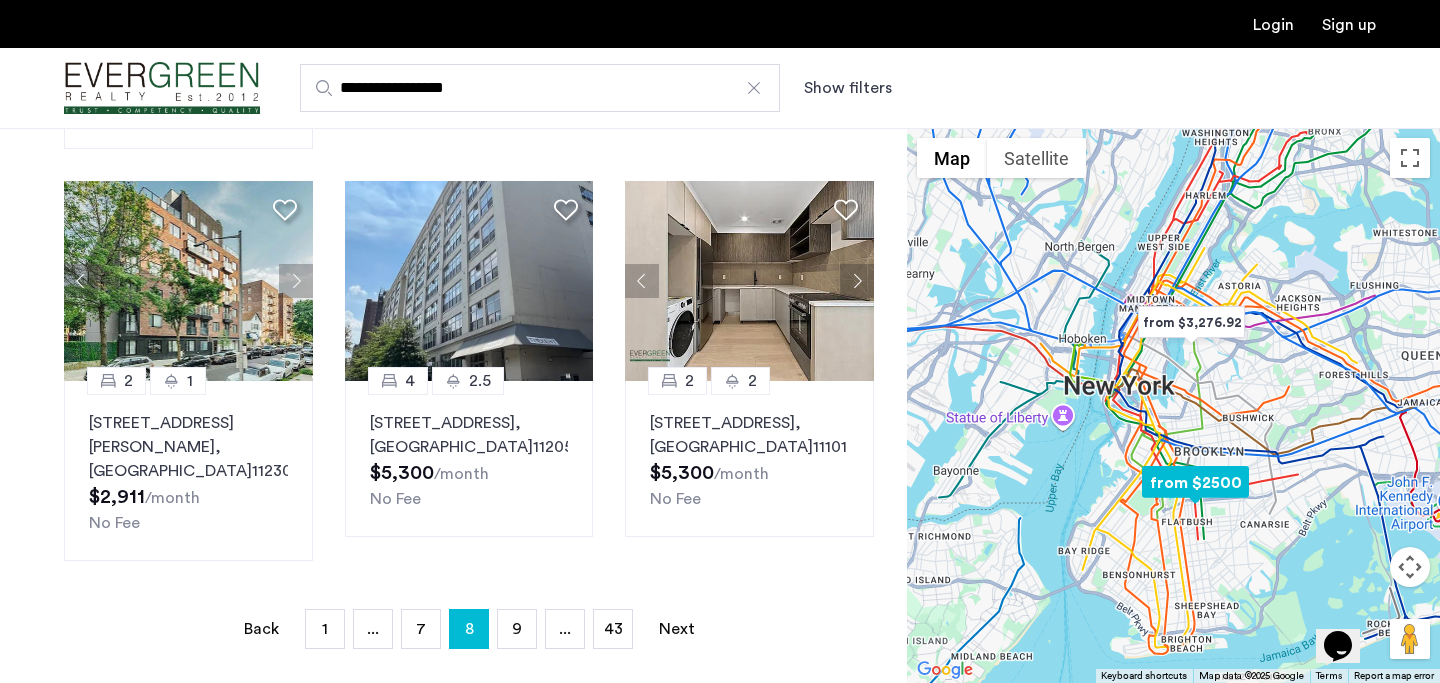 scroll, scrollTop: 1390, scrollLeft: 0, axis: vertical 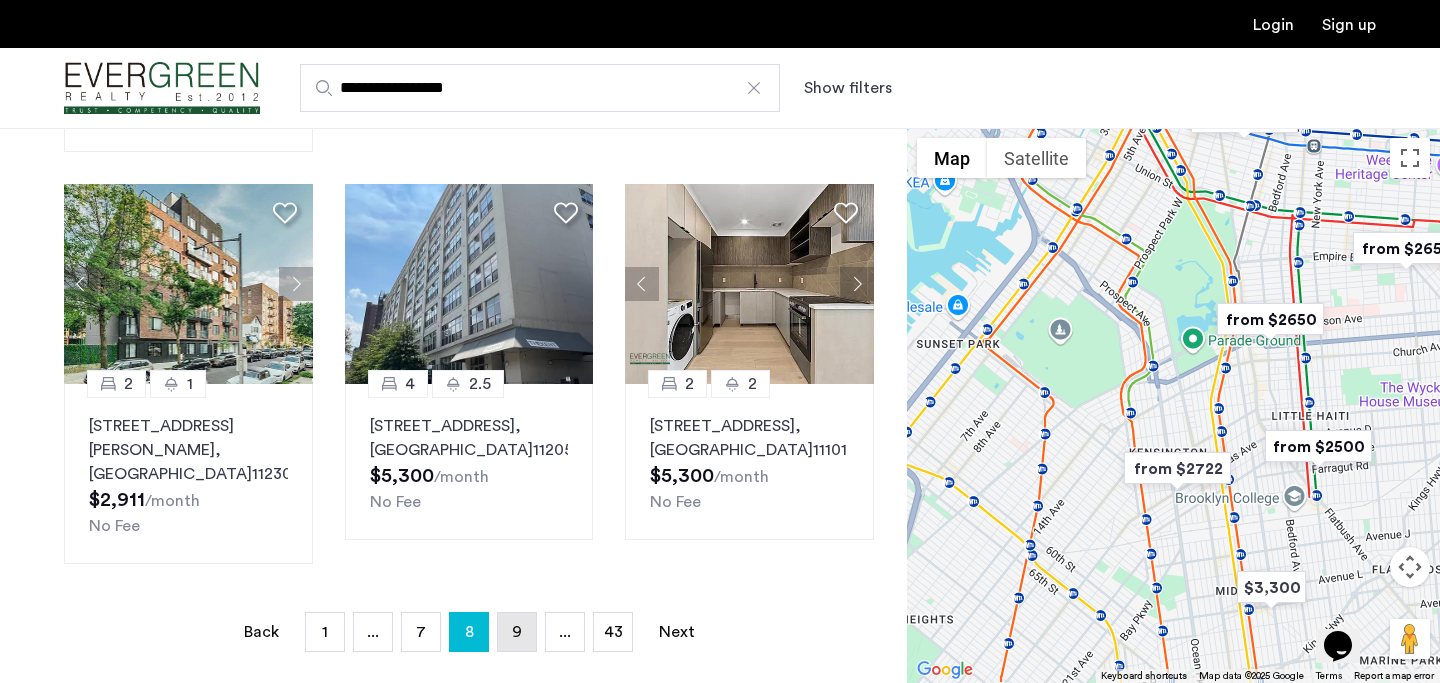 click on "9" at bounding box center [517, 632] 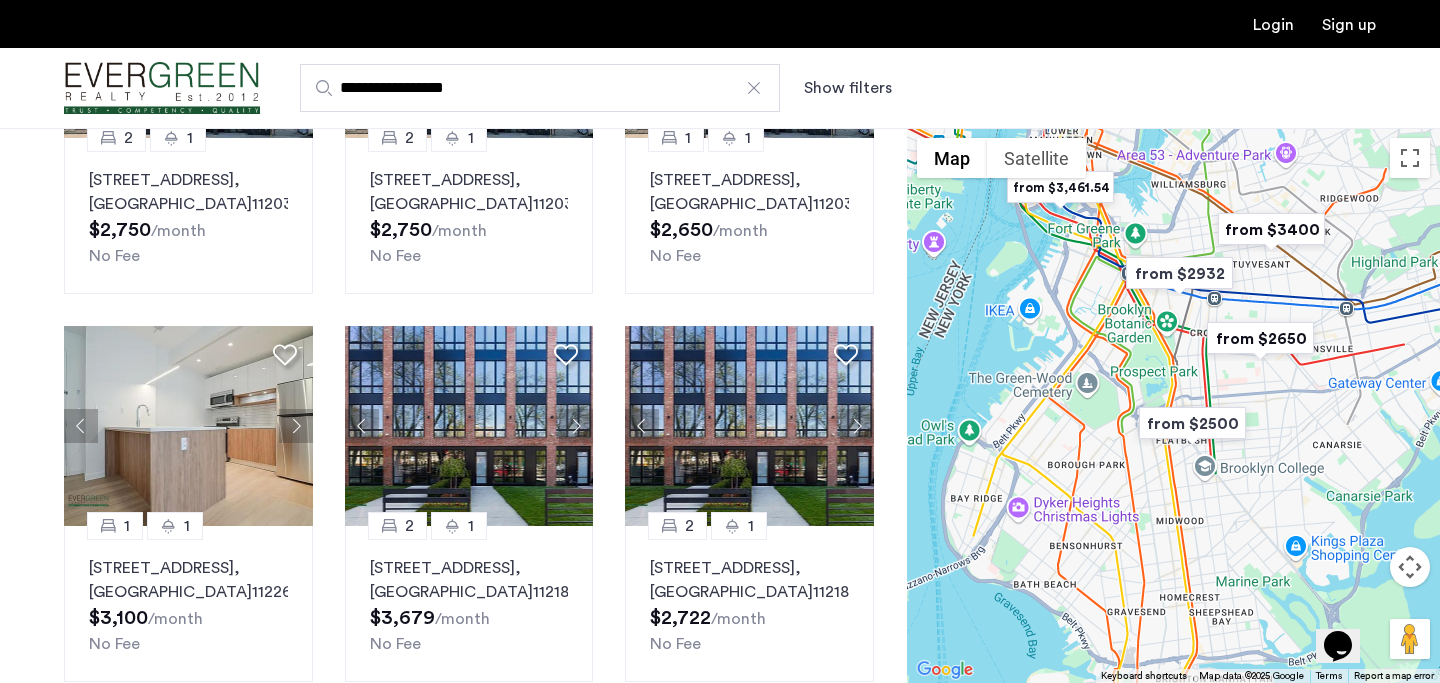 scroll, scrollTop: 1246, scrollLeft: 0, axis: vertical 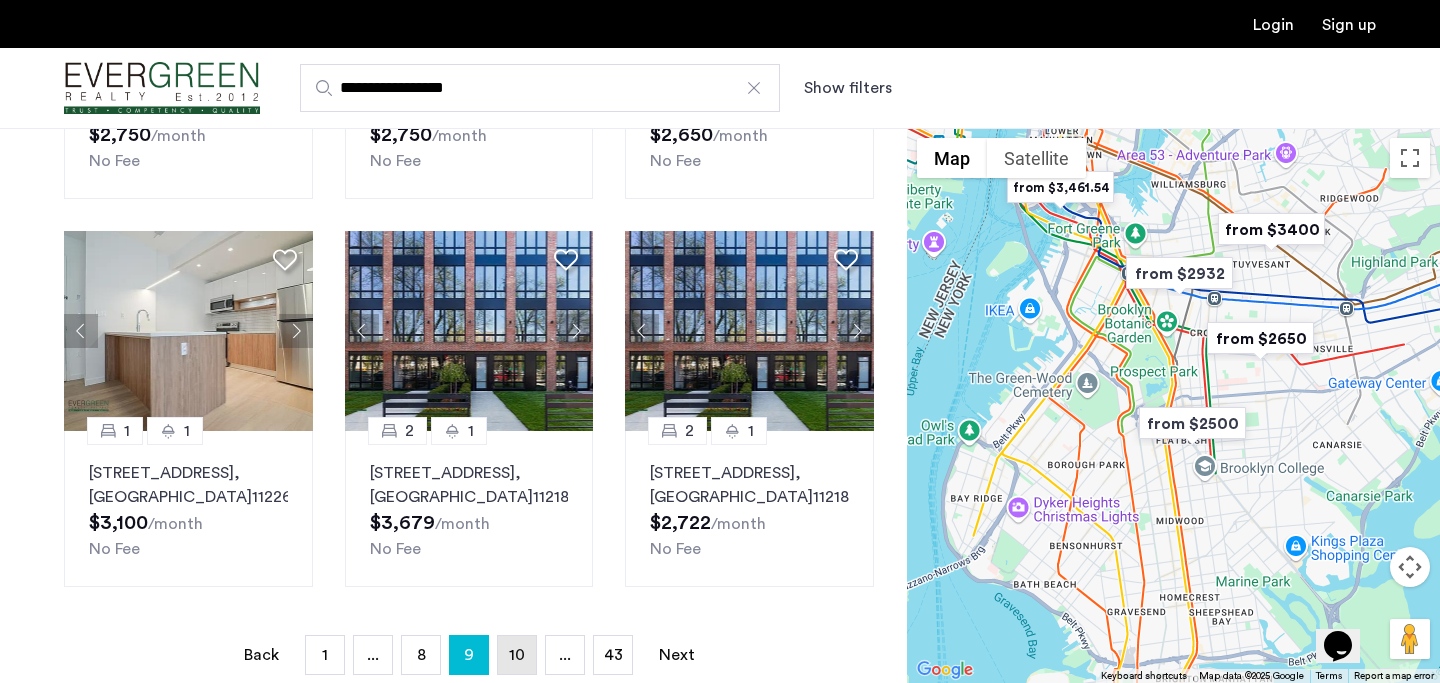 click on "10" at bounding box center (517, 655) 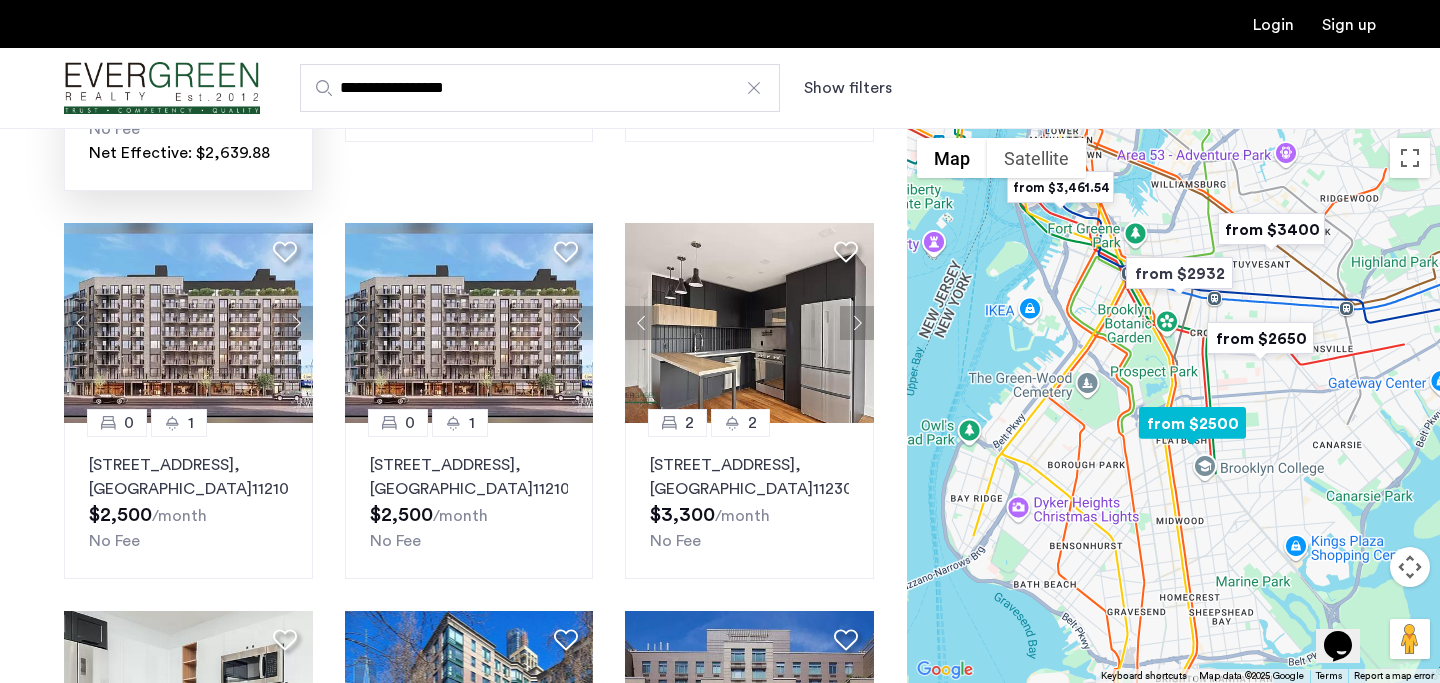 scroll, scrollTop: 481, scrollLeft: 0, axis: vertical 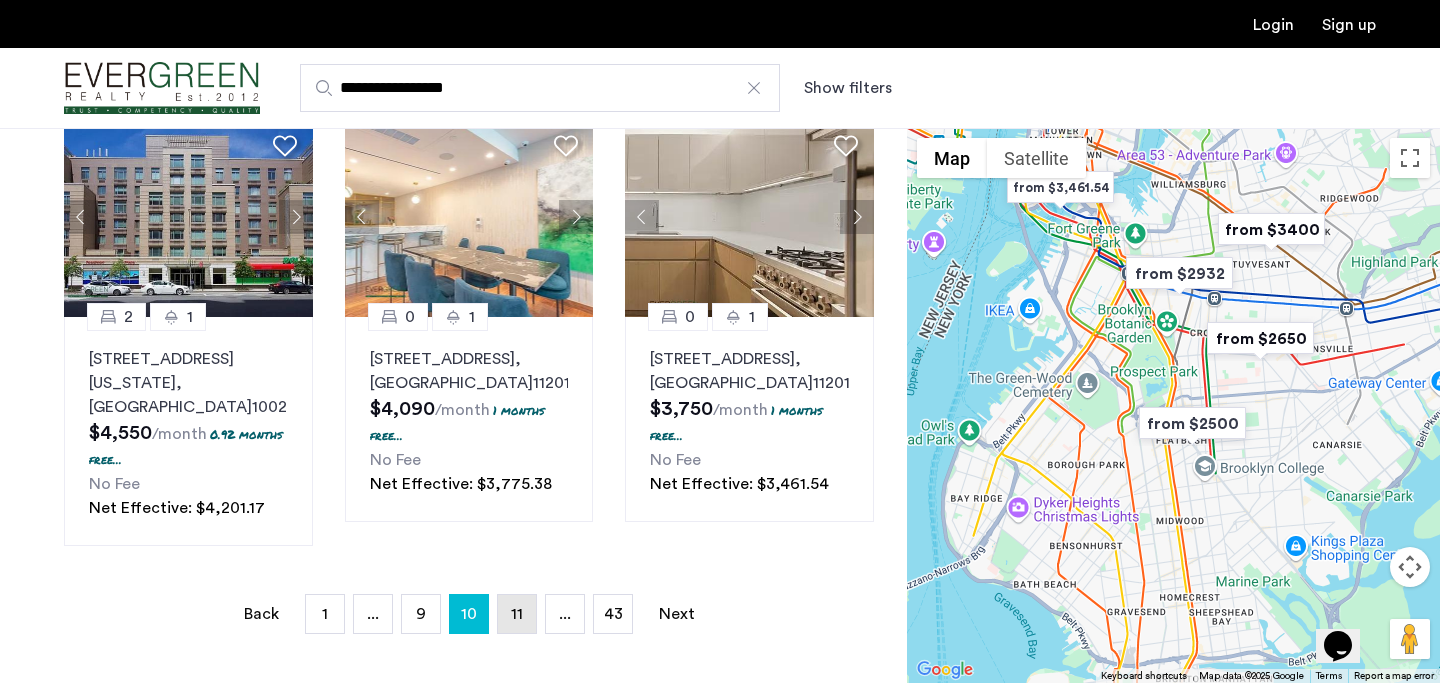 click on "page  11" at bounding box center [517, 614] 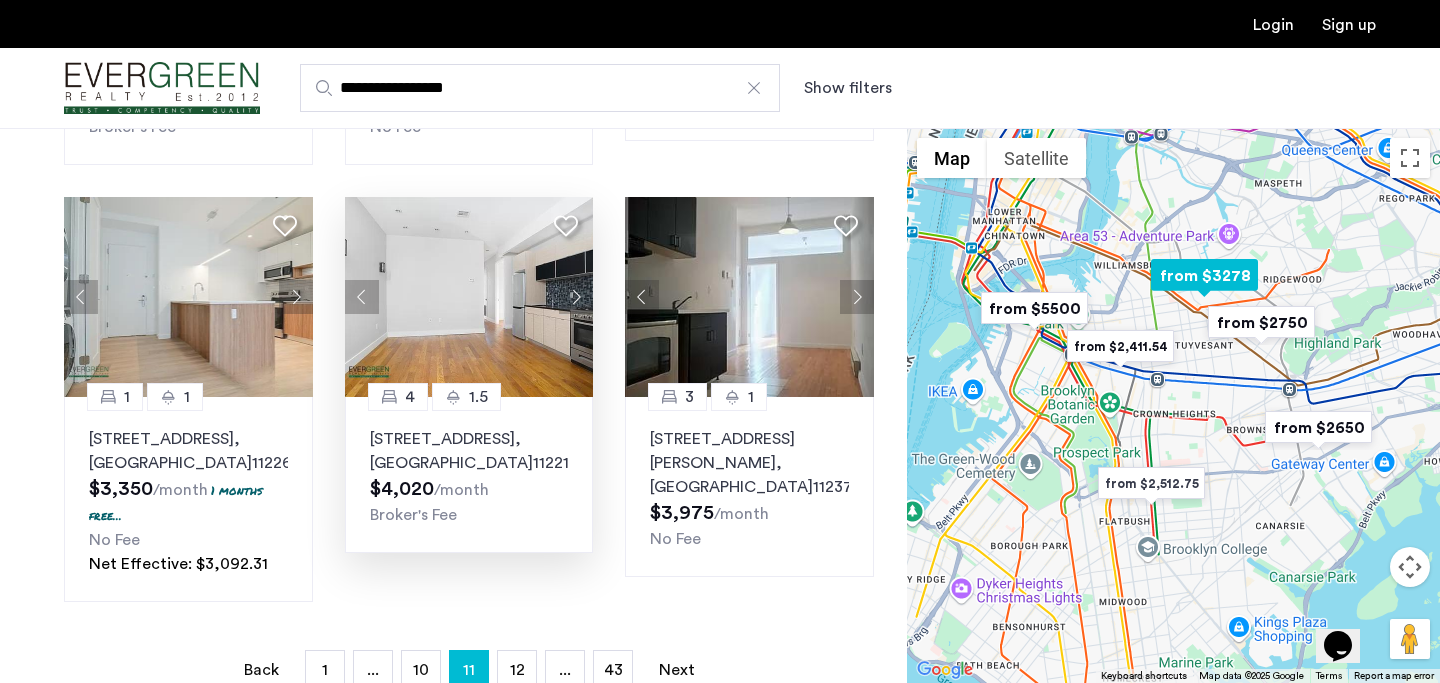 scroll, scrollTop: 1310, scrollLeft: 0, axis: vertical 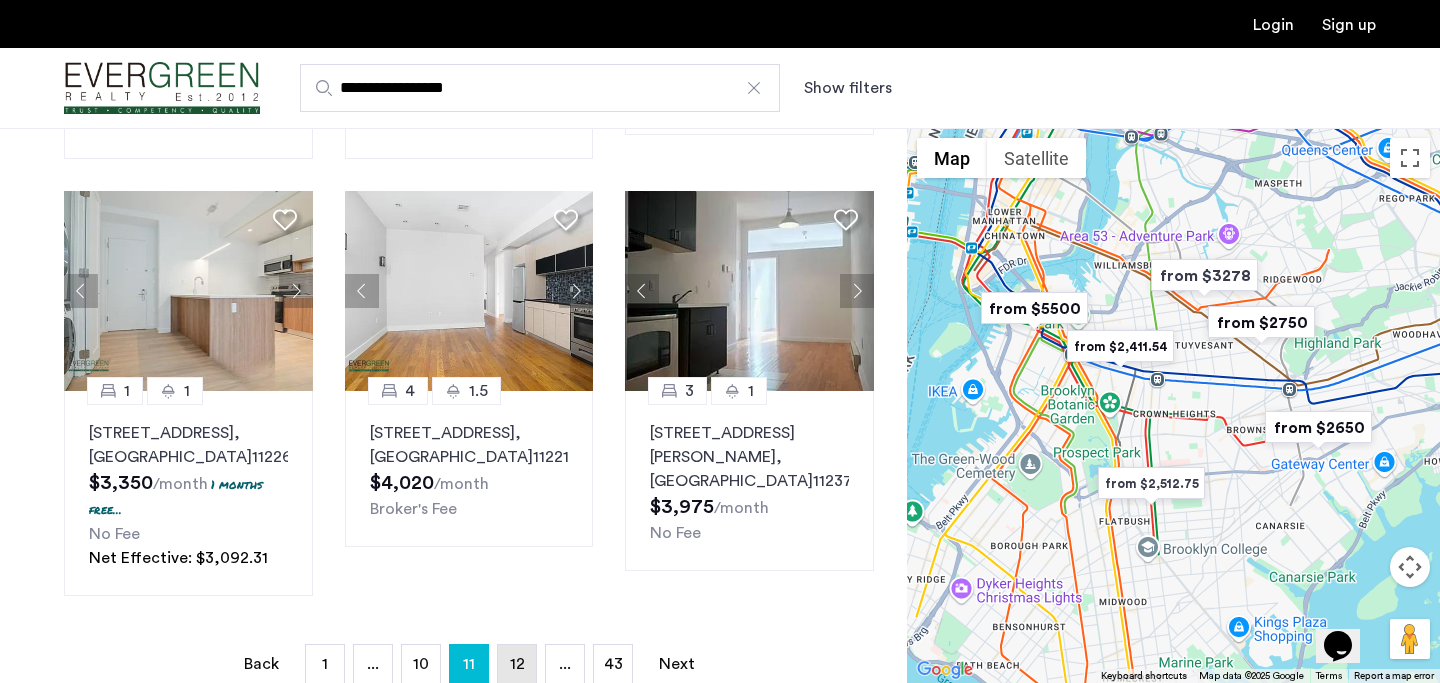 click on "page  12" at bounding box center (517, 664) 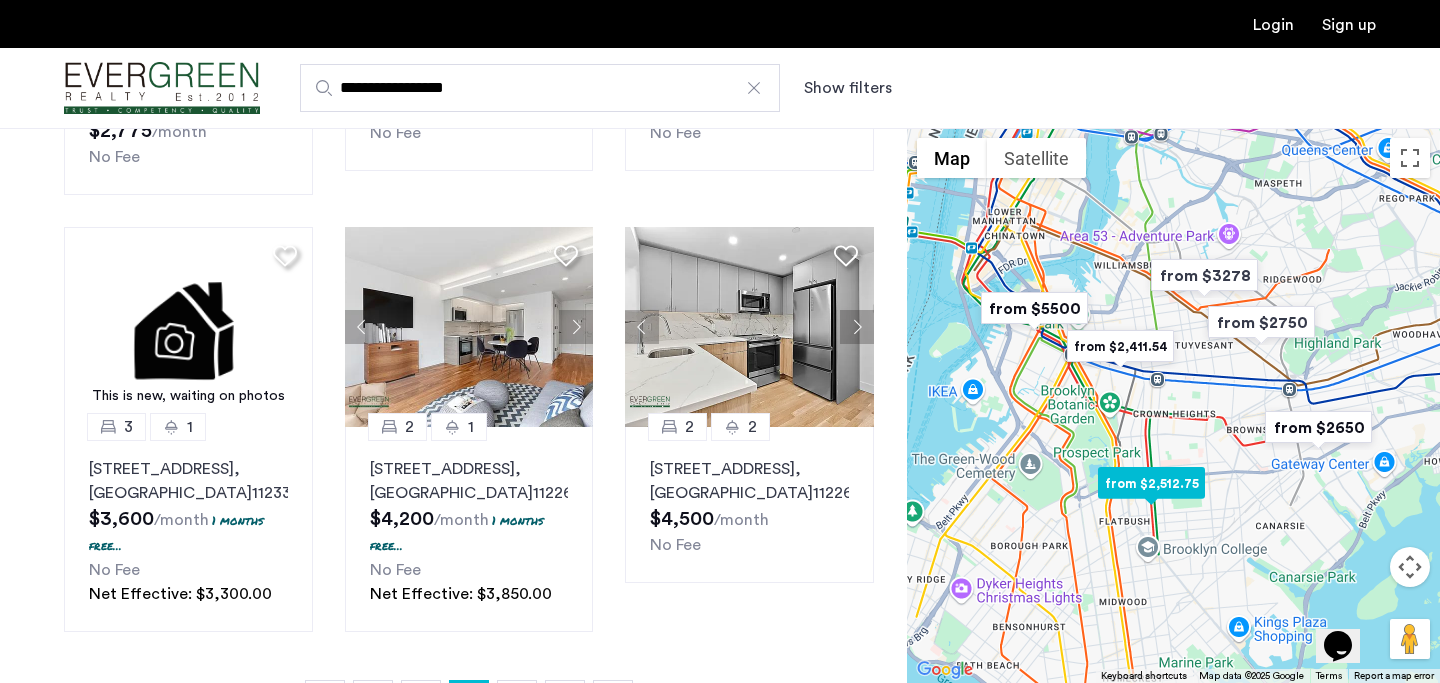 scroll, scrollTop: 1435, scrollLeft: 0, axis: vertical 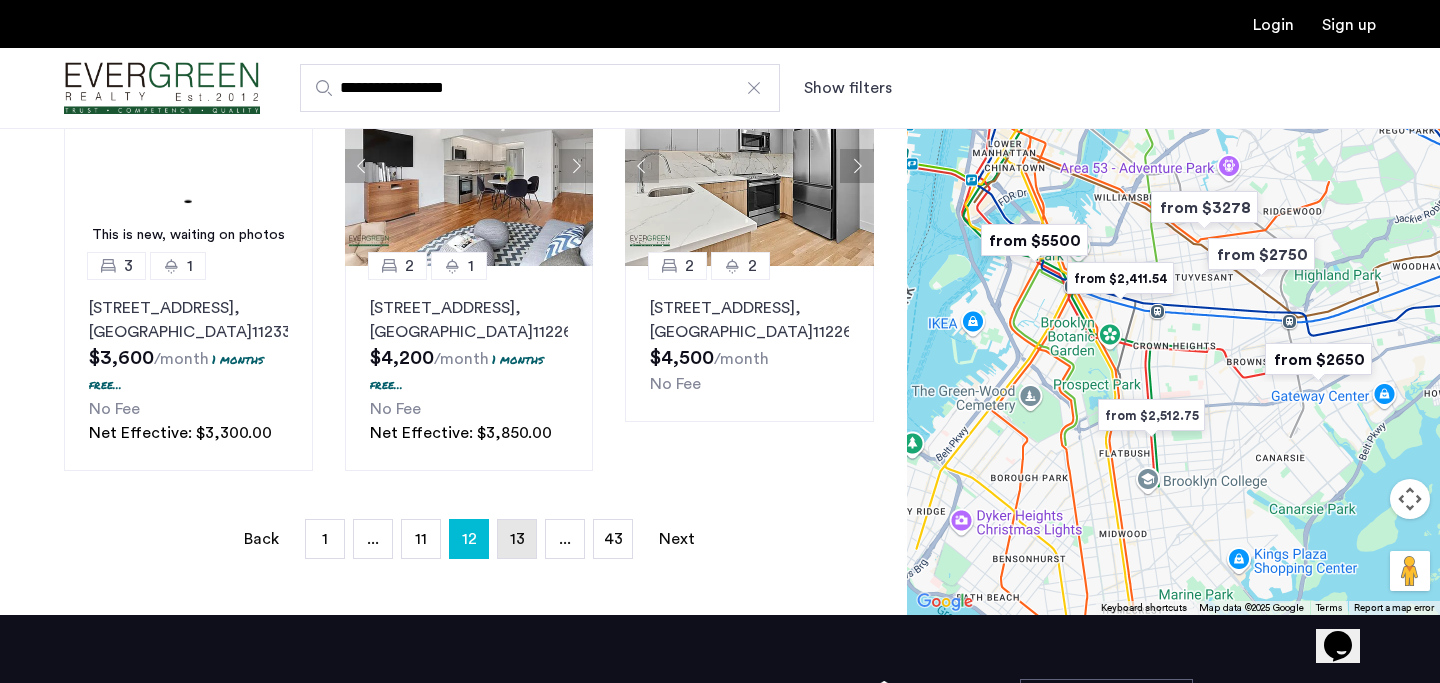 click on "13" at bounding box center (517, 539) 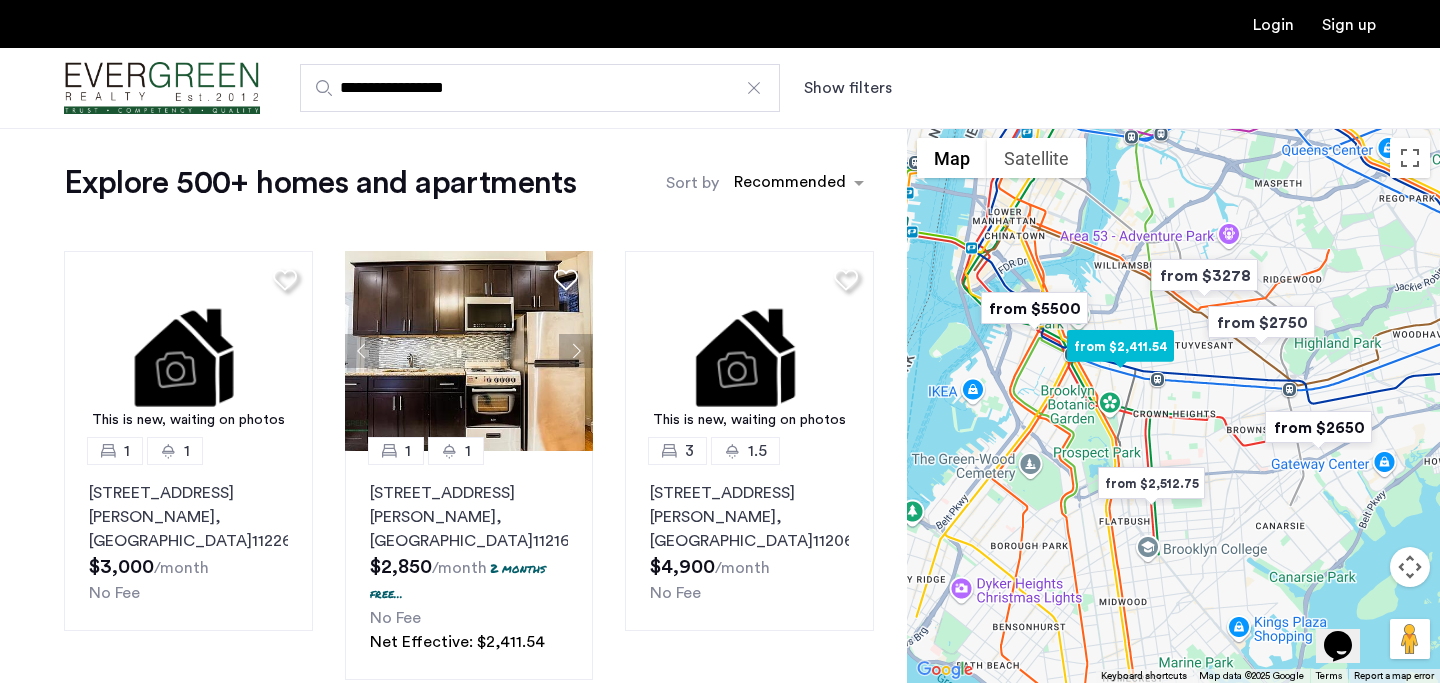 scroll, scrollTop: 20, scrollLeft: 0, axis: vertical 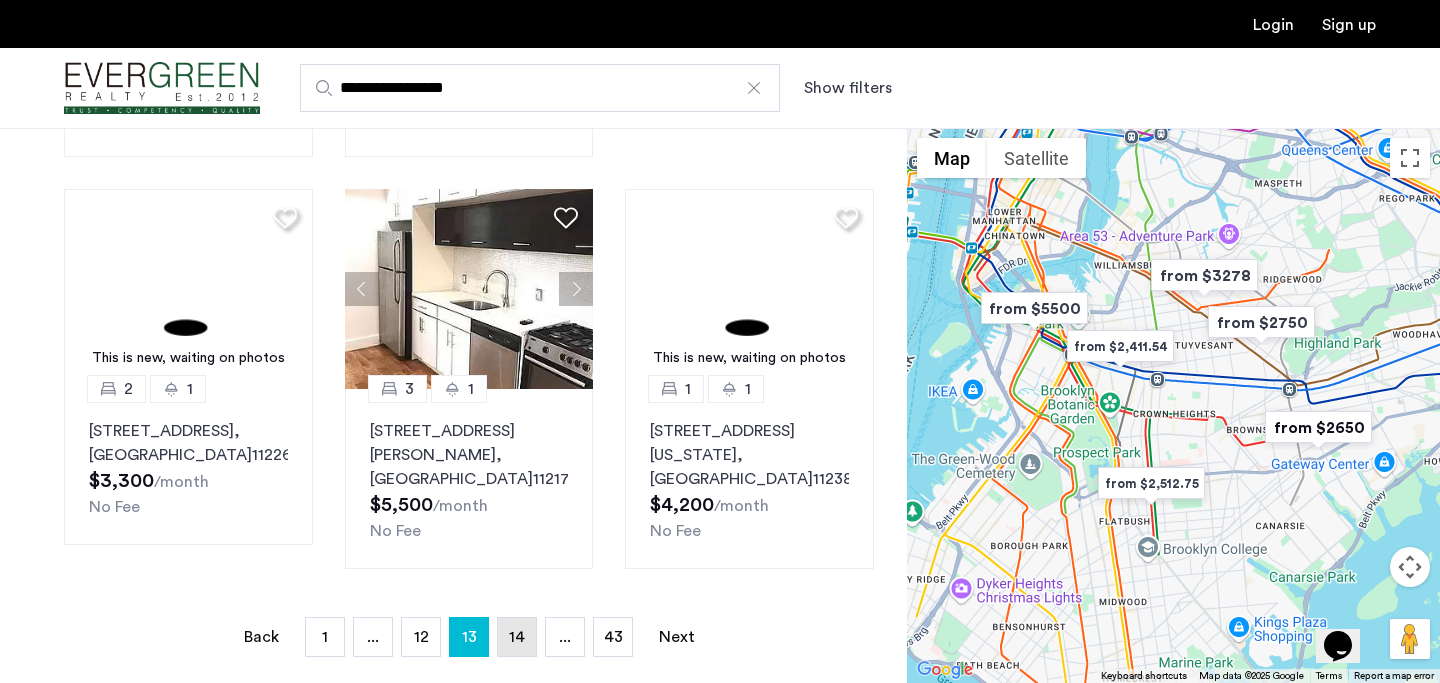 click on "14" at bounding box center [517, 637] 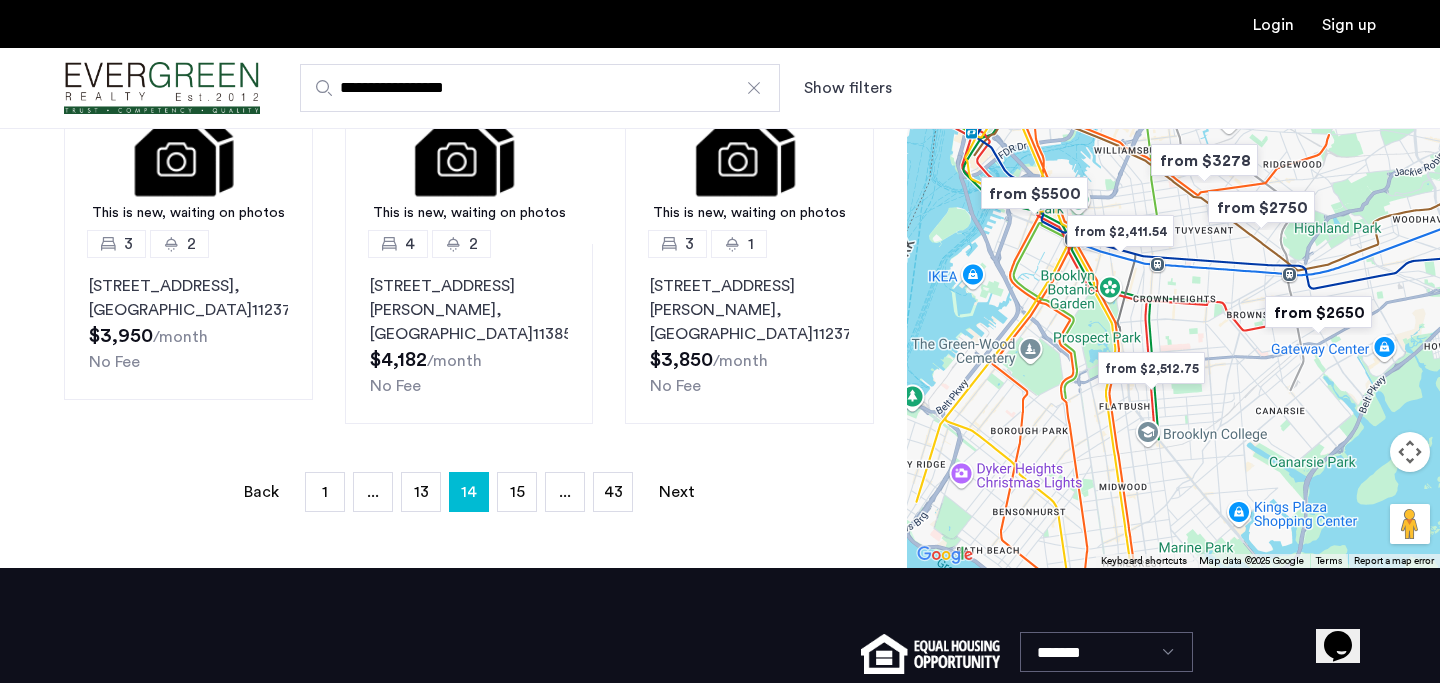 scroll, scrollTop: 1450, scrollLeft: 0, axis: vertical 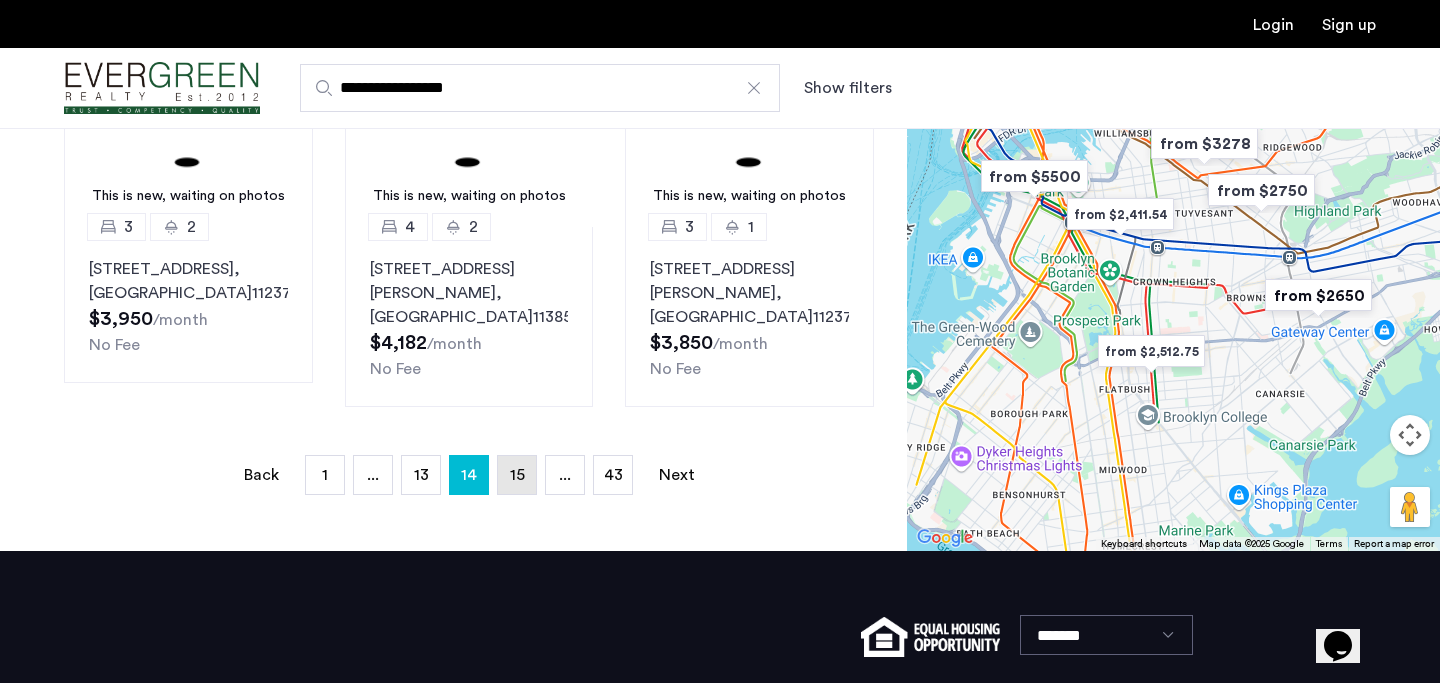 click on "page  15" at bounding box center [517, 475] 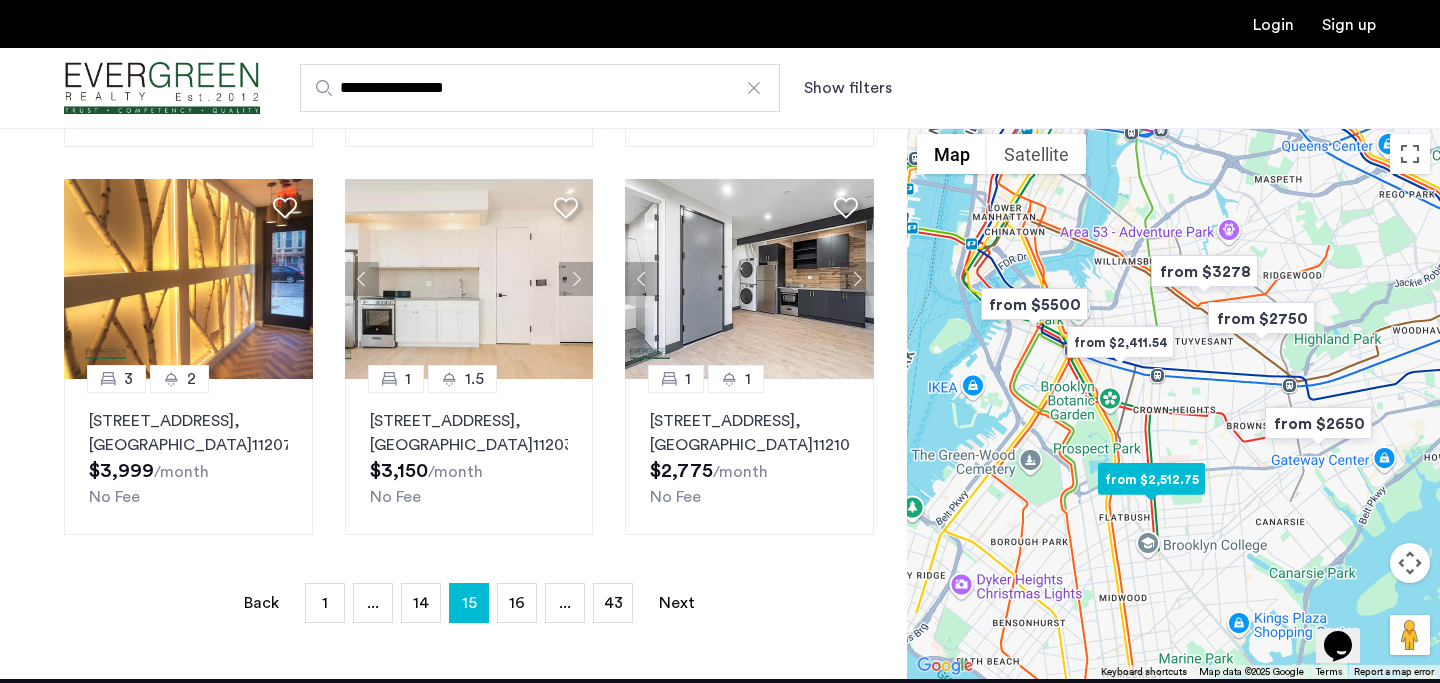 scroll, scrollTop: 1300, scrollLeft: 0, axis: vertical 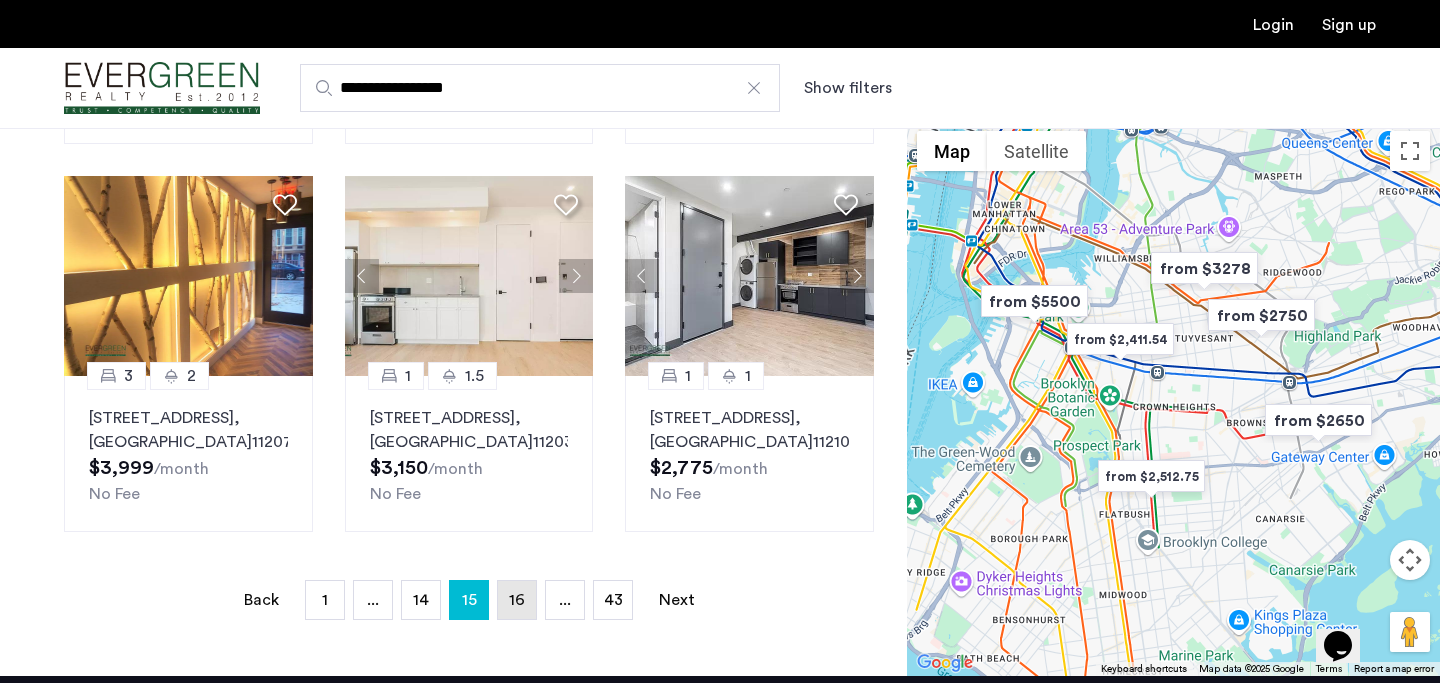 click on "page  16" at bounding box center [517, 600] 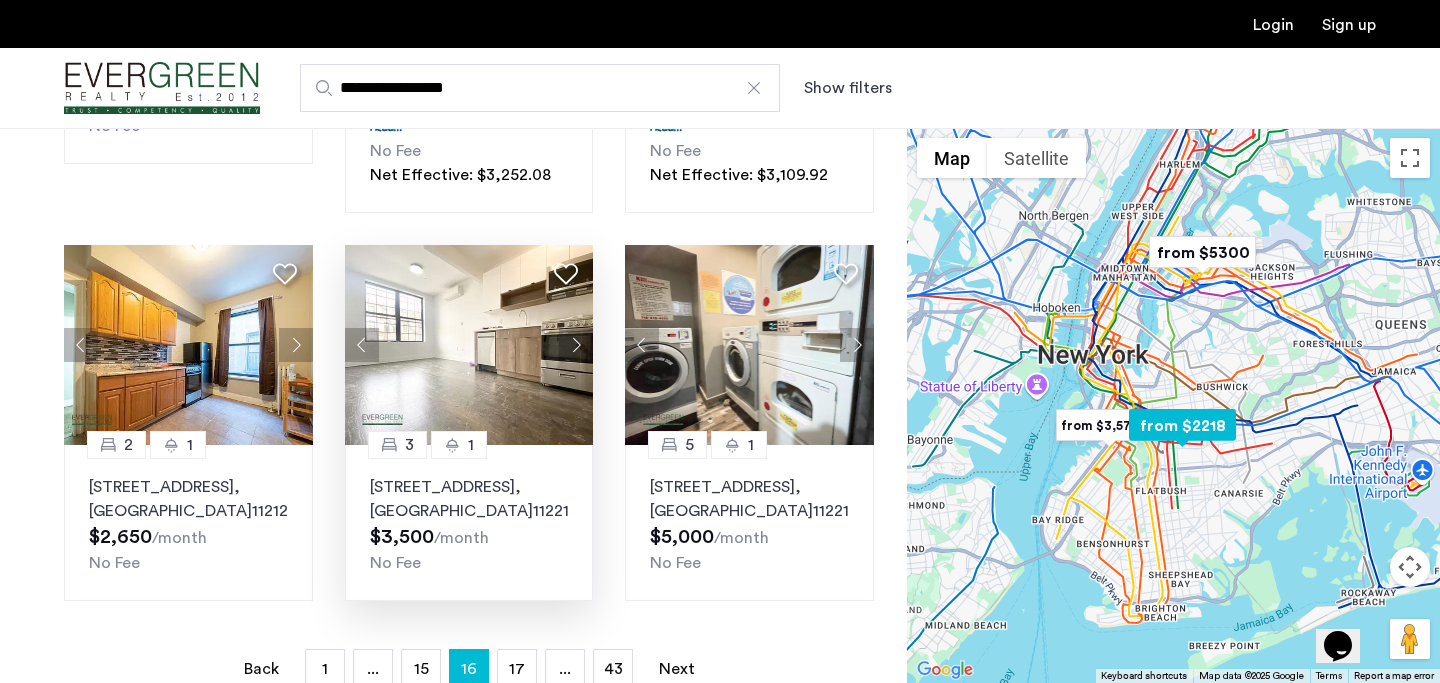 scroll, scrollTop: 1291, scrollLeft: 0, axis: vertical 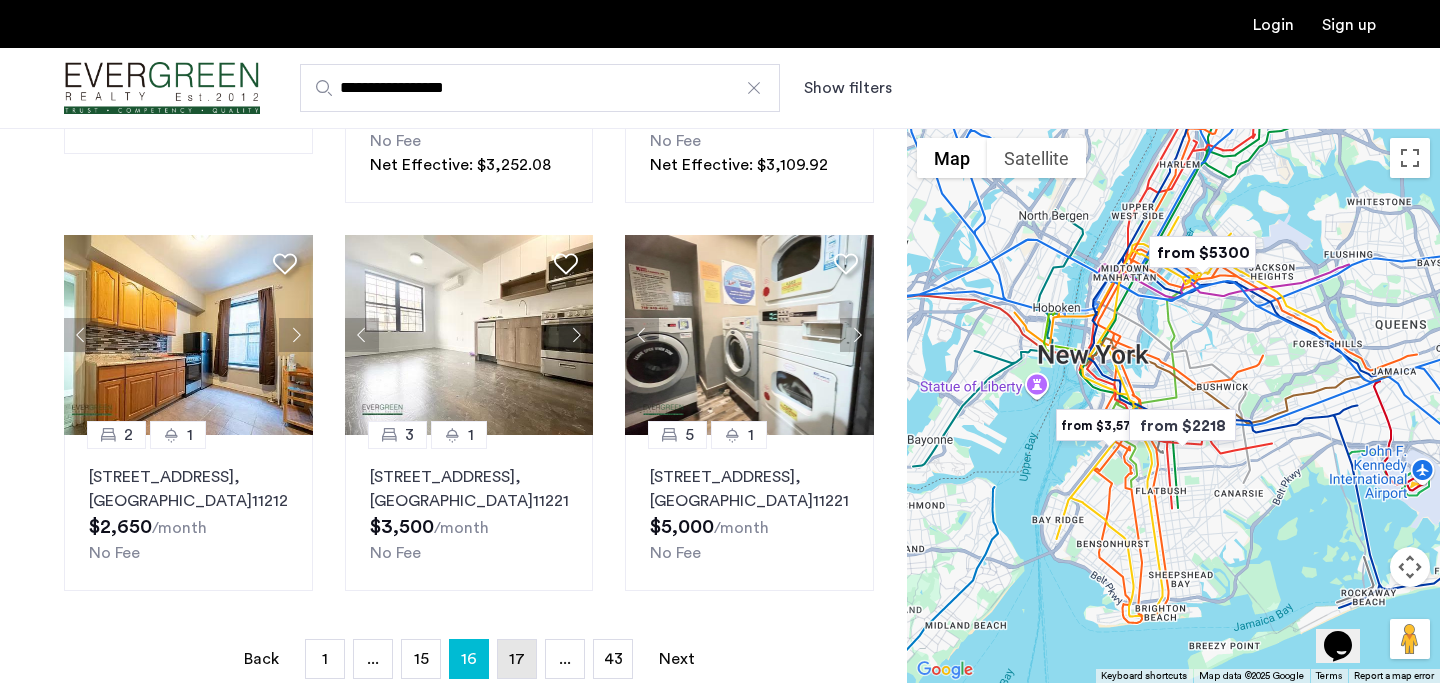 click on "17" at bounding box center (517, 659) 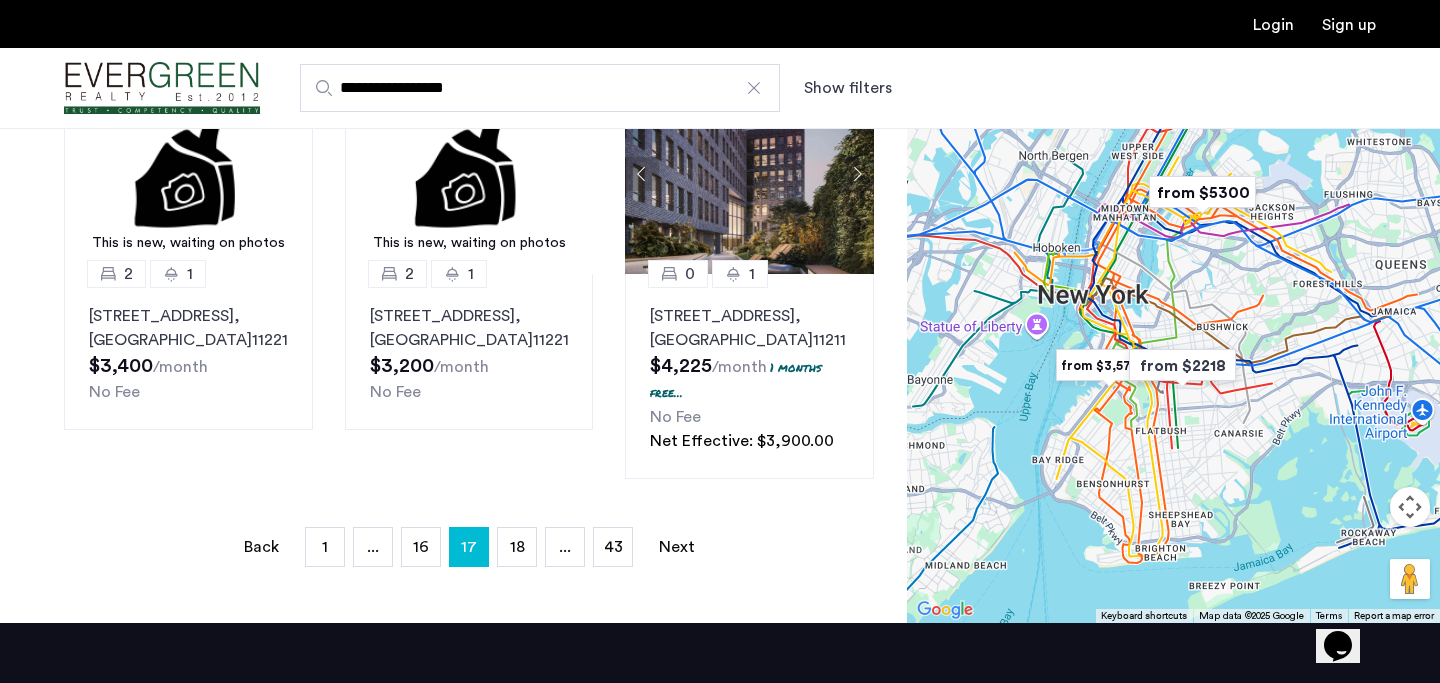 scroll, scrollTop: 1448, scrollLeft: 0, axis: vertical 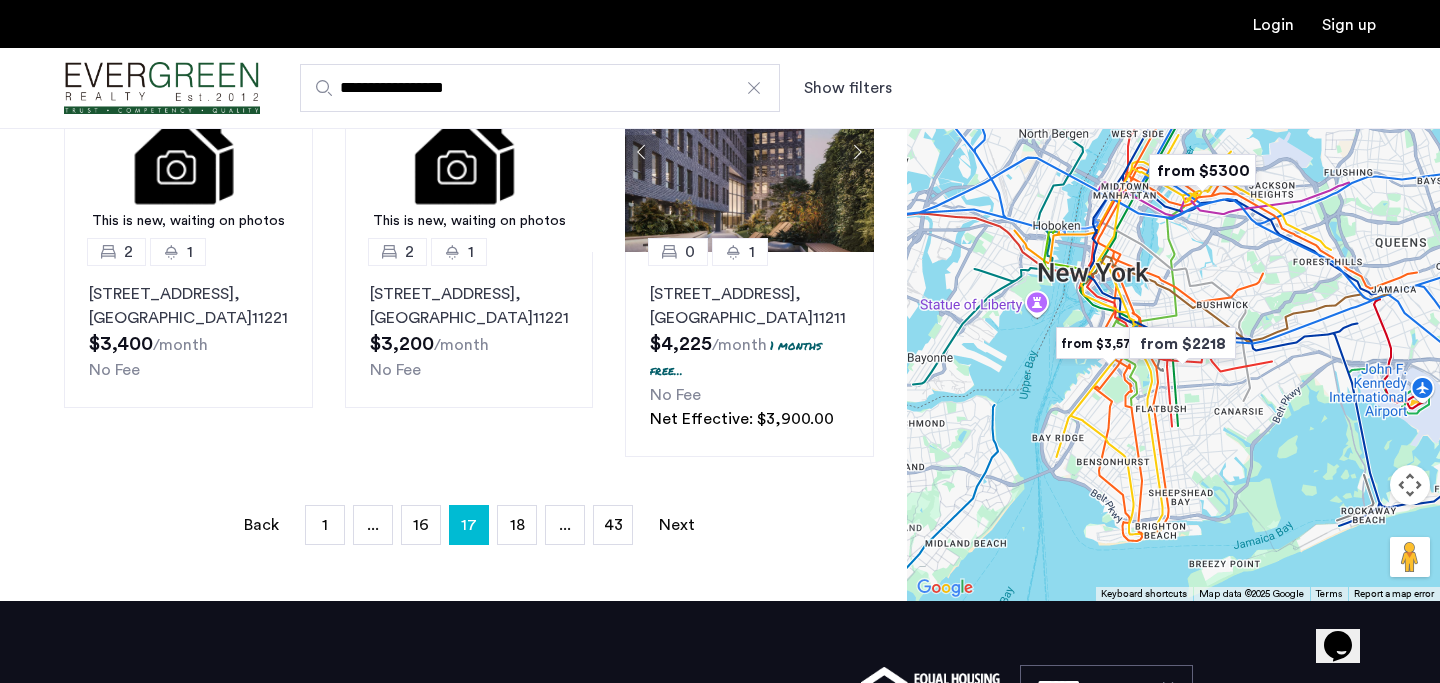 click on "Explore 500+ homes and apartments  Sort by Recommended 4 1 753 Lexington Avenue, Unit 1E, Brooklyn , NY  11221  $4,000  /month No Fee This is new, waiting on photos 1 1 489 Washington Avenue, Unit 4B, Brooklyn , NY  11238  $3,800  /month No Fee This is new, waiting on photos 1 1 141 Meserole Street, Unit 4B, Brooklyn , NY  11206  $3,800  /month No Fee This is new, waiting on photos 1 1 141 Meserole Street, Unit 4A, Brooklyn , NY  11206  $4,500  /month No Fee This is new, waiting on photos 1 1 294 Grove brook, Unit 1F, Brooklyn , NY  11237  $3,000  /month No Fee 2 1 1326 Ocean Avenue, Unit 5A, Brooklyn , NY  11230  $2,959  /month Broker's Fee This is new, waiting on photos 2 1 1078 Bergen Street, Unit 4A, Brooklyn , NY  11216  $3,288  /month No Fee This is new, waiting on photos 2 1 185 Veronica Place, Unit 4B, Brooklyn , NY  11226  $2,700  /month No Fee 2 1 1626 Brooklyn Avenue, Unit 3A, Brooklyn , NY  11210  $2,600  /month No Fee This is new, waiting on photos 2 1 , NY  11221  $3,400  /month No Fee" 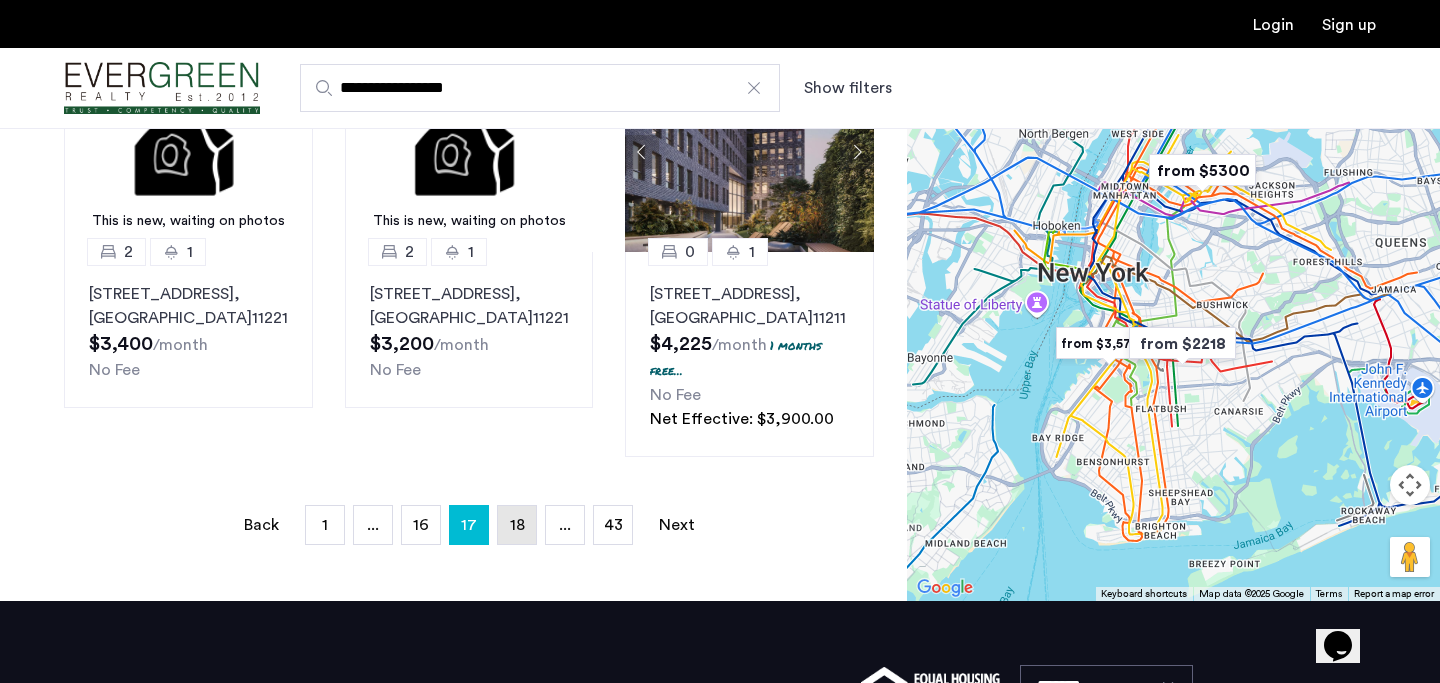 click on "page  18" at bounding box center (517, 525) 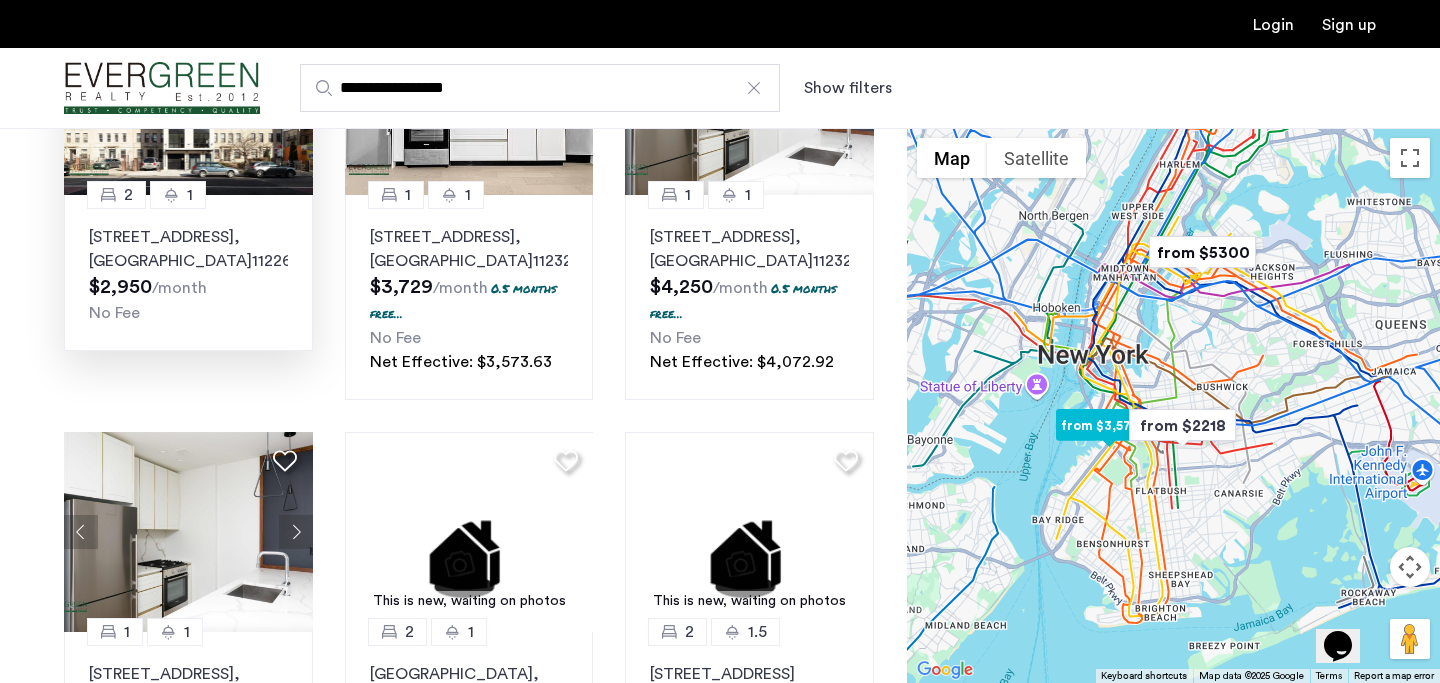 scroll, scrollTop: 1436, scrollLeft: 0, axis: vertical 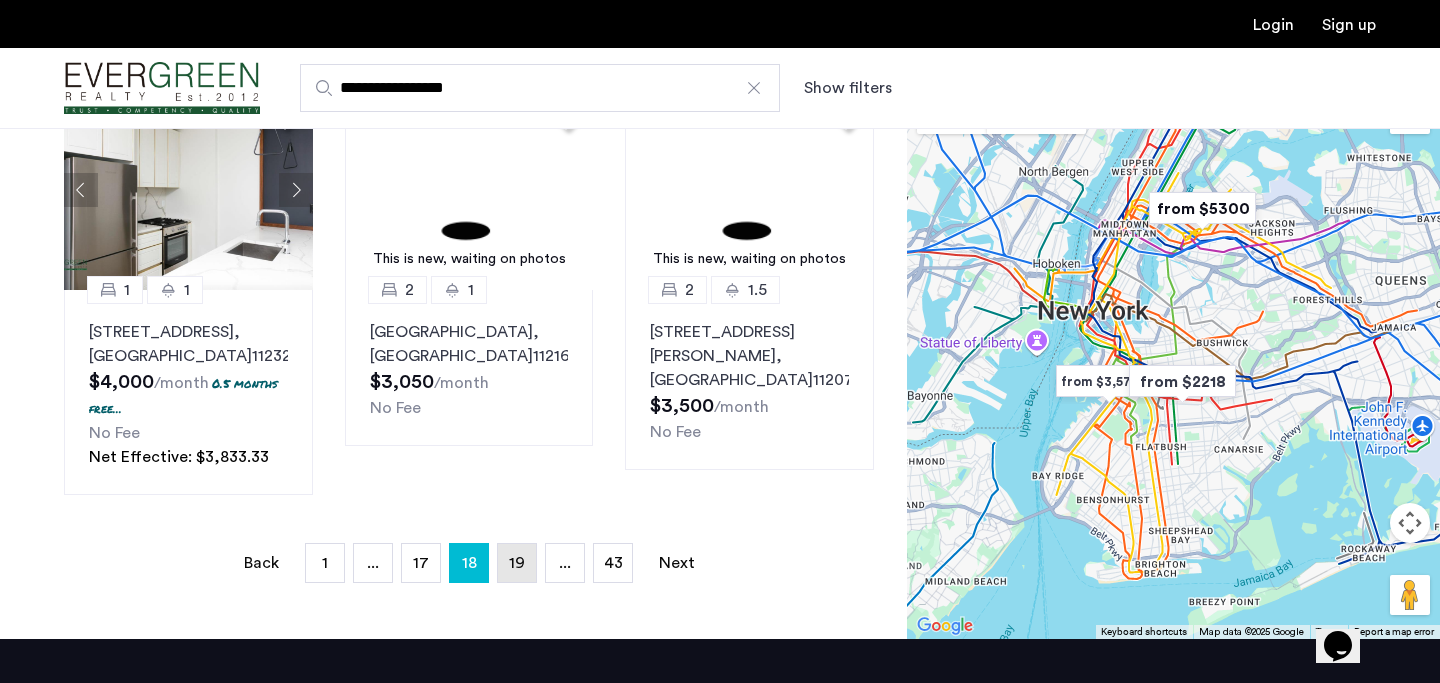 click on "page  19" at bounding box center [517, 563] 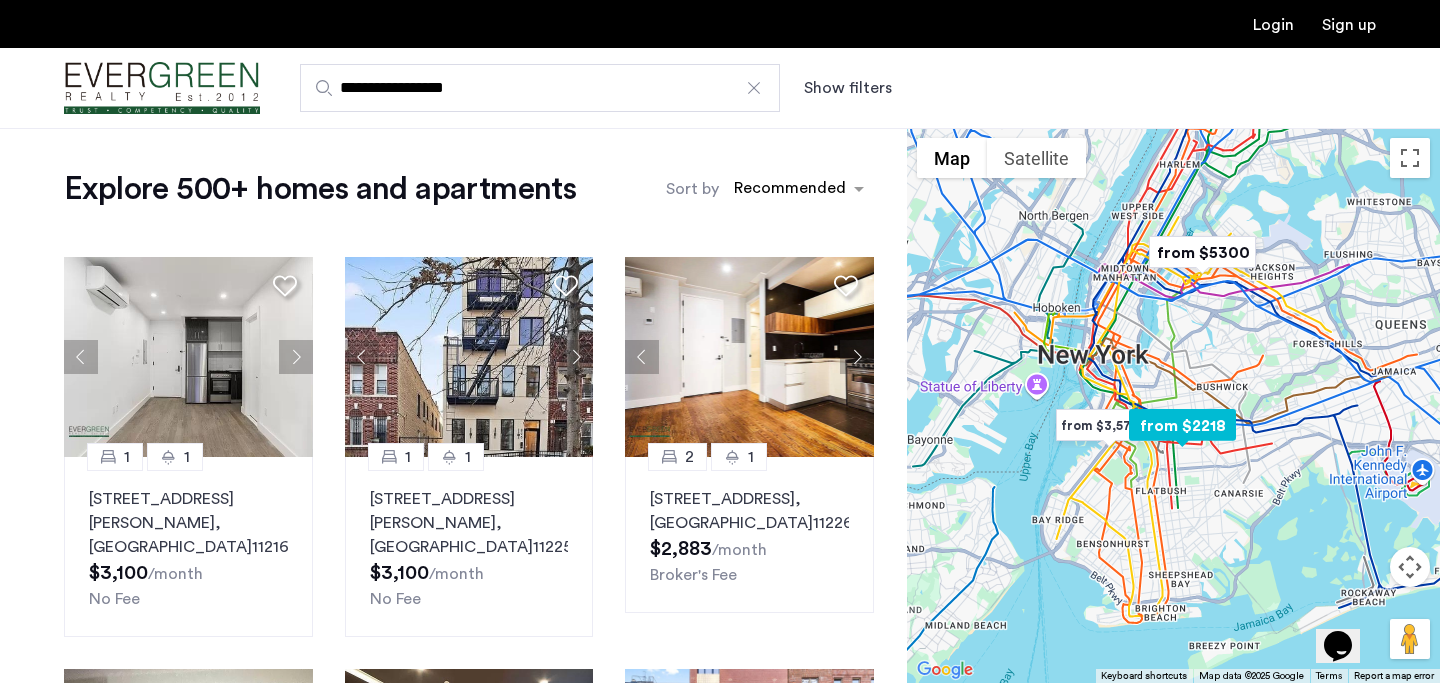 scroll, scrollTop: 11, scrollLeft: 0, axis: vertical 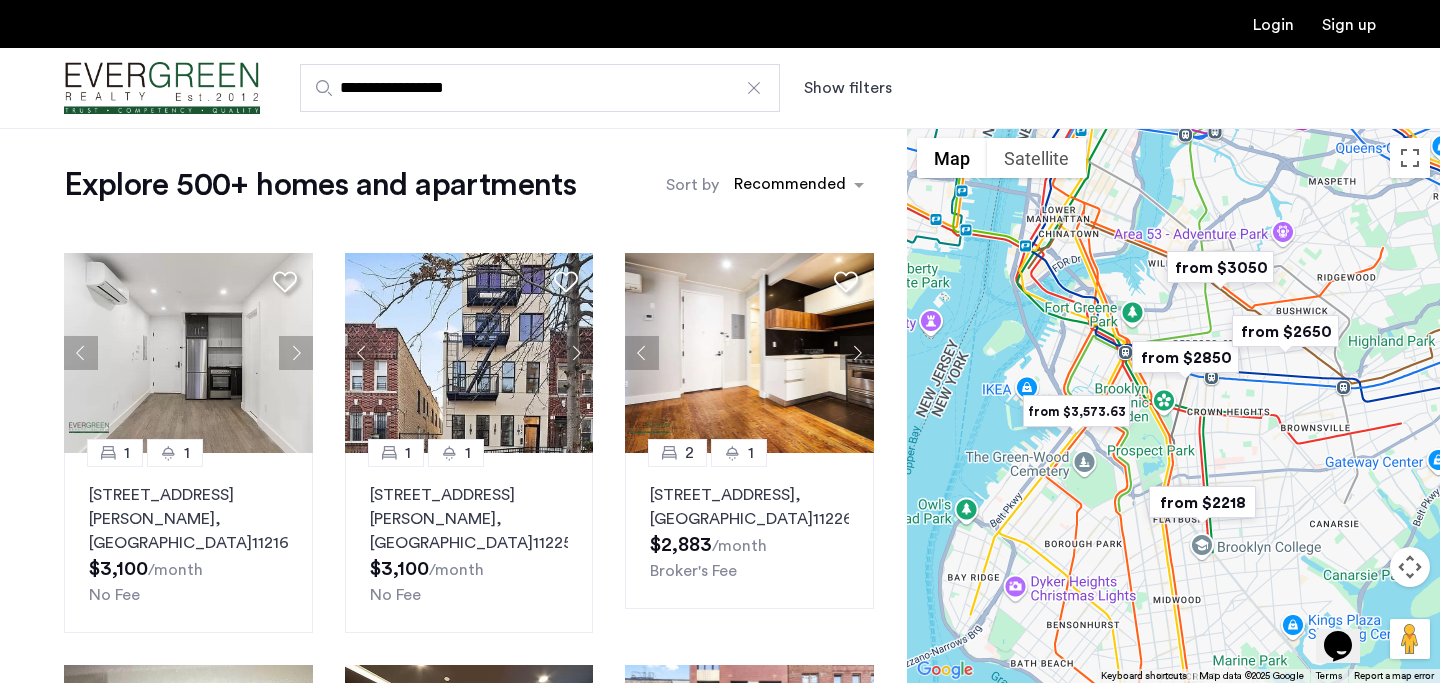 drag, startPoint x: 1152, startPoint y: 485, endPoint x: 1250, endPoint y: 473, distance: 98.731964 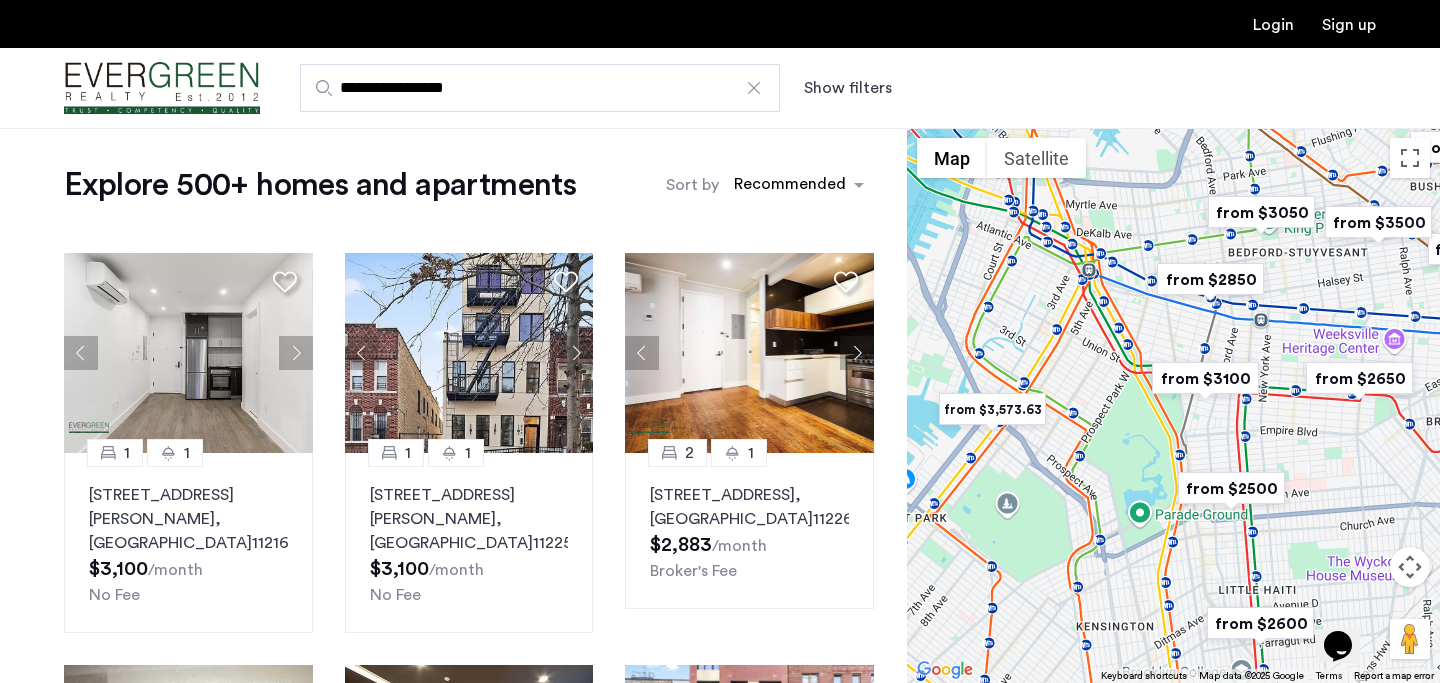 drag, startPoint x: 1225, startPoint y: 446, endPoint x: 1262, endPoint y: 446, distance: 37 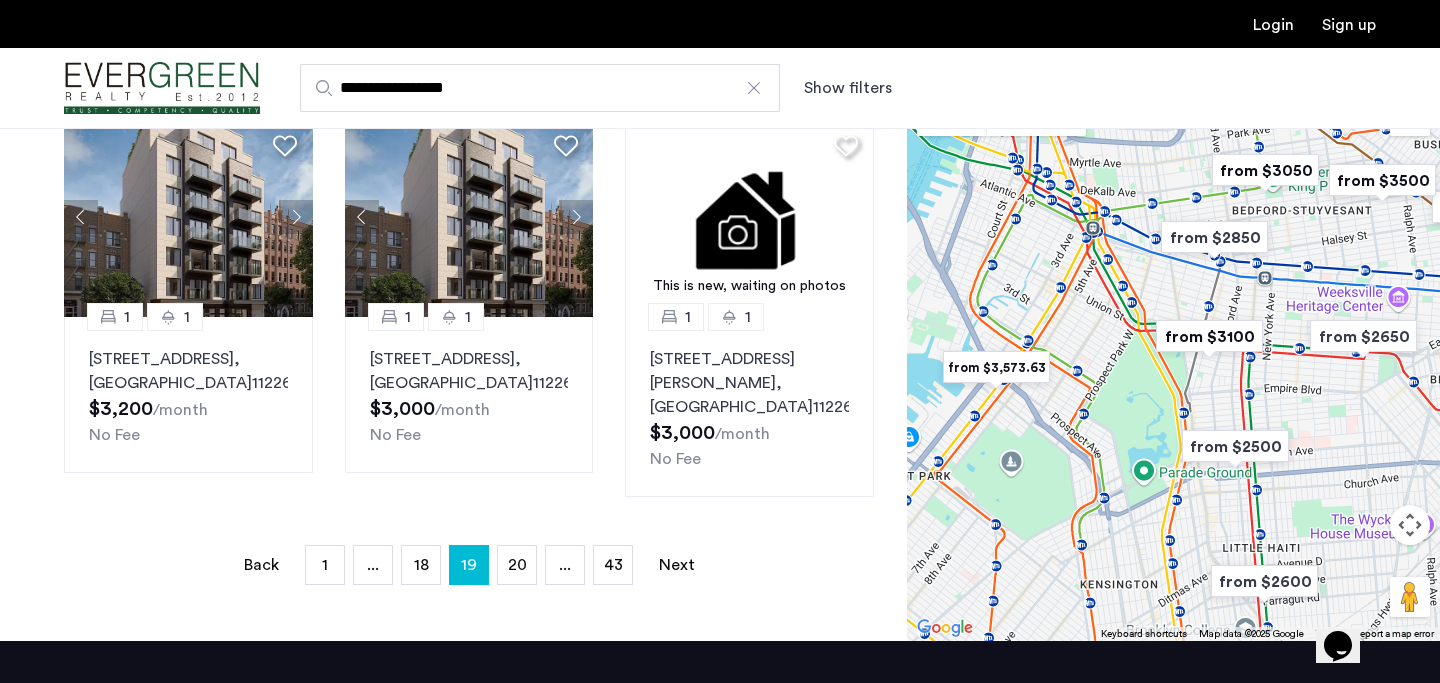 scroll, scrollTop: 1498, scrollLeft: 0, axis: vertical 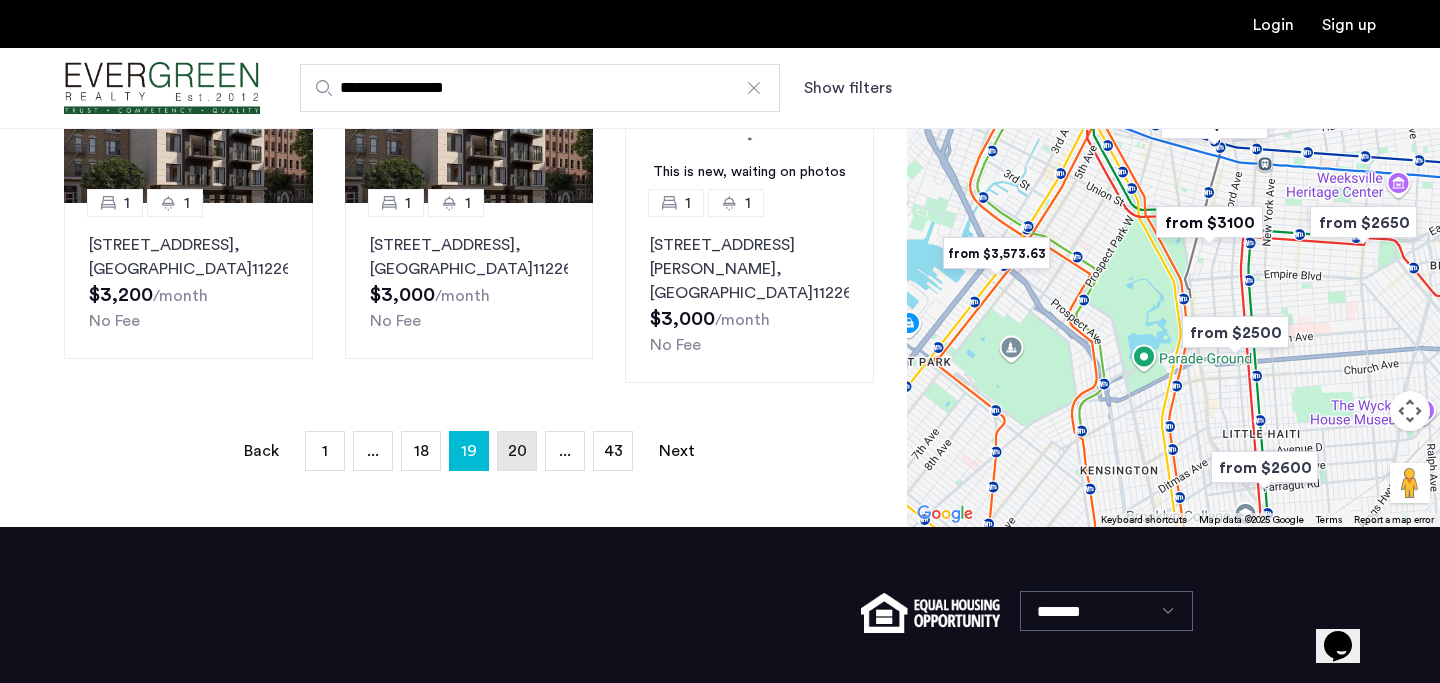 click on "page  20" at bounding box center [517, 451] 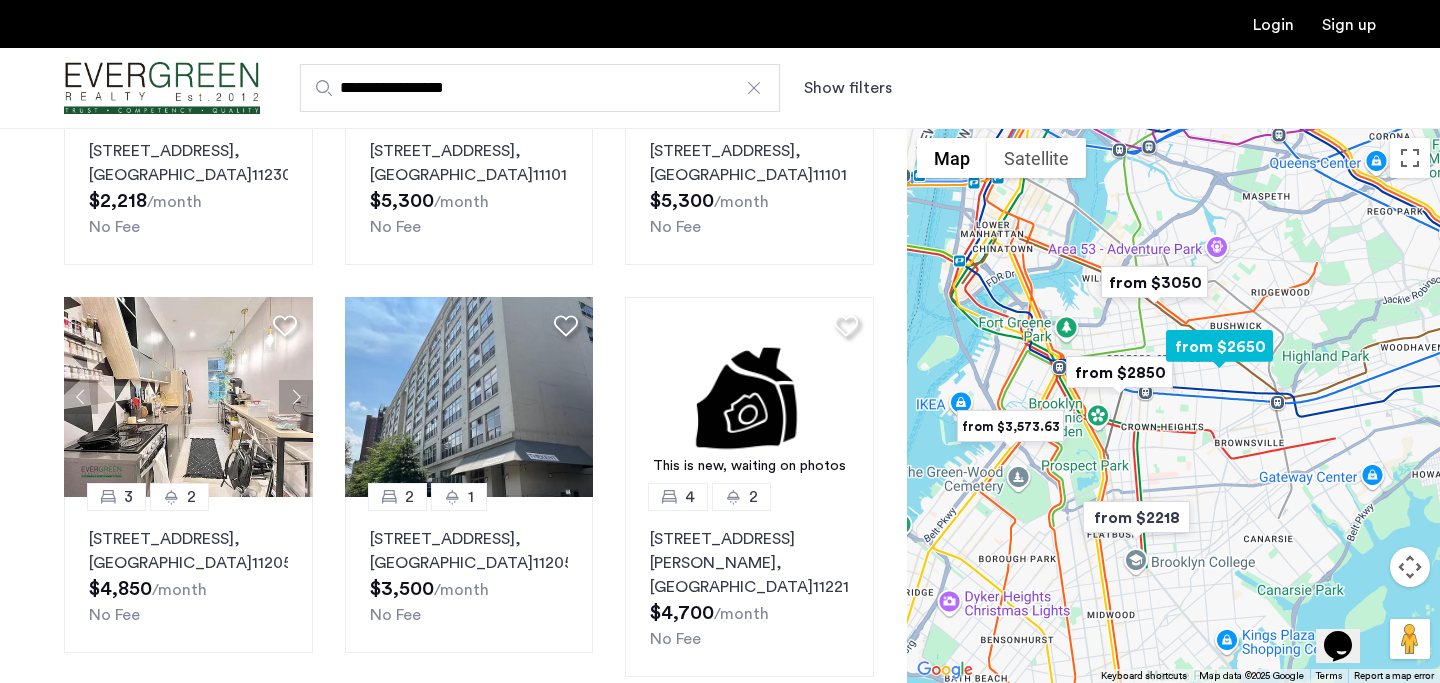 scroll, scrollTop: 559, scrollLeft: 0, axis: vertical 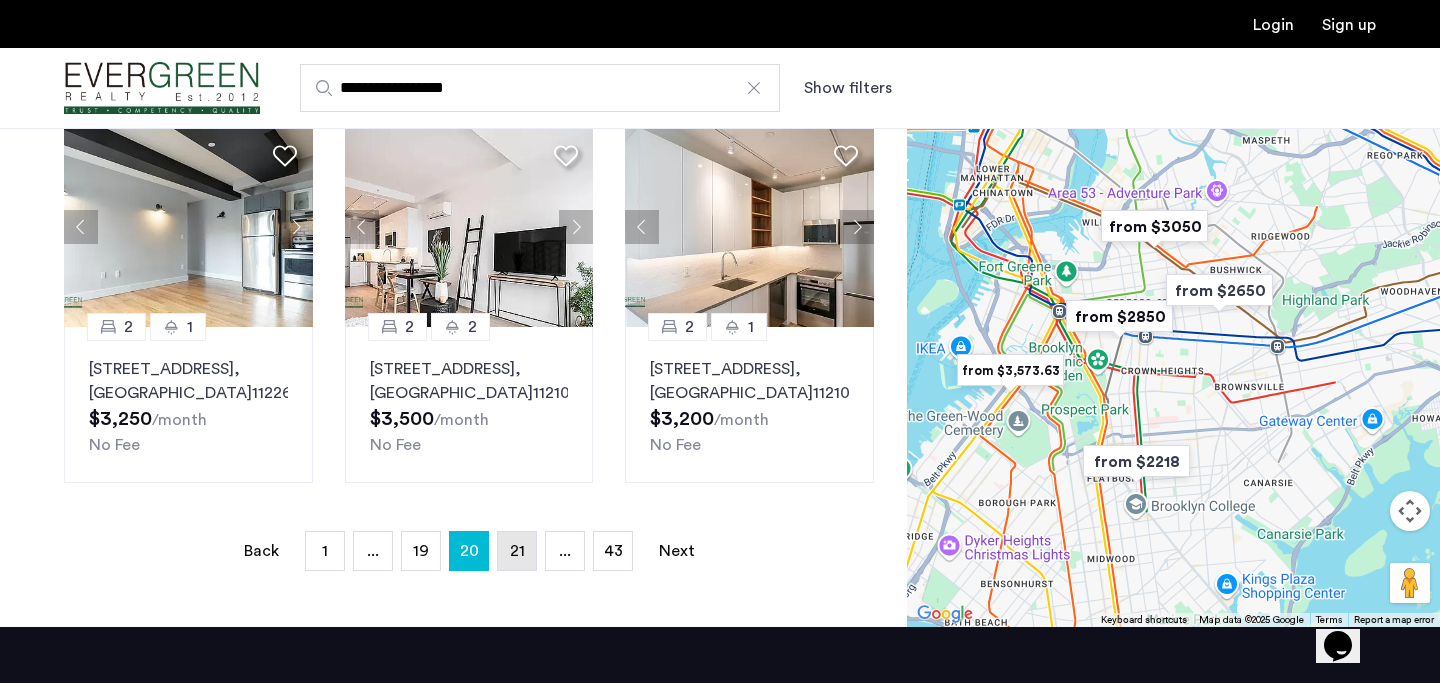 click on "page  21" at bounding box center [517, 551] 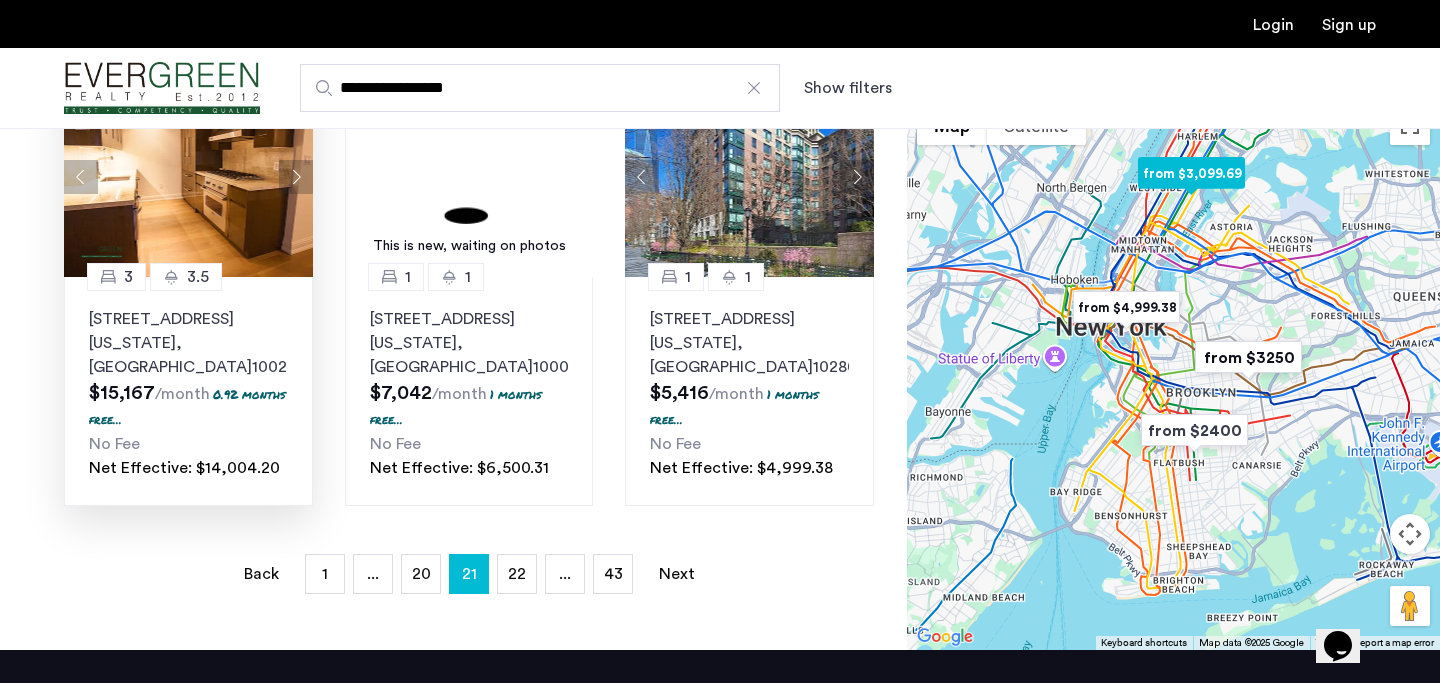 scroll, scrollTop: 1474, scrollLeft: 0, axis: vertical 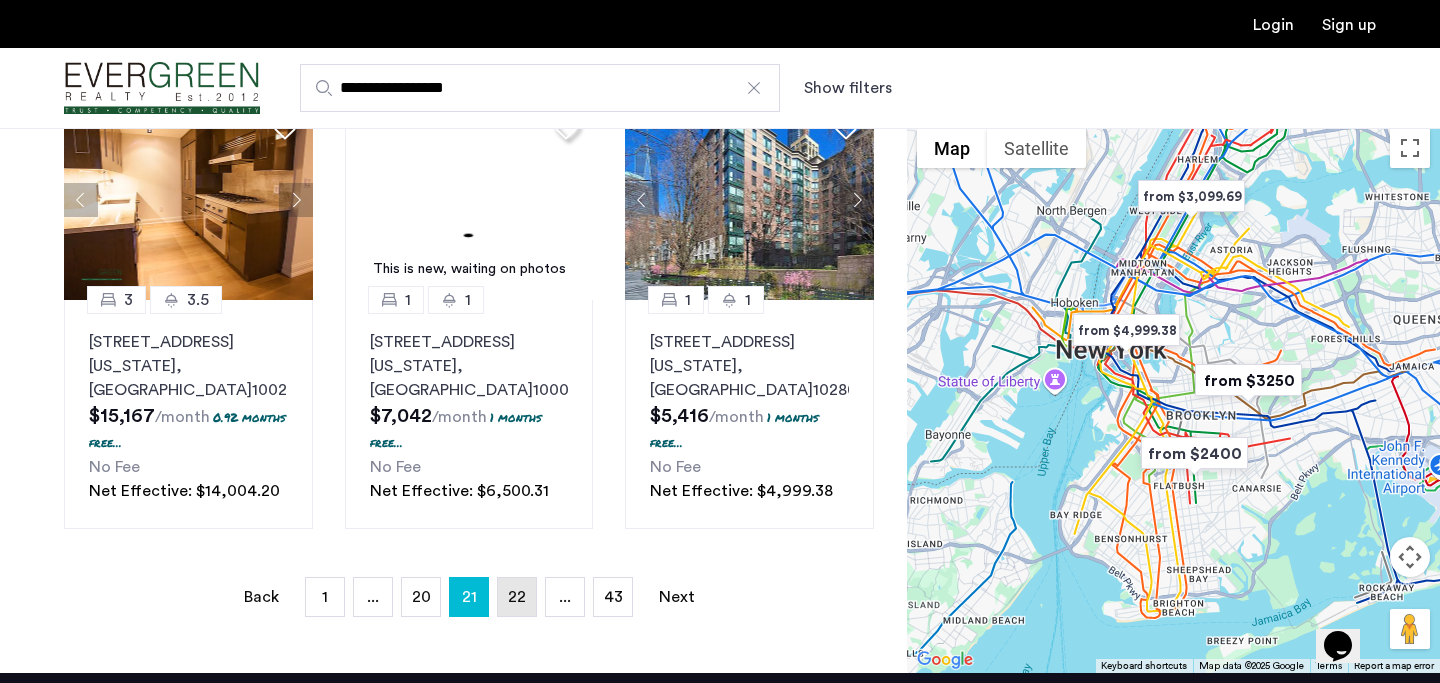 click on "page  22" at bounding box center (517, 597) 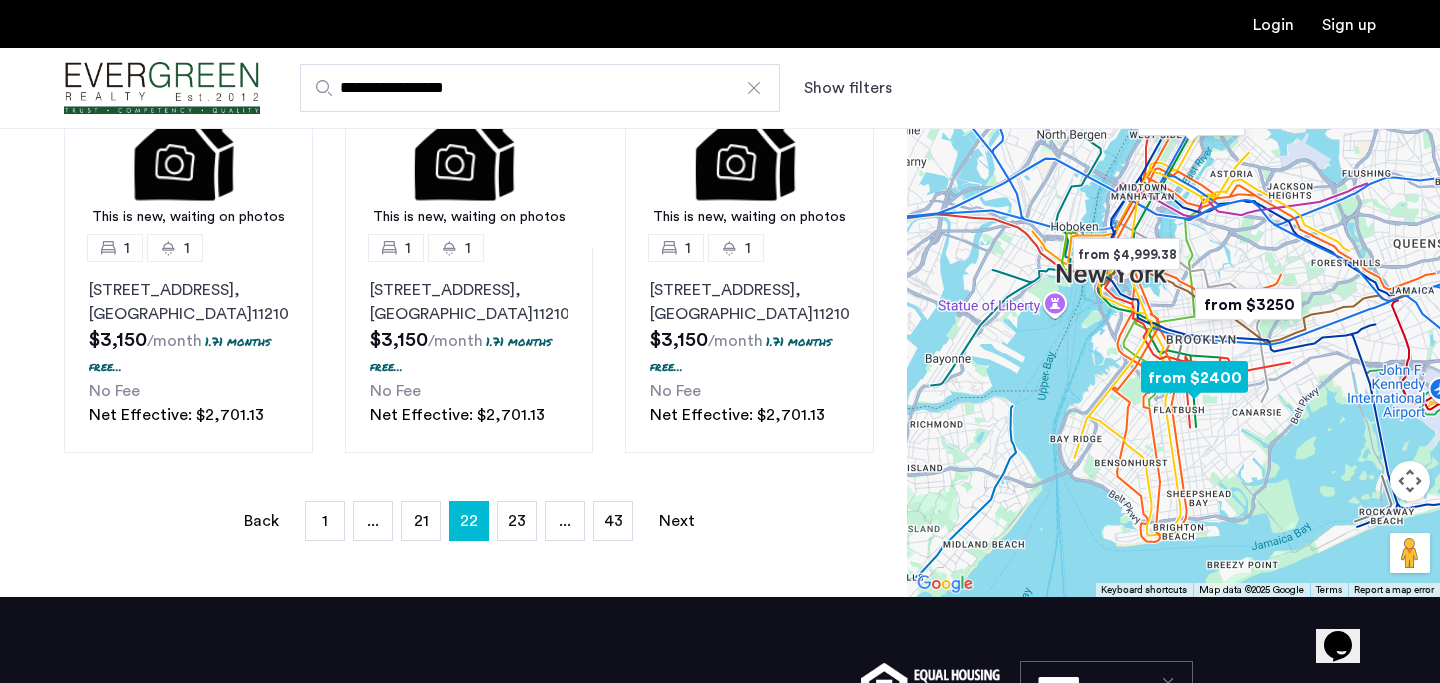 scroll, scrollTop: 1758, scrollLeft: 0, axis: vertical 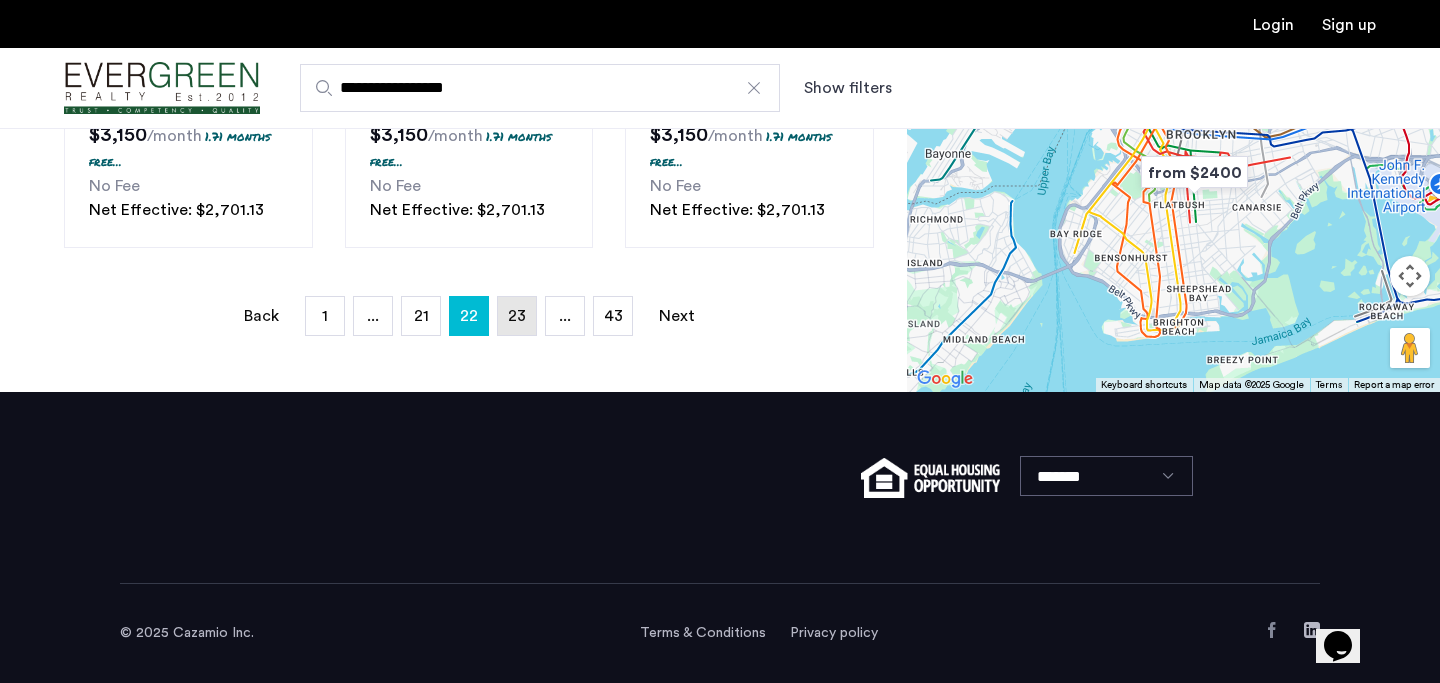 click on "page  23" at bounding box center (517, 316) 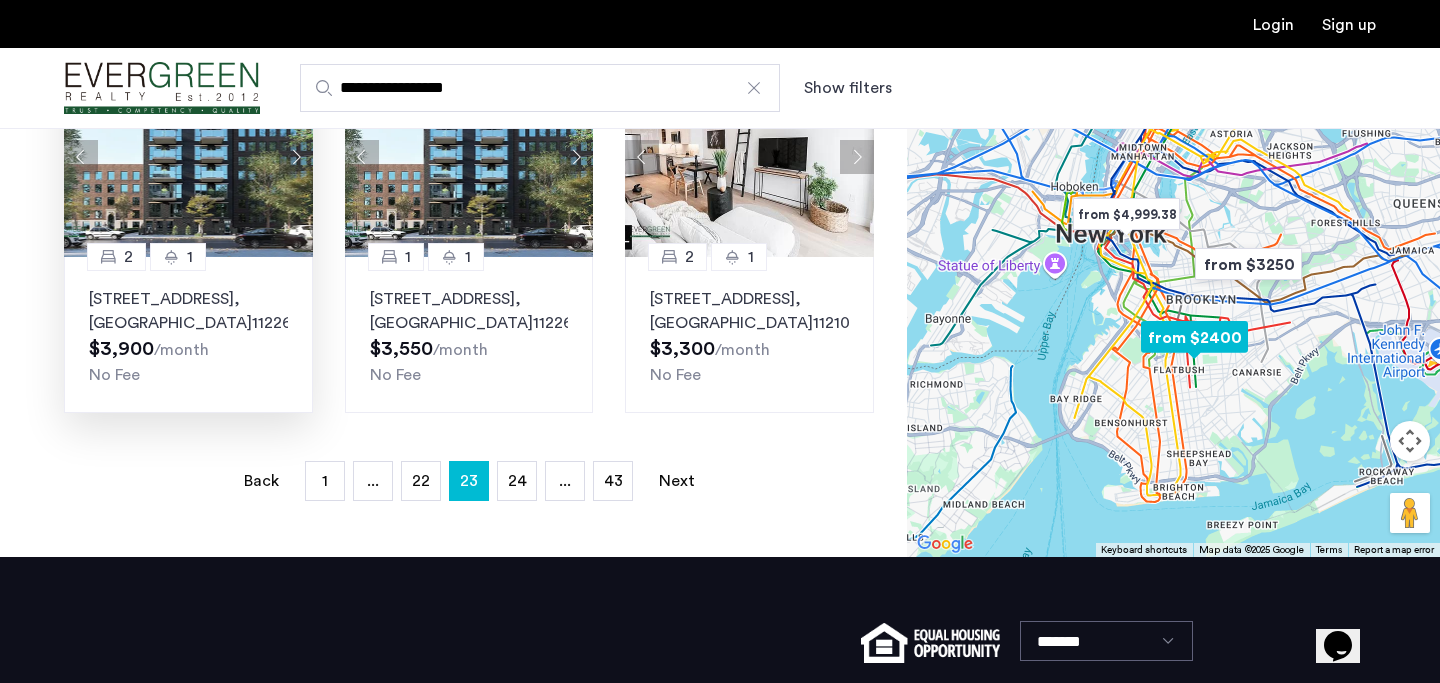 scroll, scrollTop: 1659, scrollLeft: 0, axis: vertical 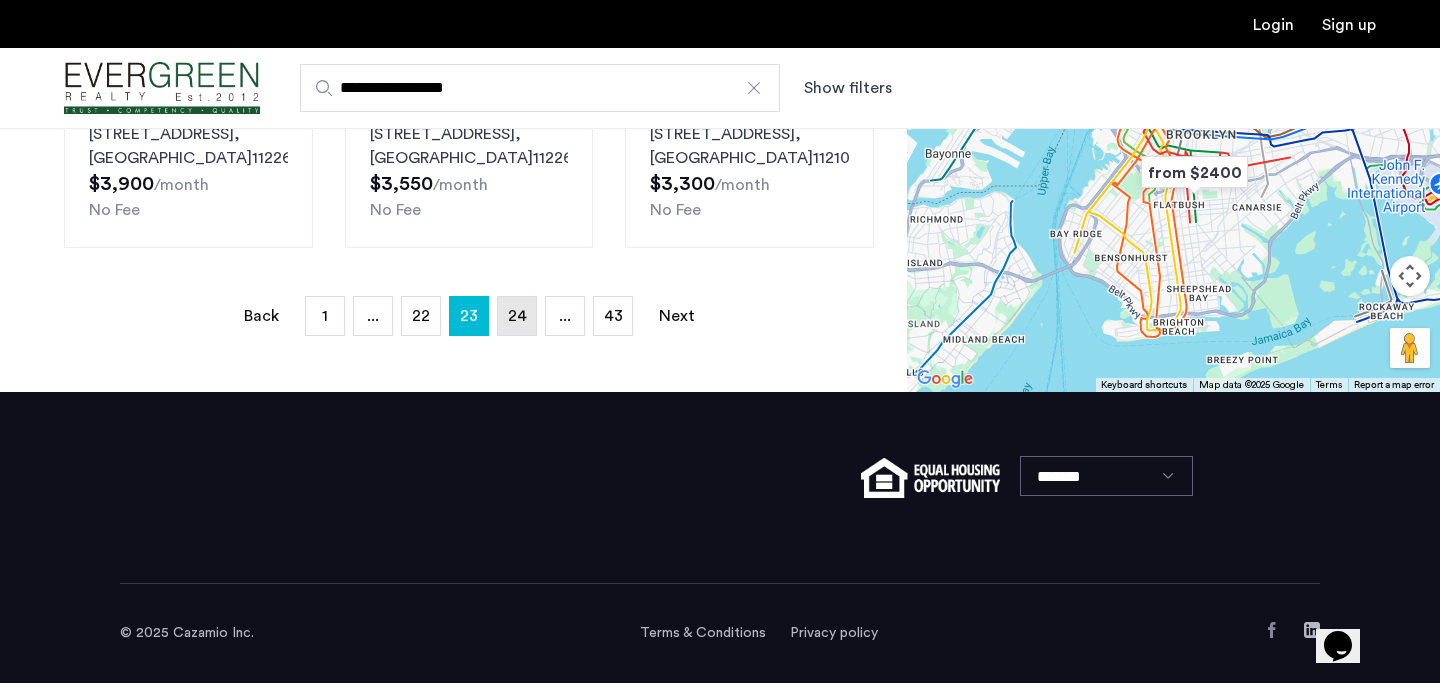 click on "24" at bounding box center [517, 316] 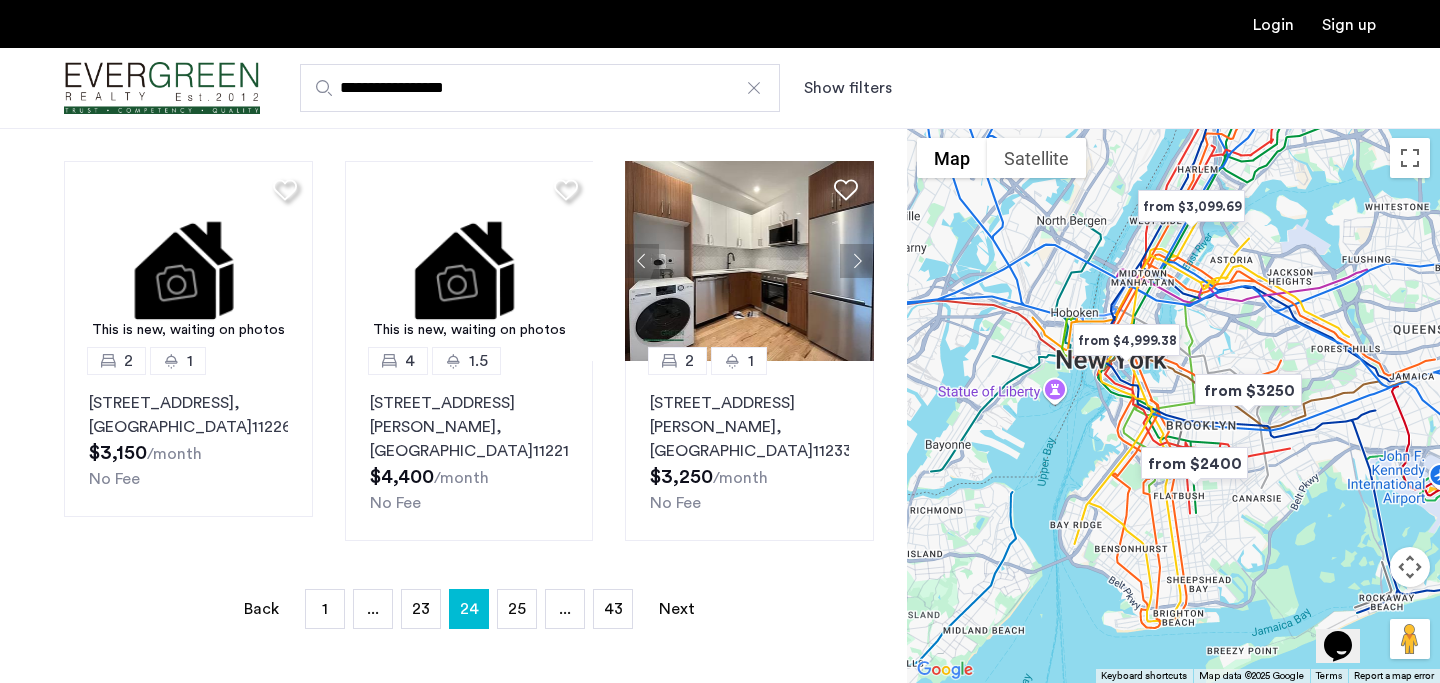 scroll, scrollTop: 1396, scrollLeft: 0, axis: vertical 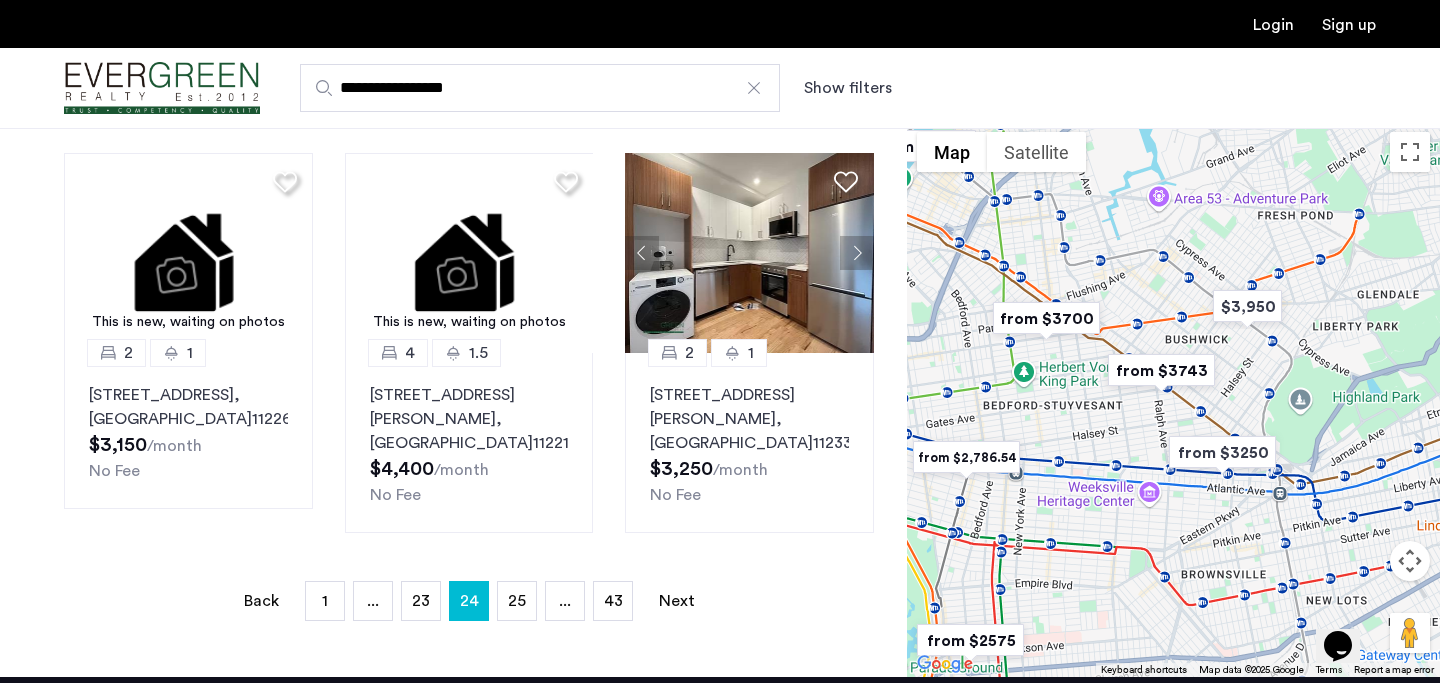 click on "Back  page  24 / 43  page  1 page  ... page  23 You're on page  24 page  25 page  ... page  43  Next  page" at bounding box center [469, 601] 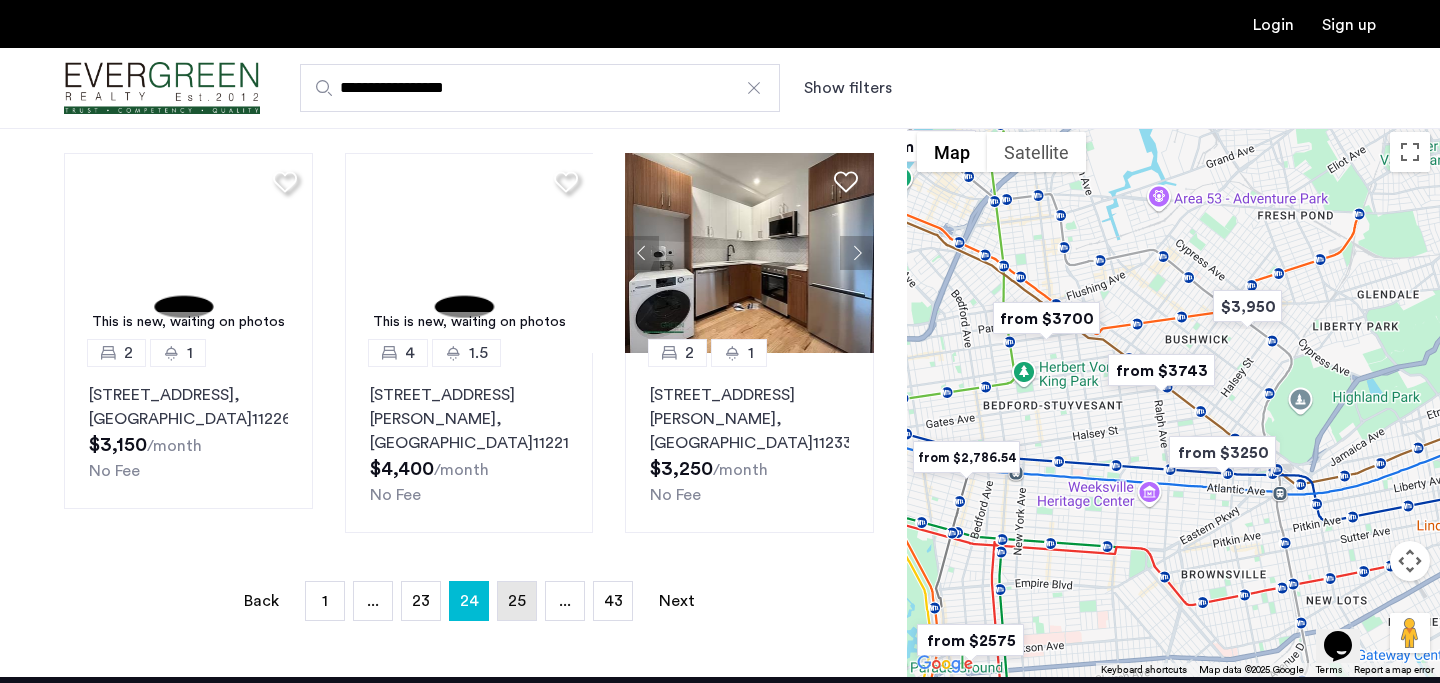 click on "25" at bounding box center (517, 601) 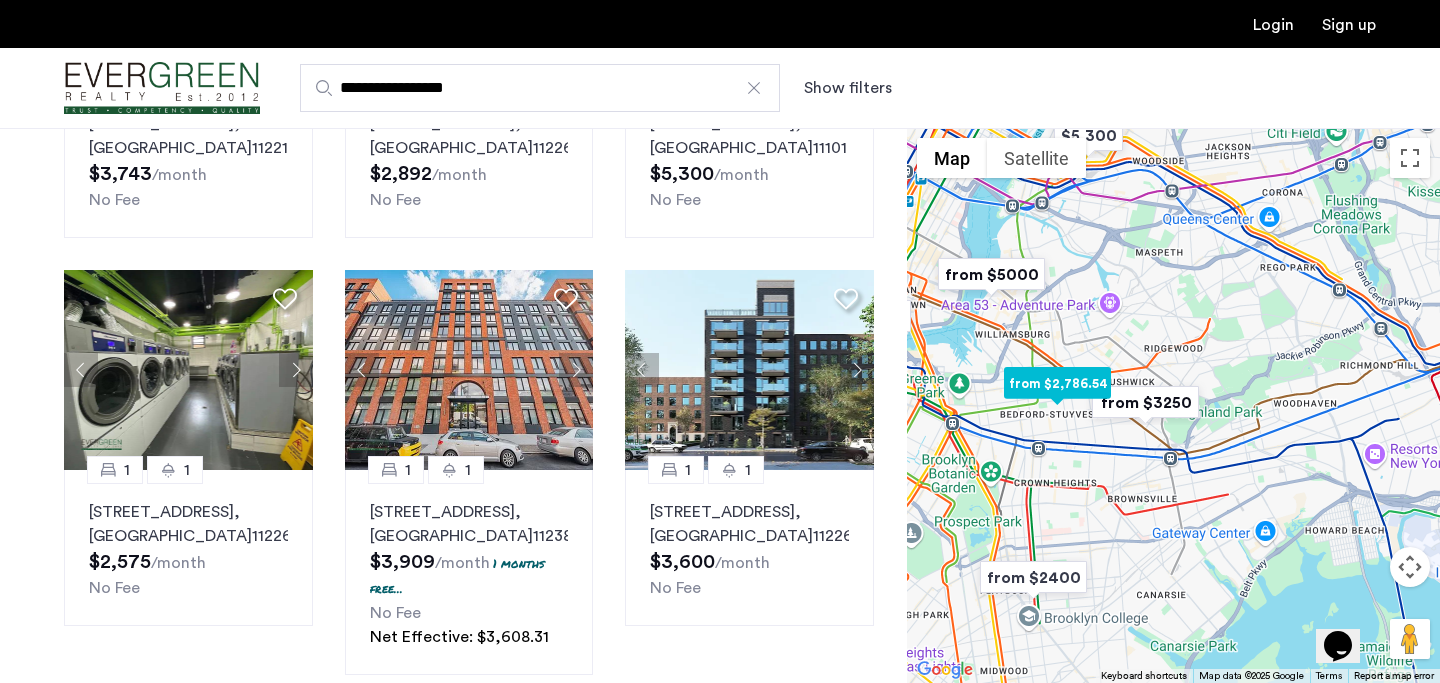 scroll, scrollTop: 1202, scrollLeft: 0, axis: vertical 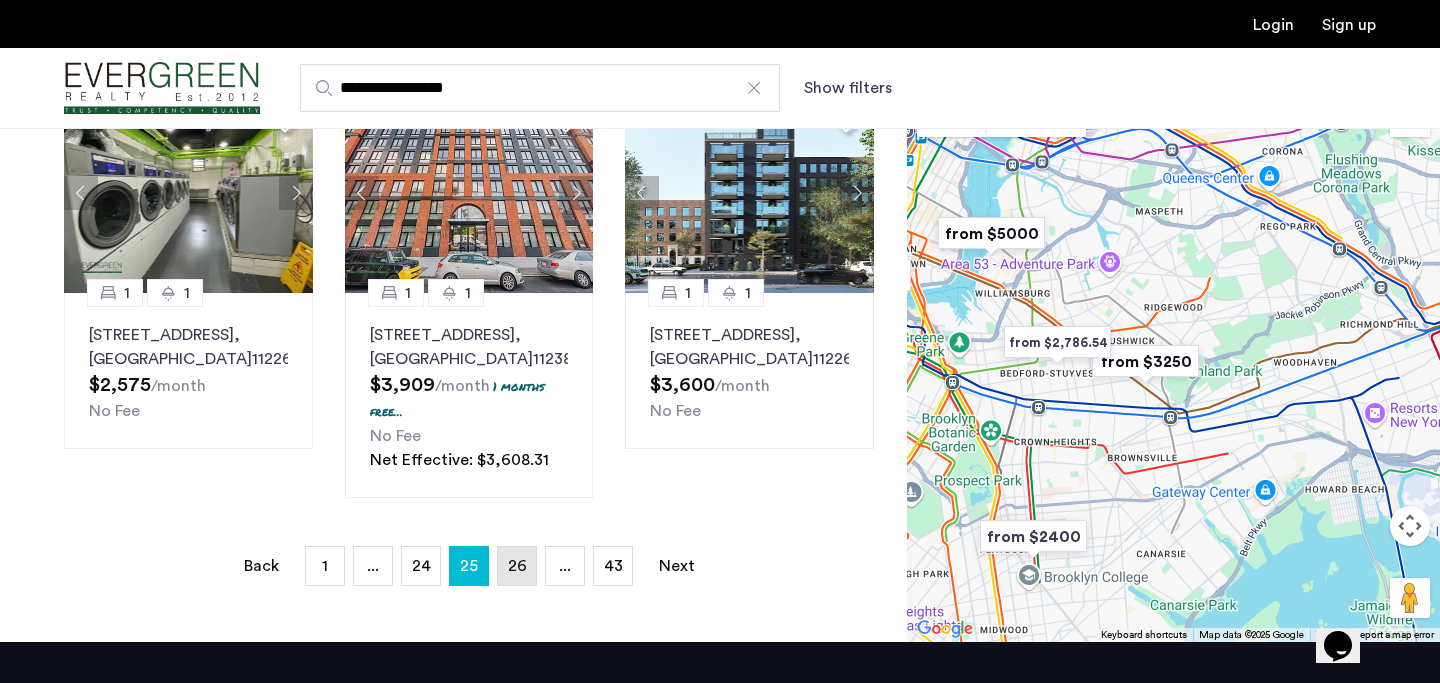 click on "page  26" at bounding box center [517, 566] 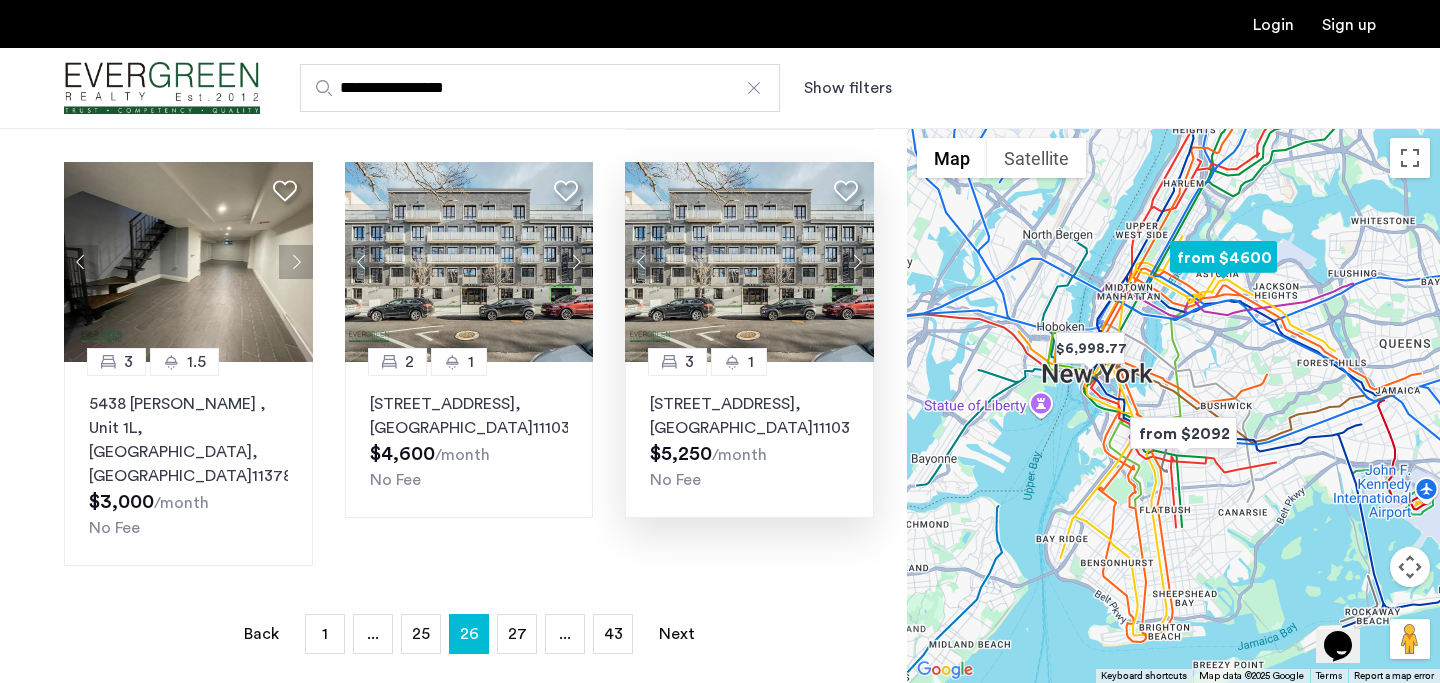 scroll, scrollTop: 1423, scrollLeft: 0, axis: vertical 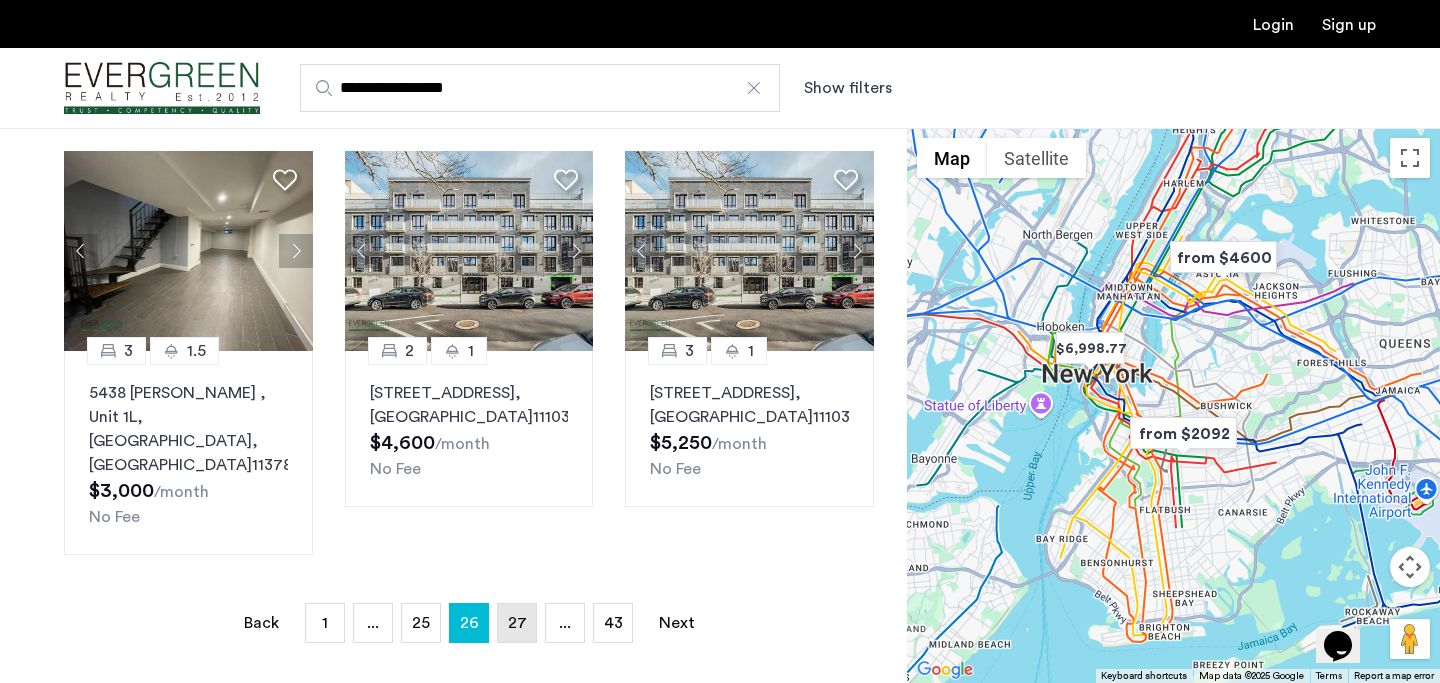 click on "27" at bounding box center [517, 623] 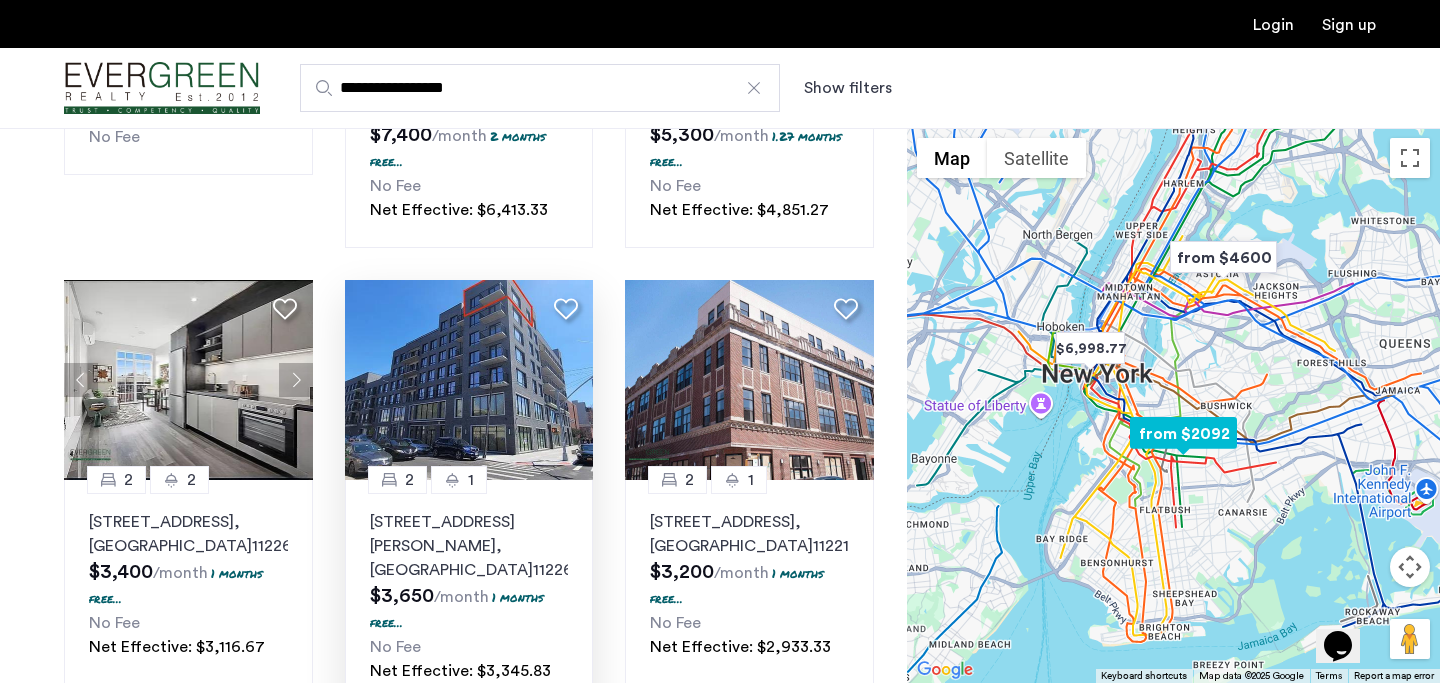 scroll, scrollTop: 1562, scrollLeft: 0, axis: vertical 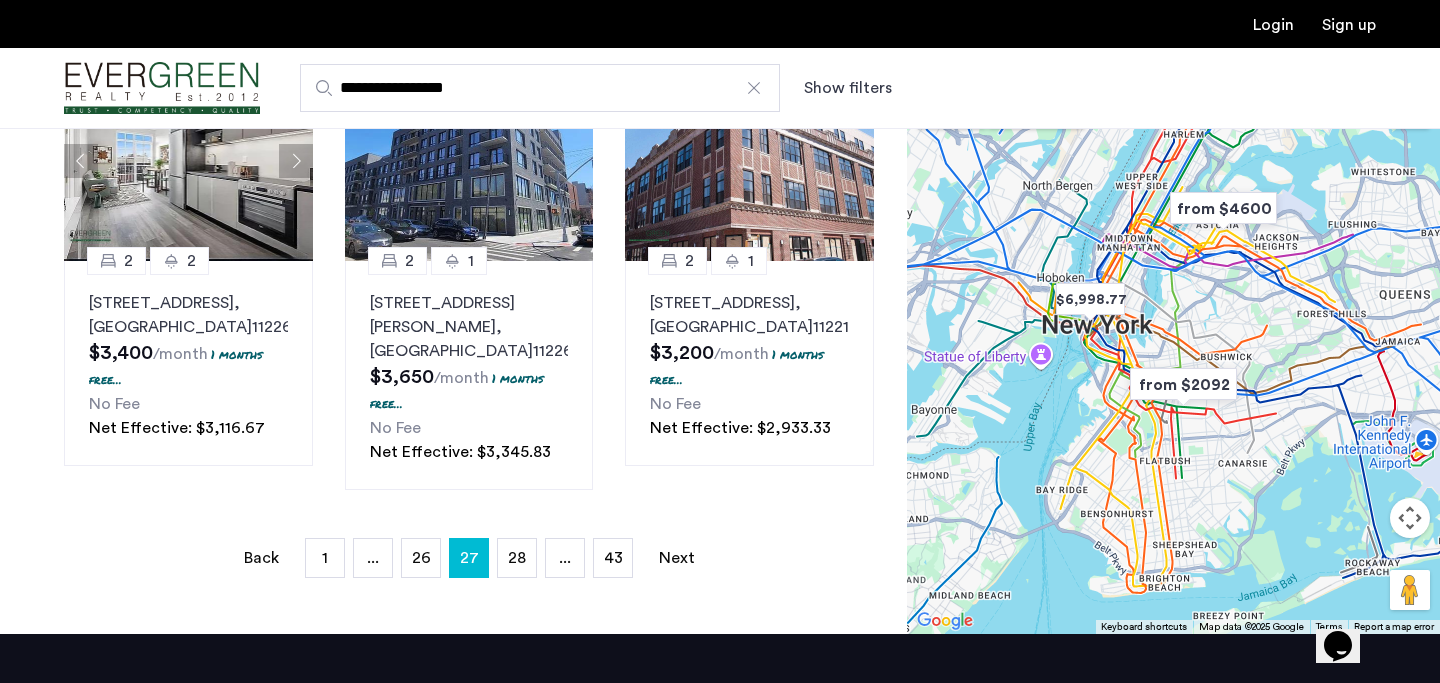click on "Explore 500+ homes and apartments  Sort by Recommended This is new, waiting on photos 4 1 208 Starr Street, Unit 2L, Brooklyn , NY  11237  $5,500  /month No Fee 2 1 60-80 Myrtle Avenue, Unit 3F, Queens , NY  11385  $3,100  /month No Fee 1 1 1499 Bedford Avenue, Unit 8B, Brooklyn , NY  11216  $3,700  /month  1.21 months free...  No Fee Net Effective: $3,401.53 0 1 1499 Bedford Avenue, Unit 10F, Brooklyn , NY  11216  $3,150  /month  0.95 months free...  No Fee Net Effective: $2,950.50 2 1 280 Meeker Avenue, Unit 704, Brooklyn , NY  11211  $5,500  /month  1.41 months free...  No Fee Net Effective: $4,853.75 3 1 31-19 37th Street, Unit 4G, Queens , NY  11103  $5,400  /month No Fee 3 1 187 Kent Avenue, Unit 603, Brooklyn , NY  11249  $7,600  /month No Fee 3 1 280 Meeker Avenue, Unit 806, Brooklyn , NY  11211  $7,400  /month  2 months free...  No Fee Net Effective: $6,413.33 2 1 280 Meeker Avenue, Unit 804, Brooklyn , NY  11211  $5,300  /month  1.27 months free...  No Fee Net Effective: $4,851.27 2 2 , NY" 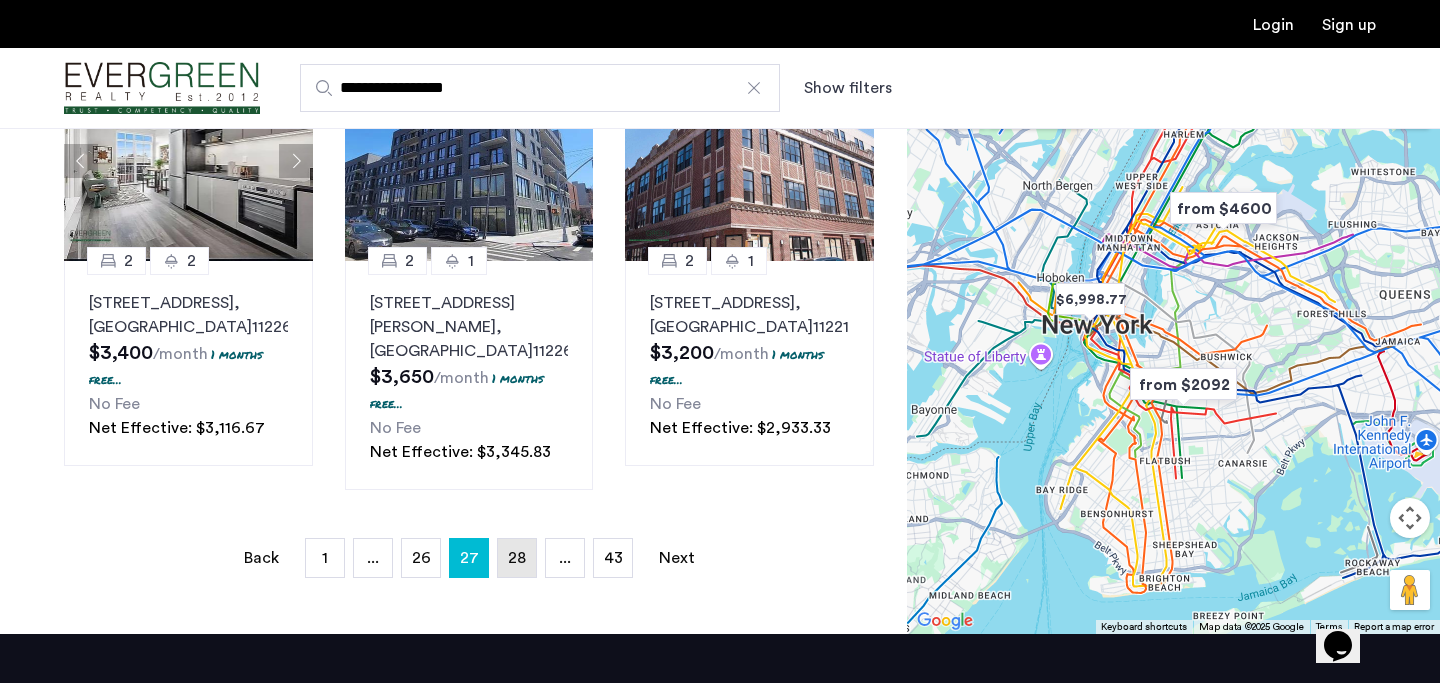 click on "28" at bounding box center [517, 558] 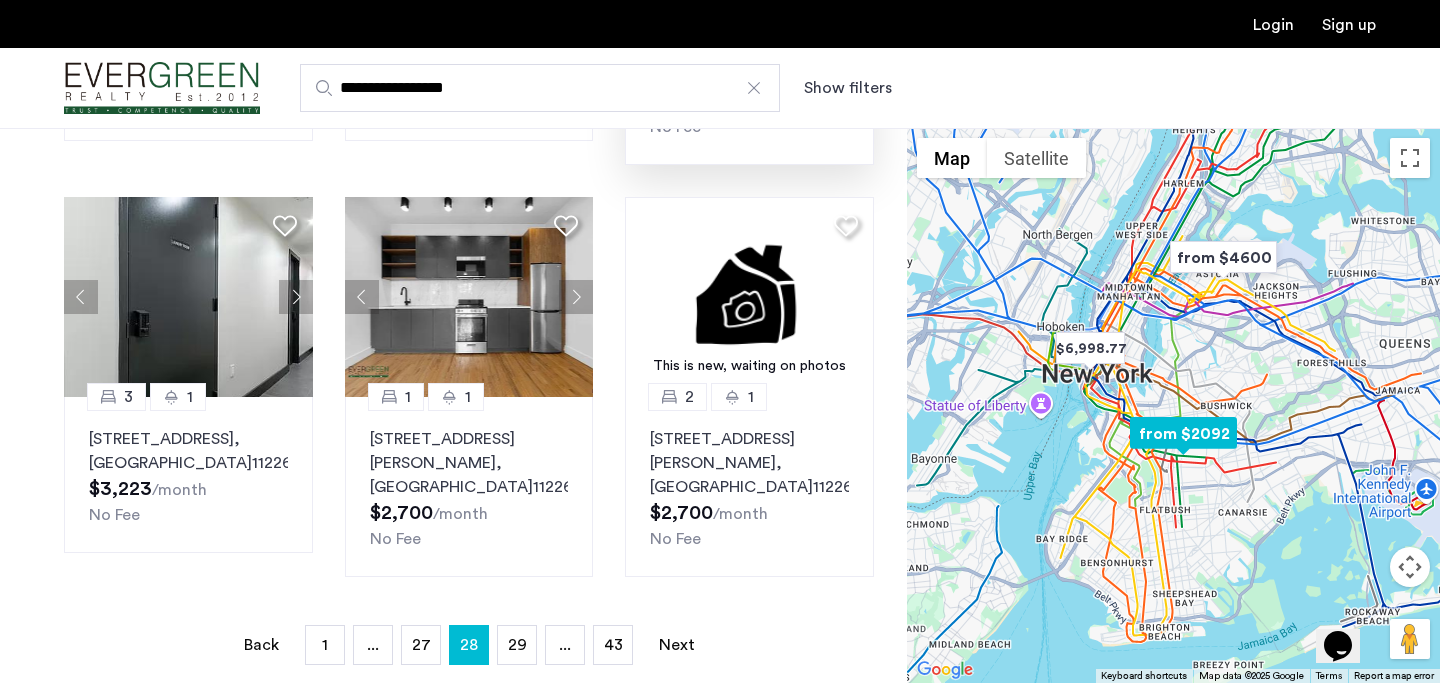 scroll, scrollTop: 1304, scrollLeft: 0, axis: vertical 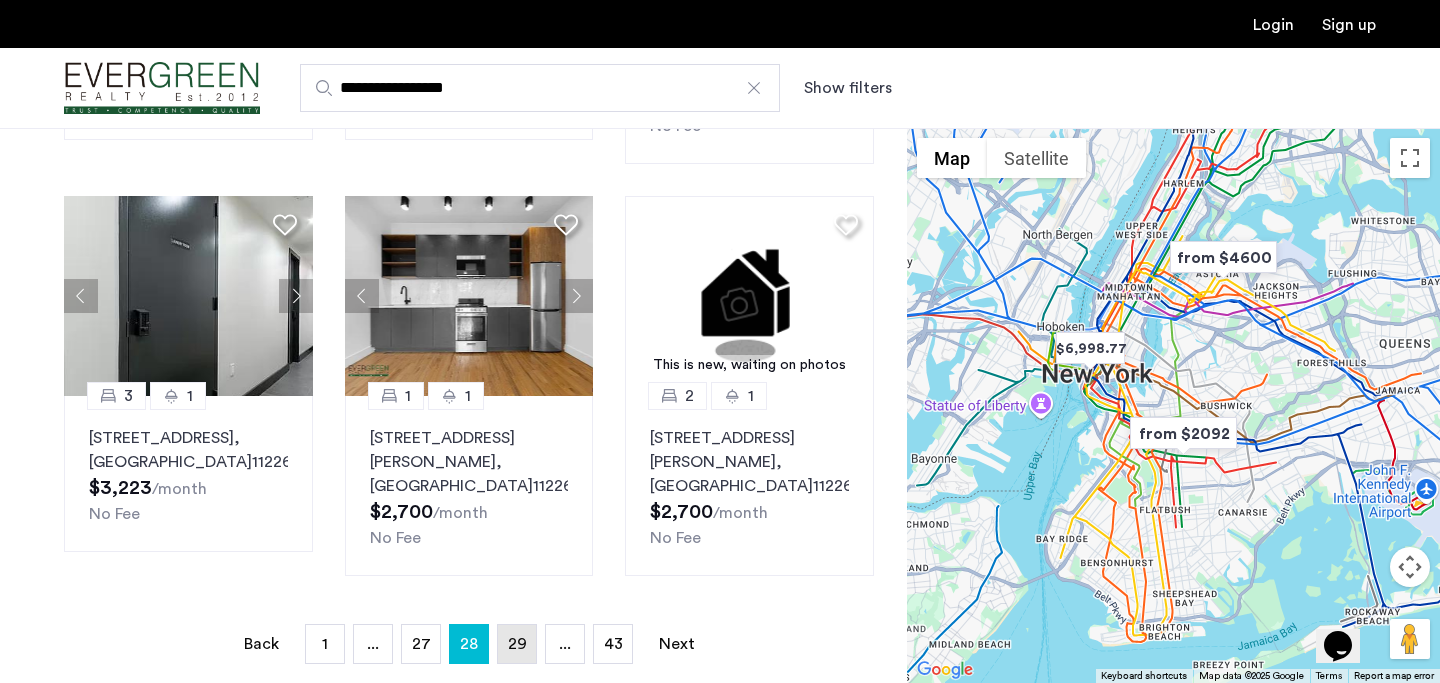 click on "29" at bounding box center (517, 644) 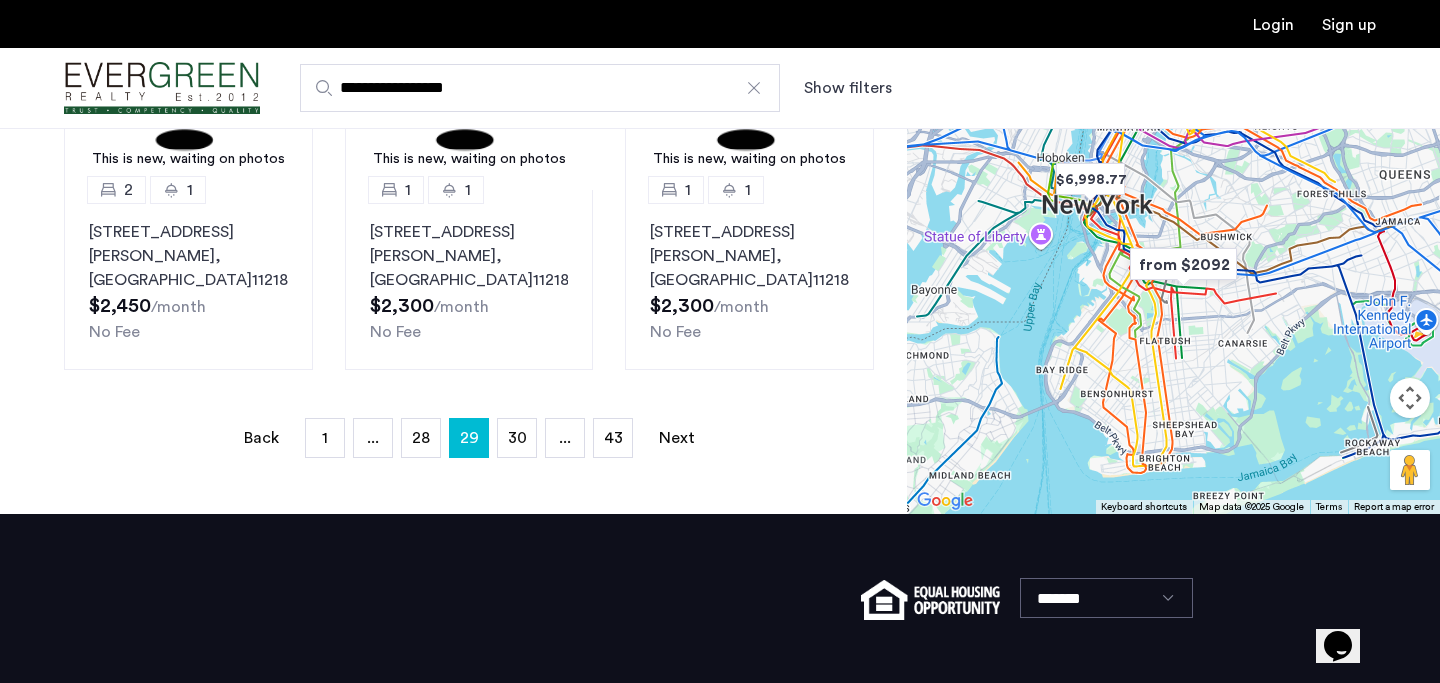 scroll, scrollTop: 1560, scrollLeft: 0, axis: vertical 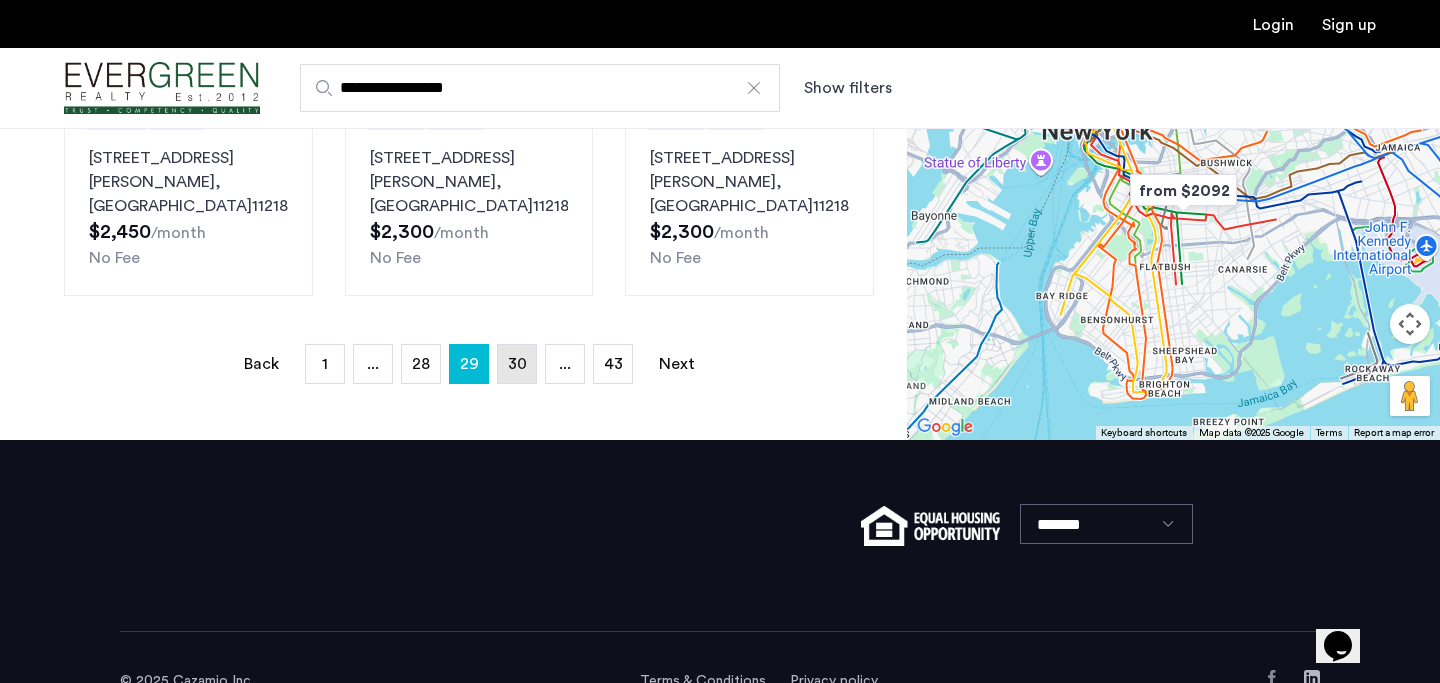 click on "page  30" at bounding box center [517, 364] 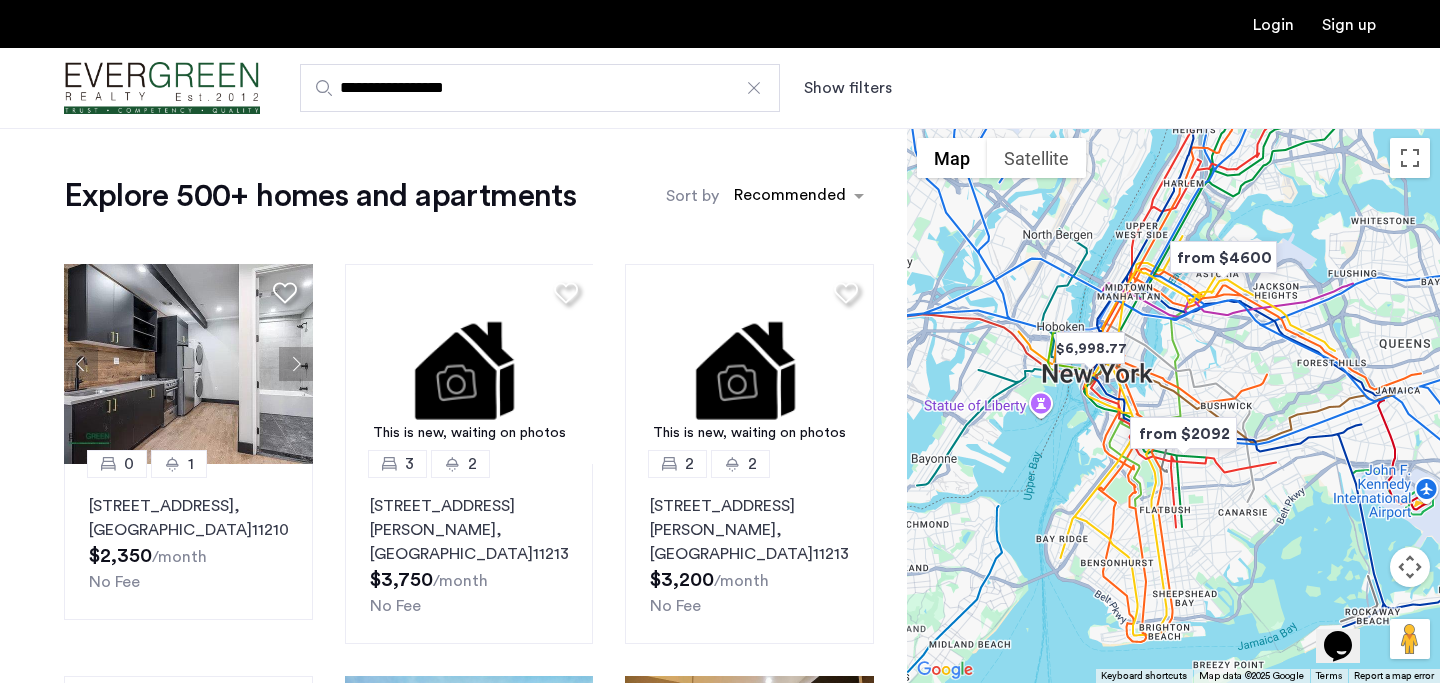 click on "**********" at bounding box center (540, 88) 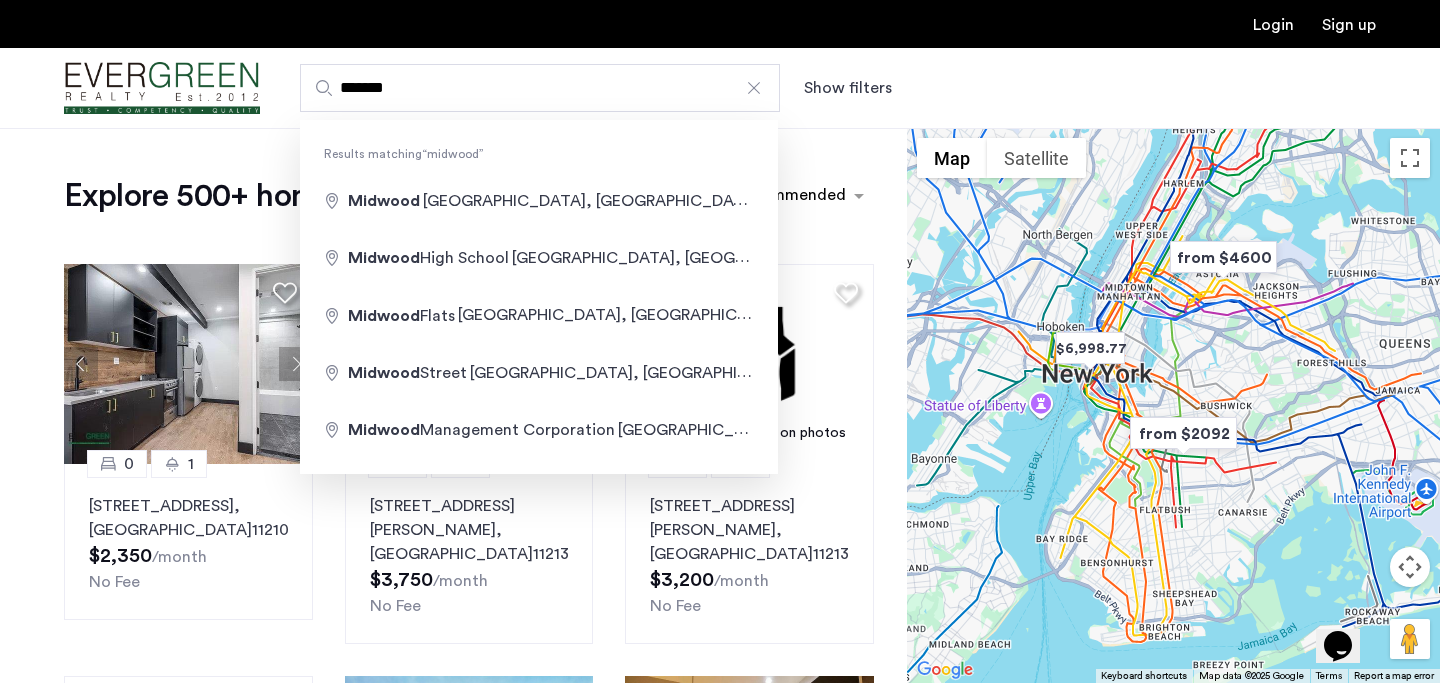 type on "**********" 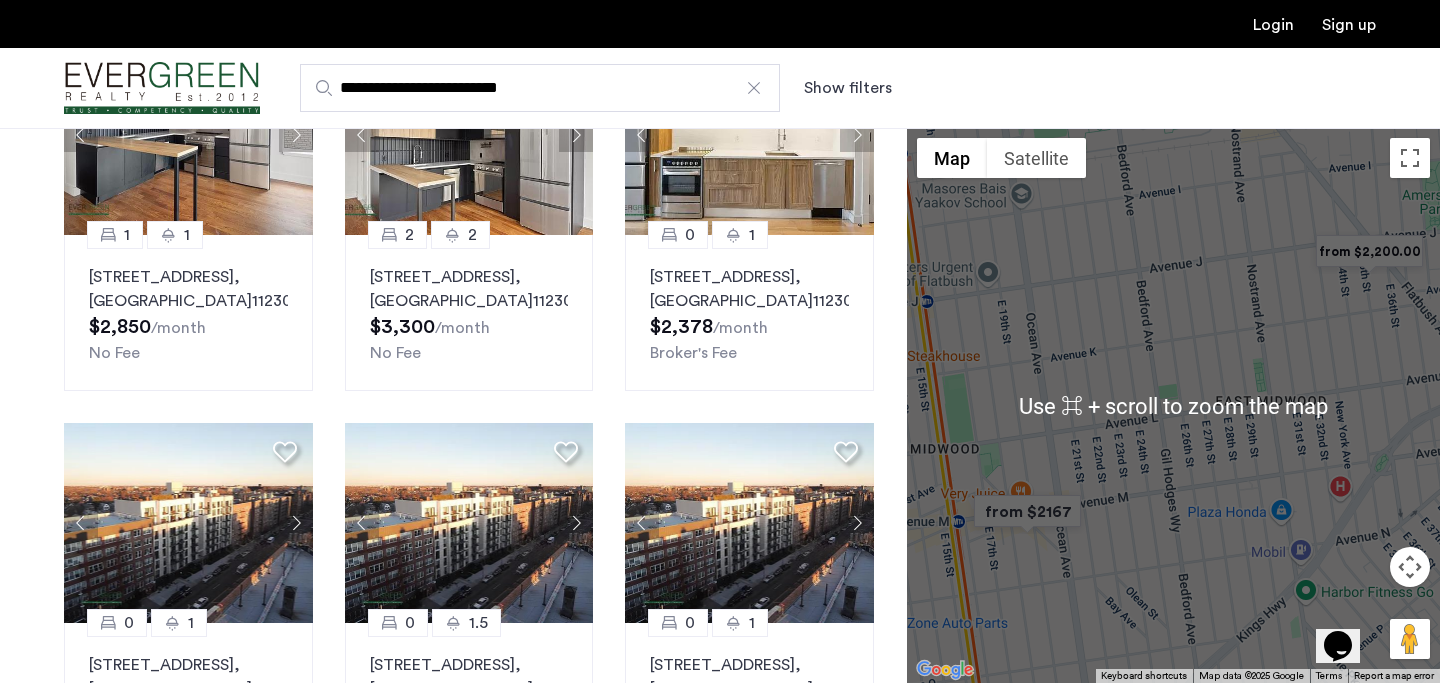 scroll, scrollTop: 140, scrollLeft: 0, axis: vertical 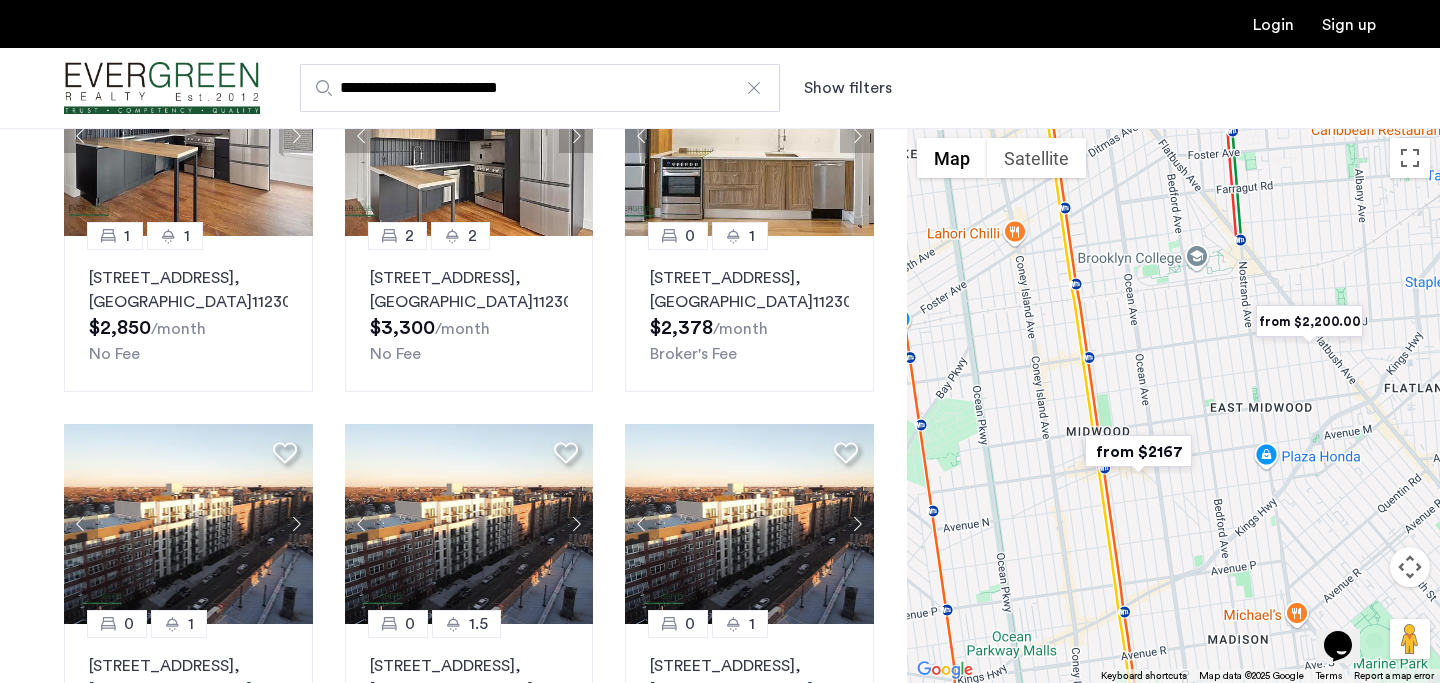 drag, startPoint x: 1037, startPoint y: 409, endPoint x: 1157, endPoint y: 401, distance: 120.26637 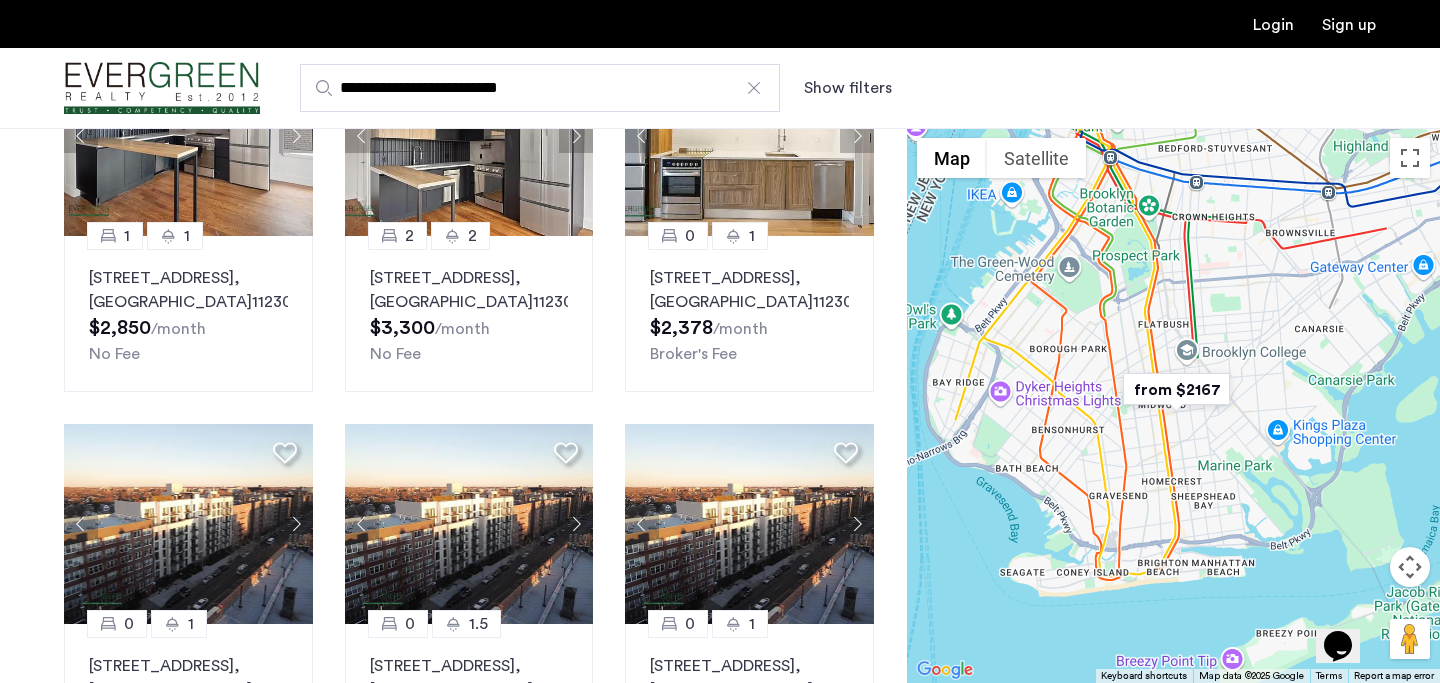 drag, startPoint x: 1186, startPoint y: 518, endPoint x: 1155, endPoint y: 475, distance: 53.009434 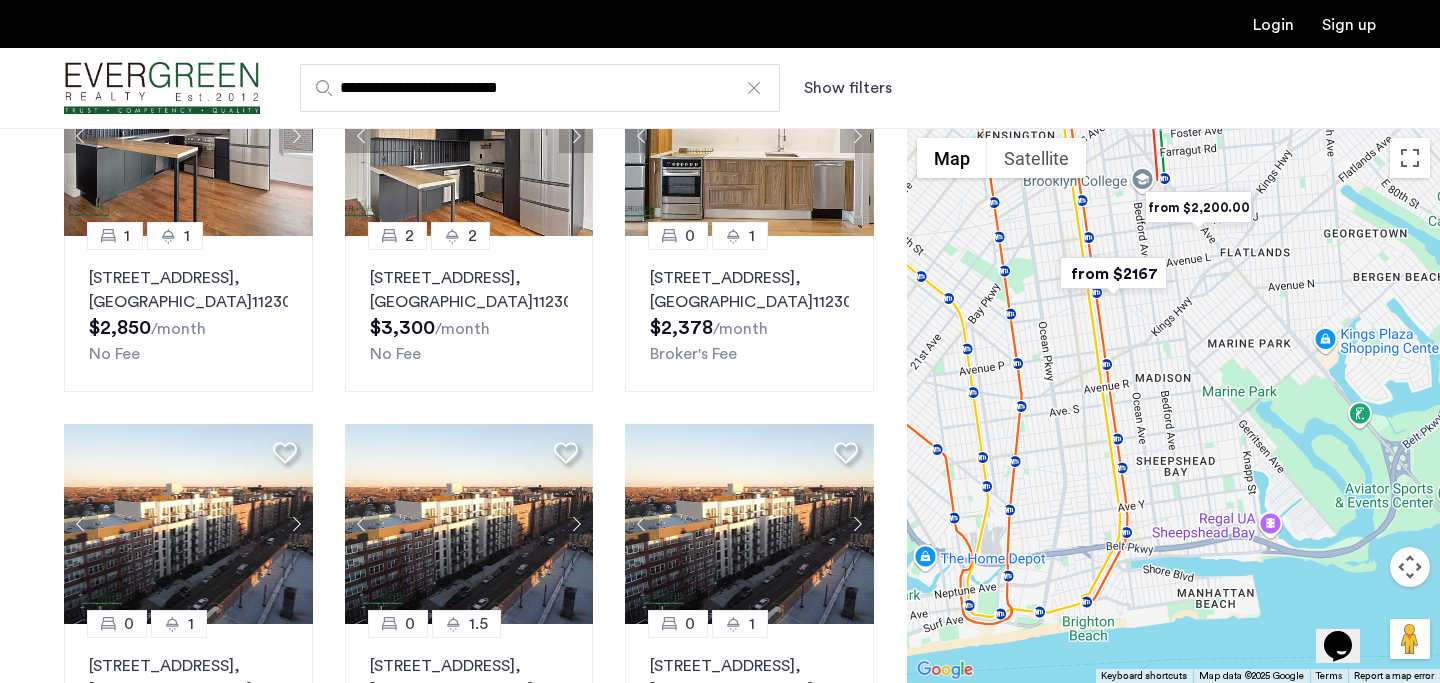 drag, startPoint x: 1112, startPoint y: 351, endPoint x: 1120, endPoint y: 469, distance: 118.270874 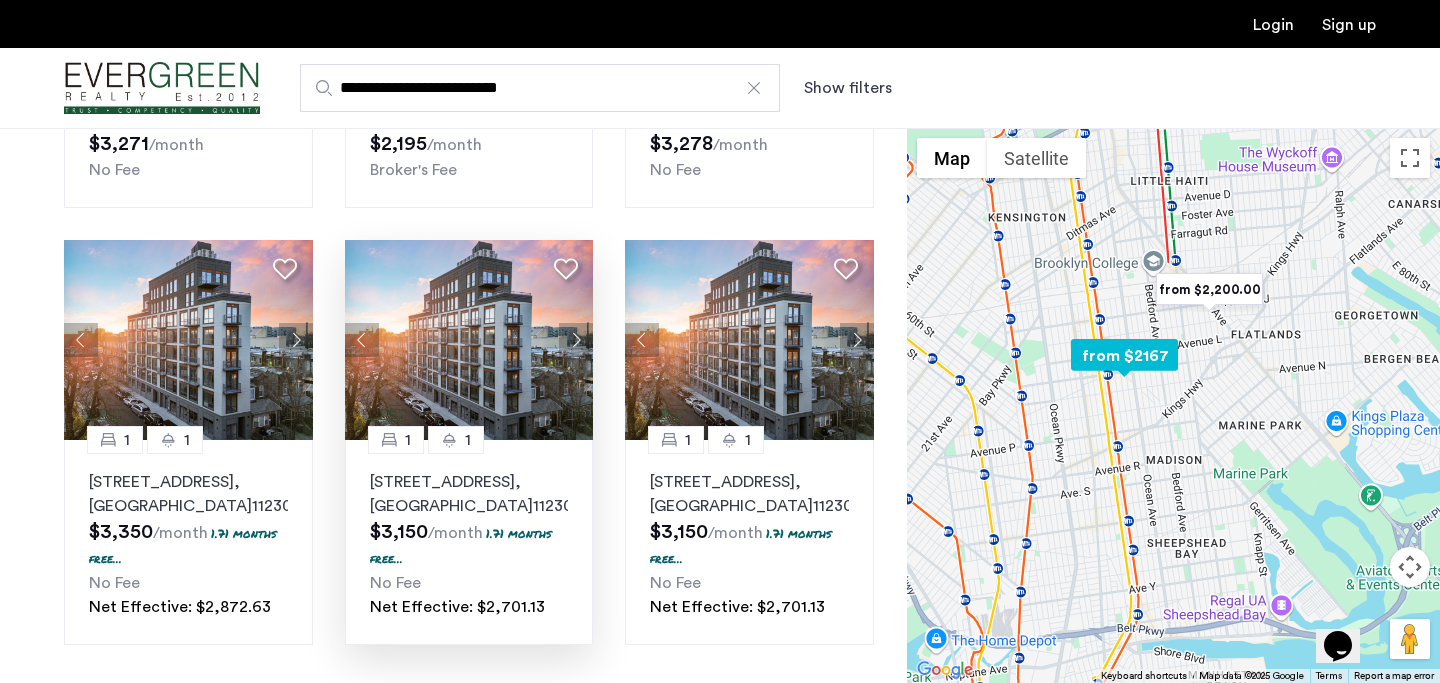 scroll, scrollTop: 1553, scrollLeft: 0, axis: vertical 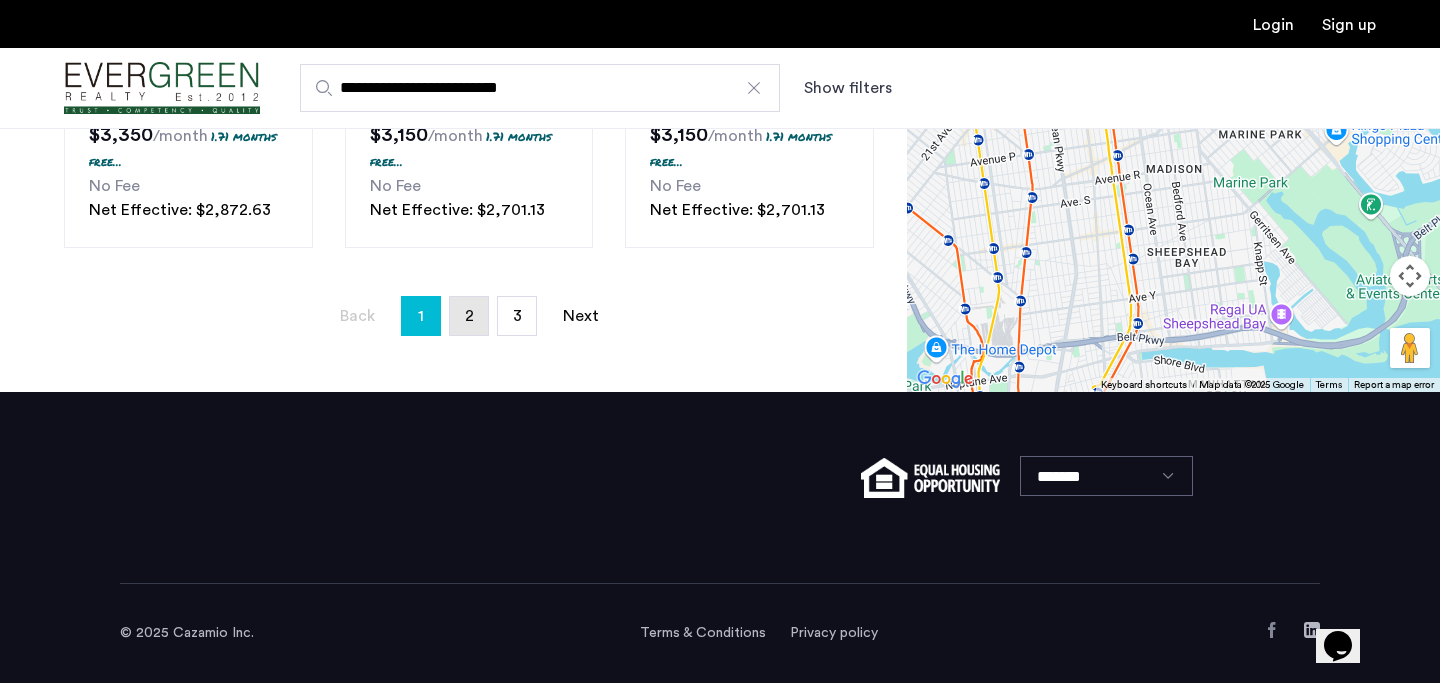 click on "page  2" at bounding box center [469, 316] 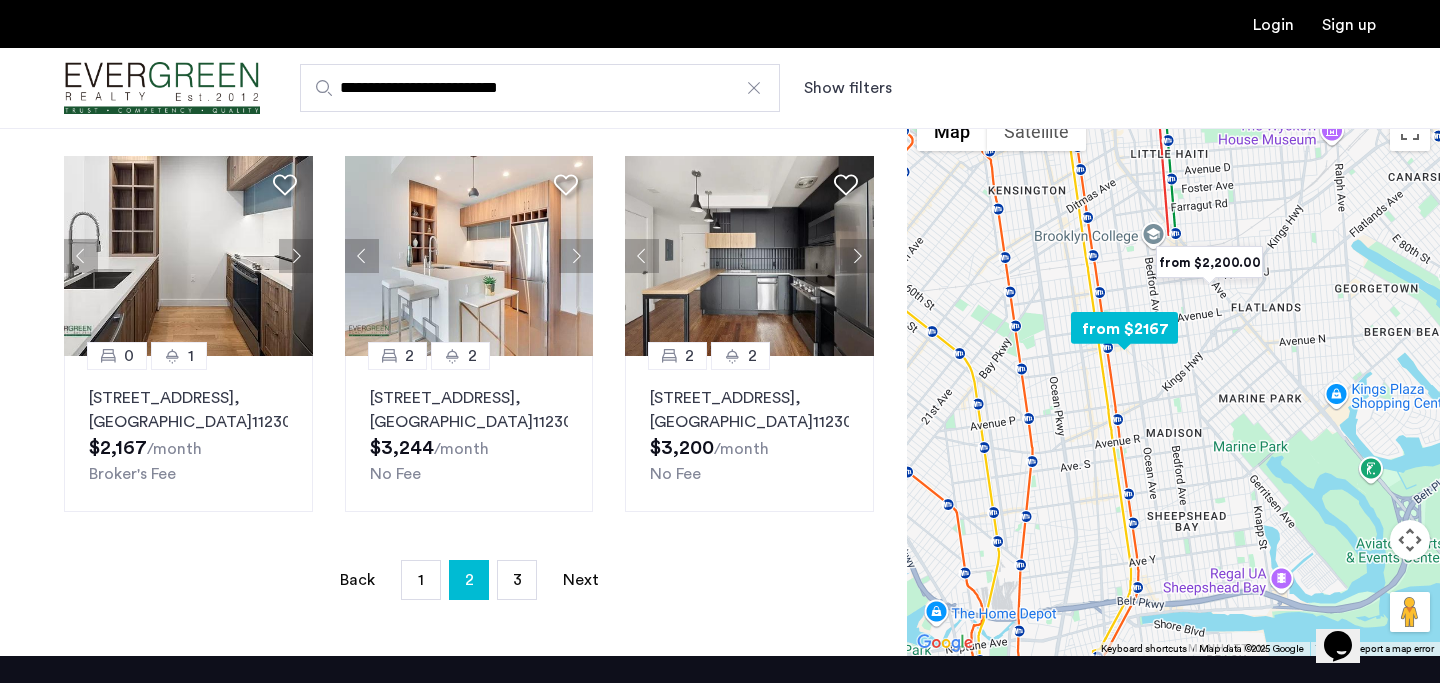scroll, scrollTop: 1338, scrollLeft: 0, axis: vertical 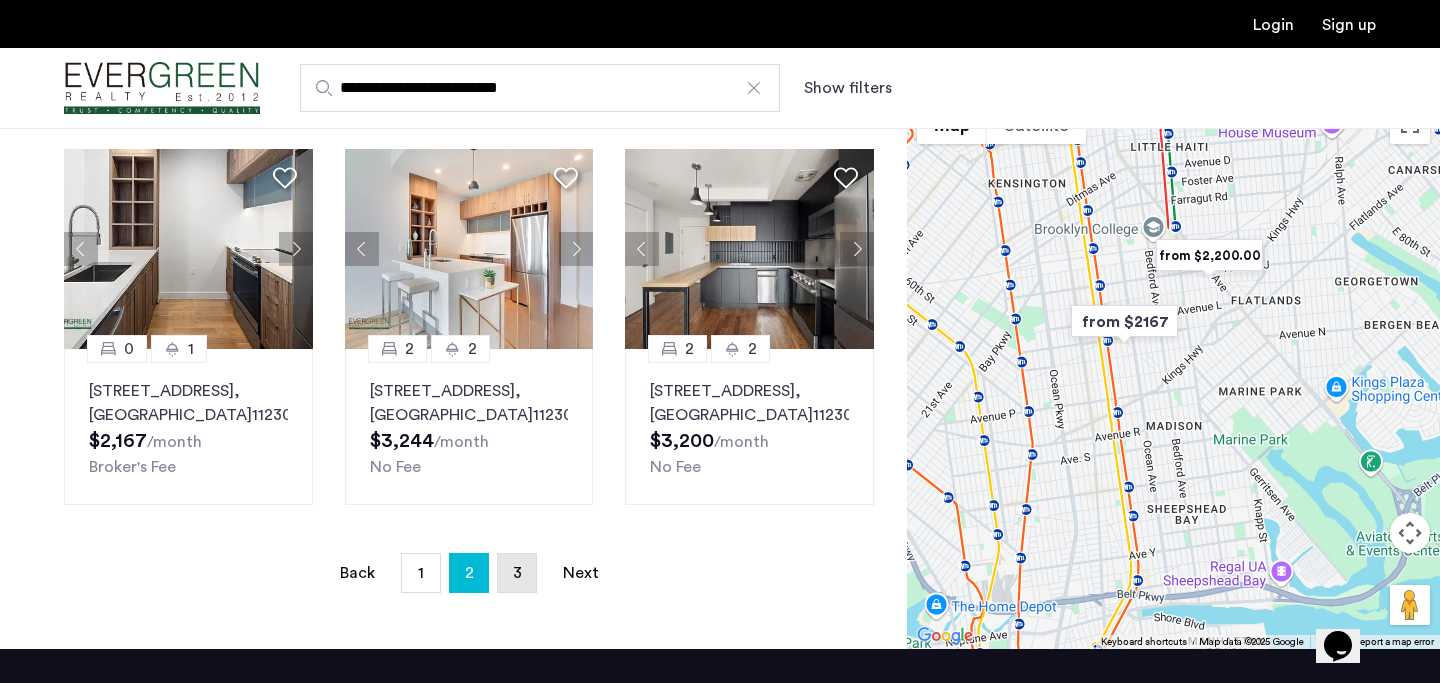 click on "page  3" at bounding box center [517, 573] 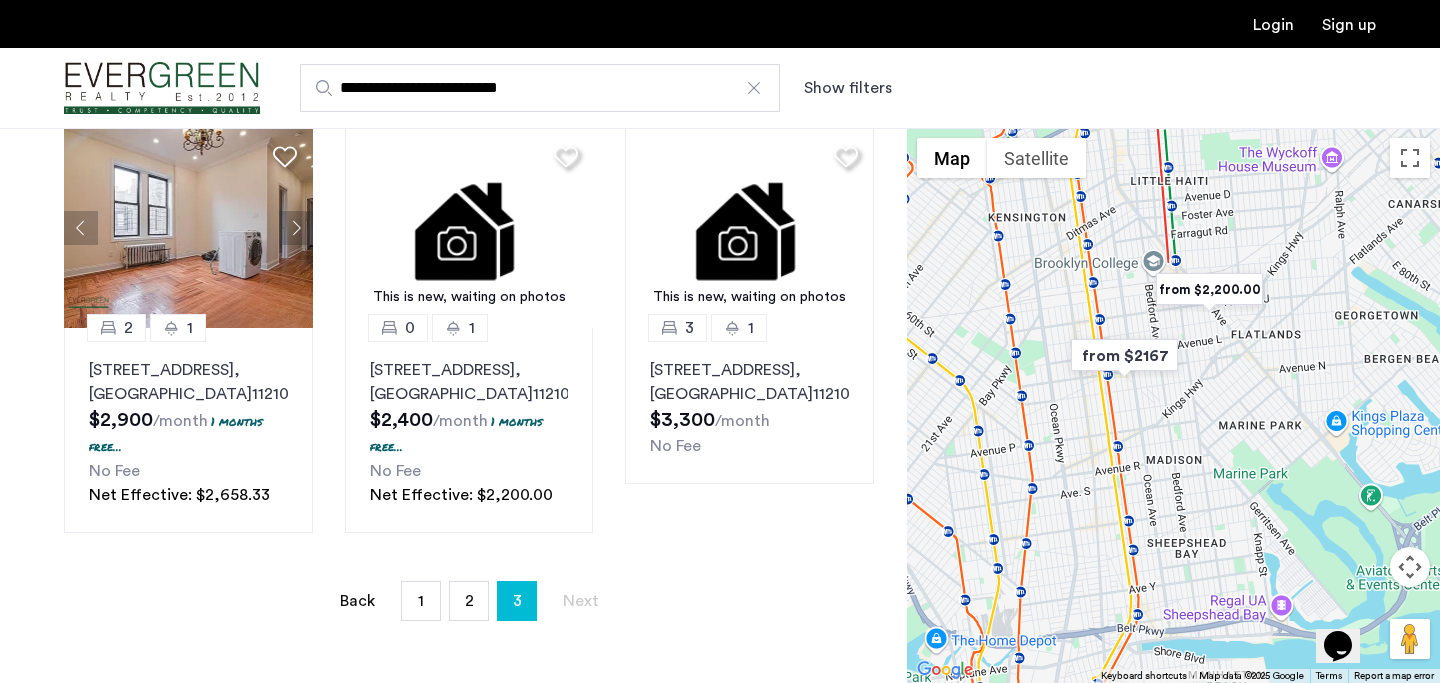 scroll, scrollTop: 50, scrollLeft: 0, axis: vertical 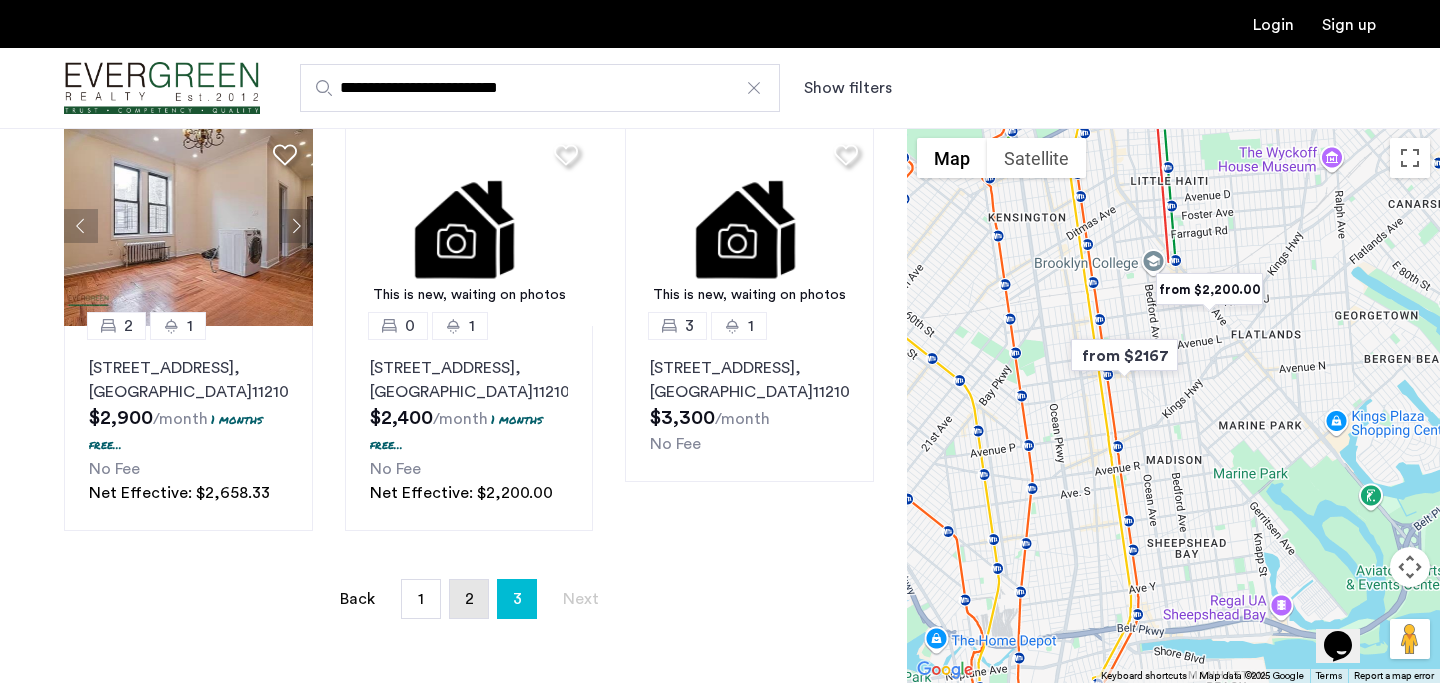 click on "2" at bounding box center [469, 599] 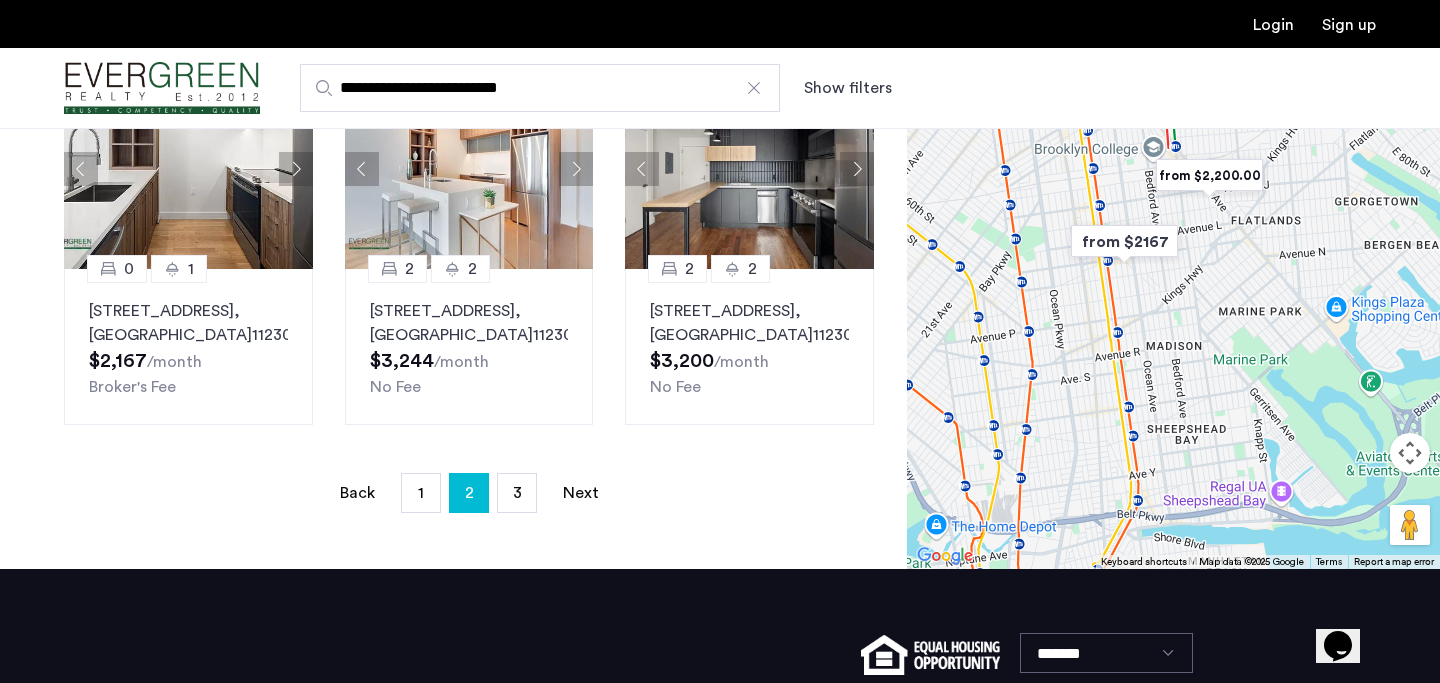 scroll, scrollTop: 1364, scrollLeft: 0, axis: vertical 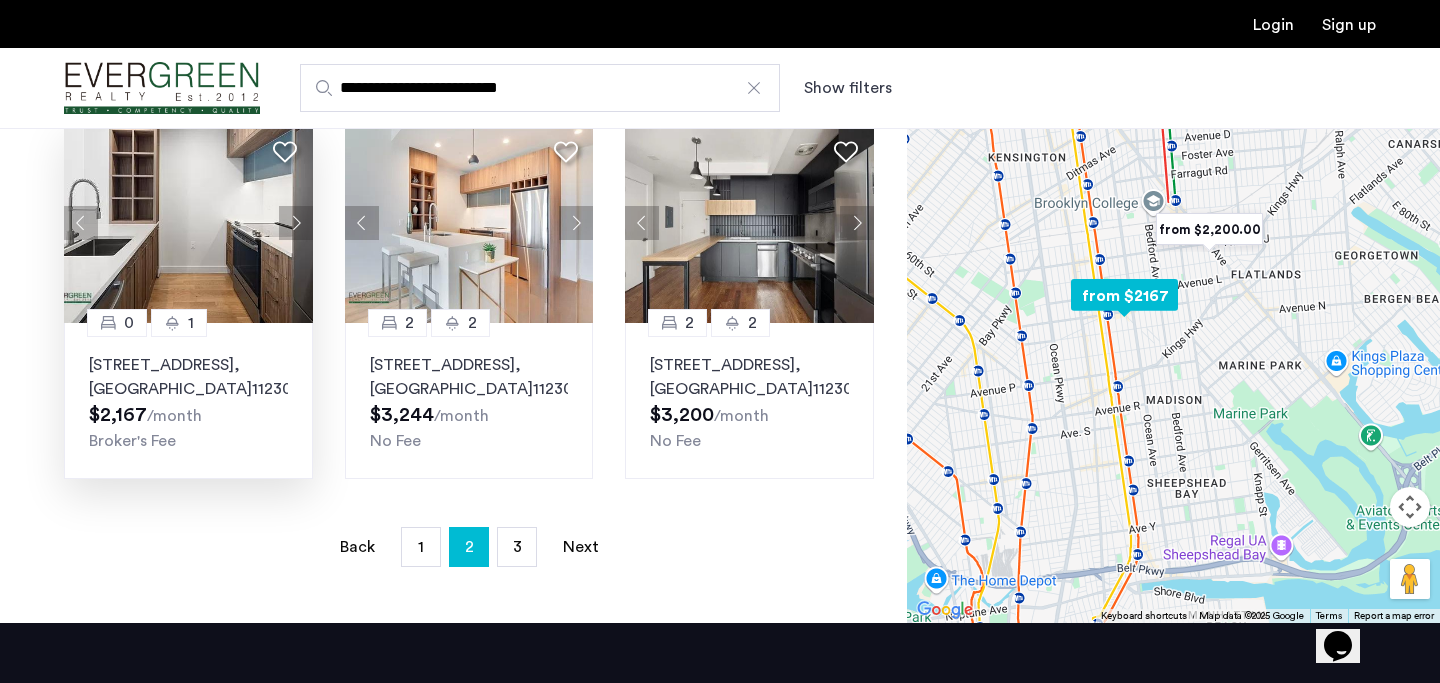 click 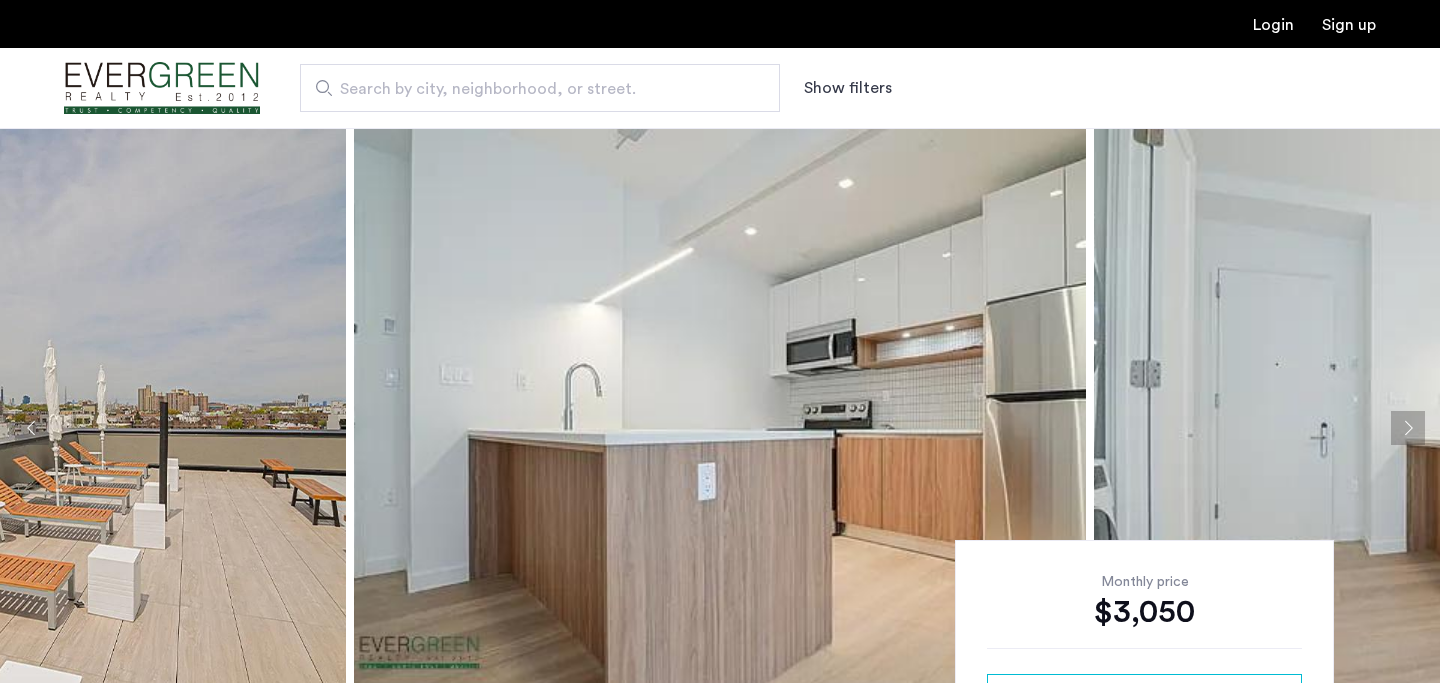 scroll, scrollTop: 0, scrollLeft: 0, axis: both 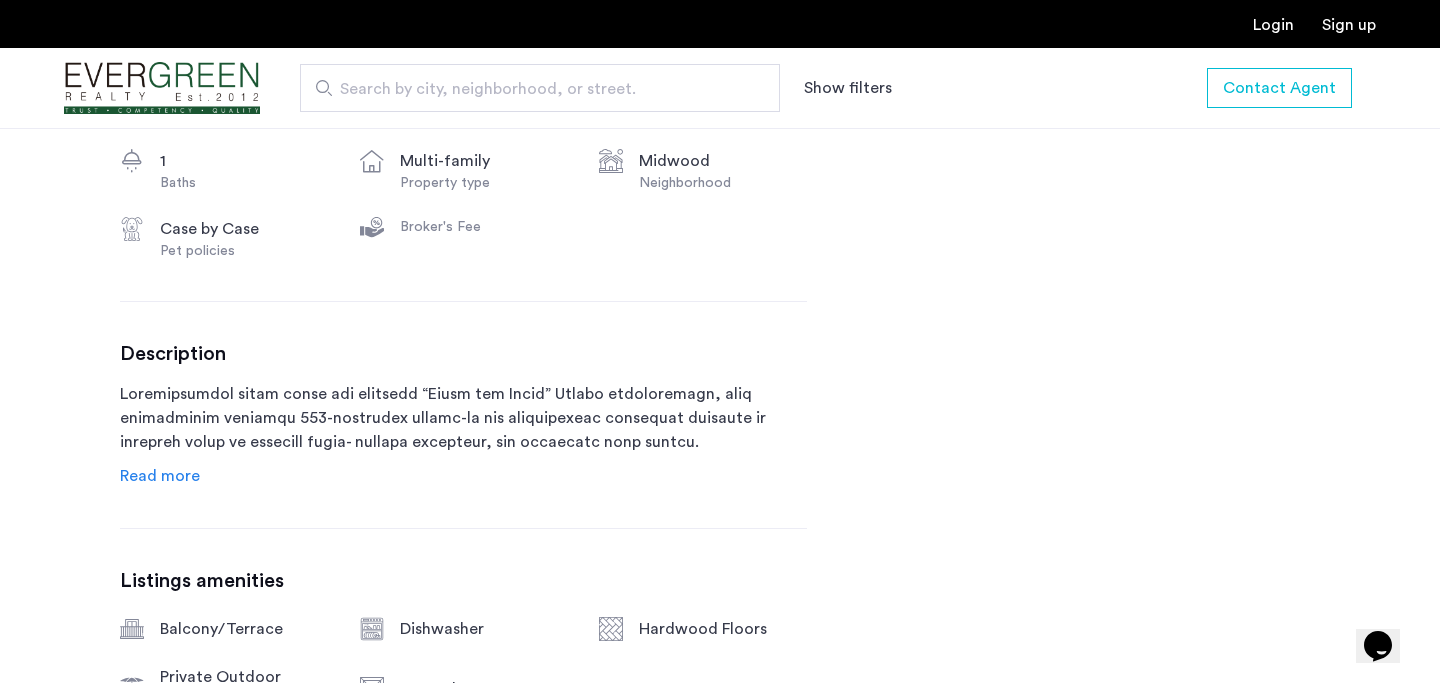 click on "Read more" 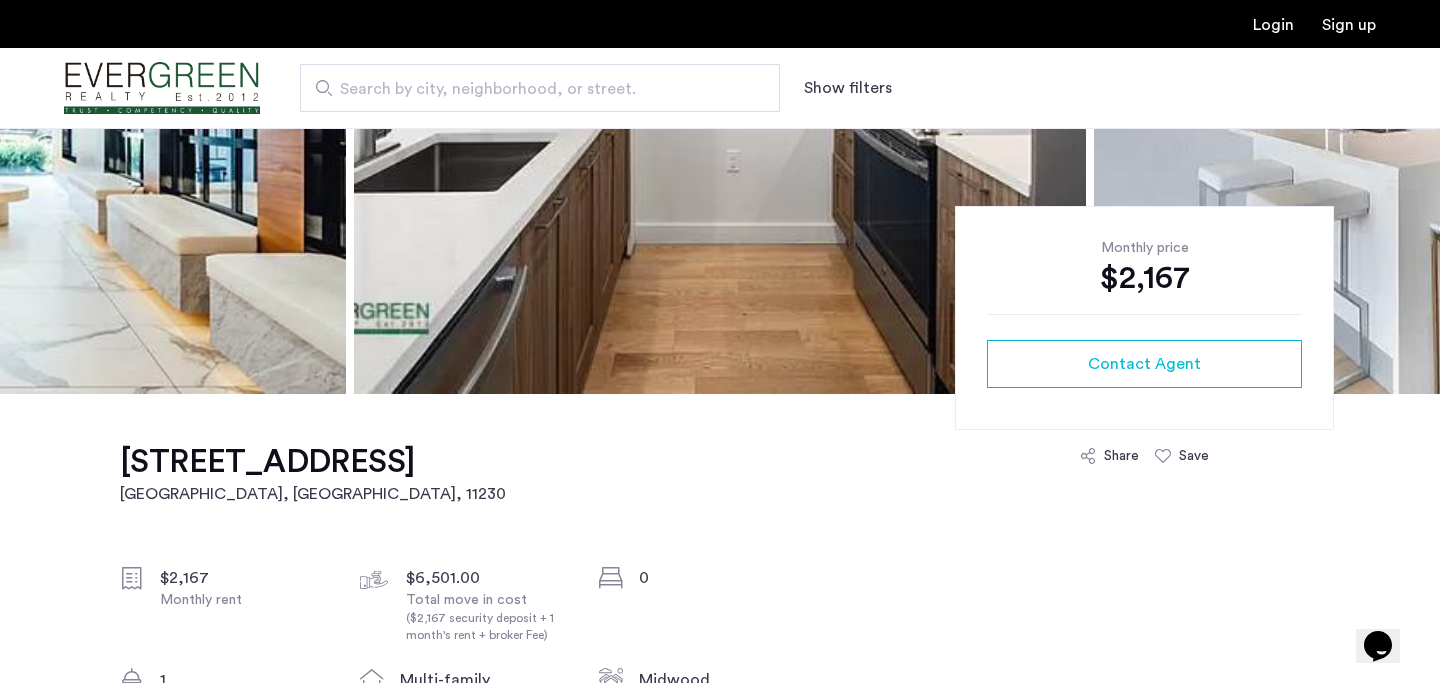 scroll, scrollTop: 152, scrollLeft: 0, axis: vertical 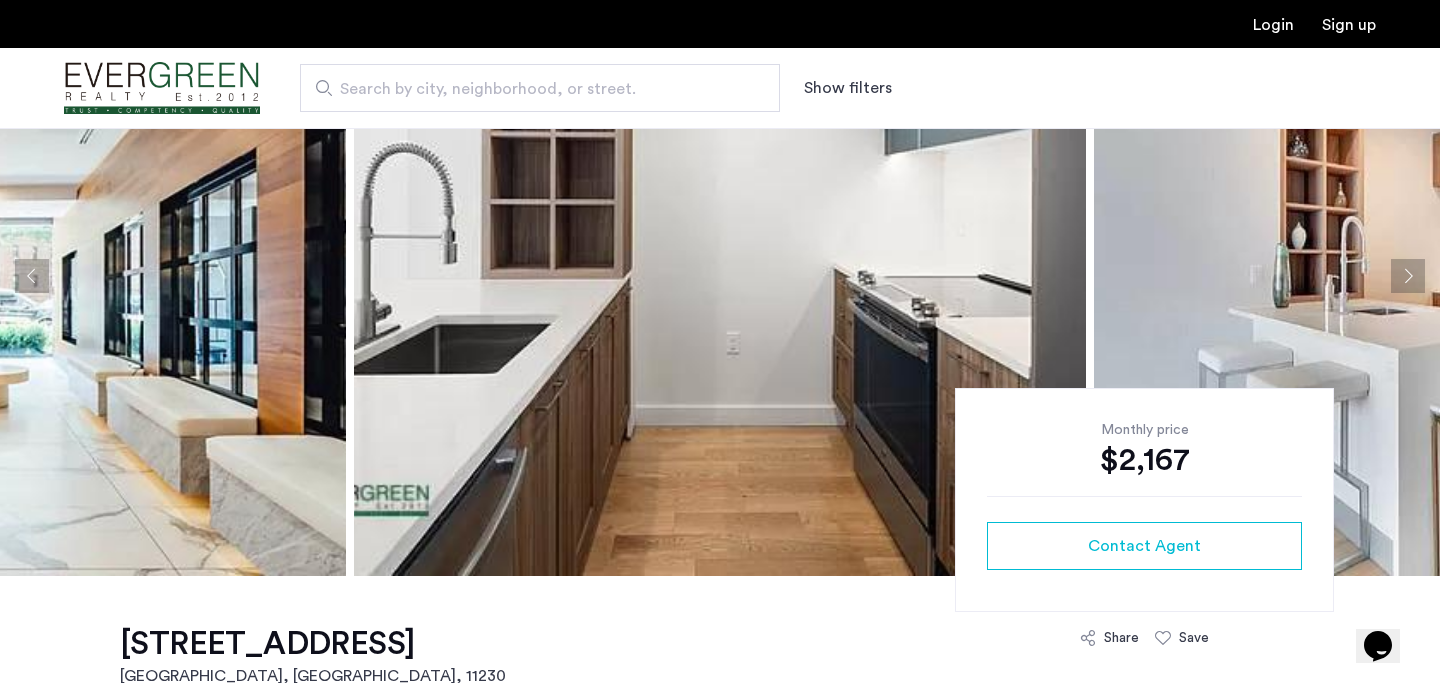 click 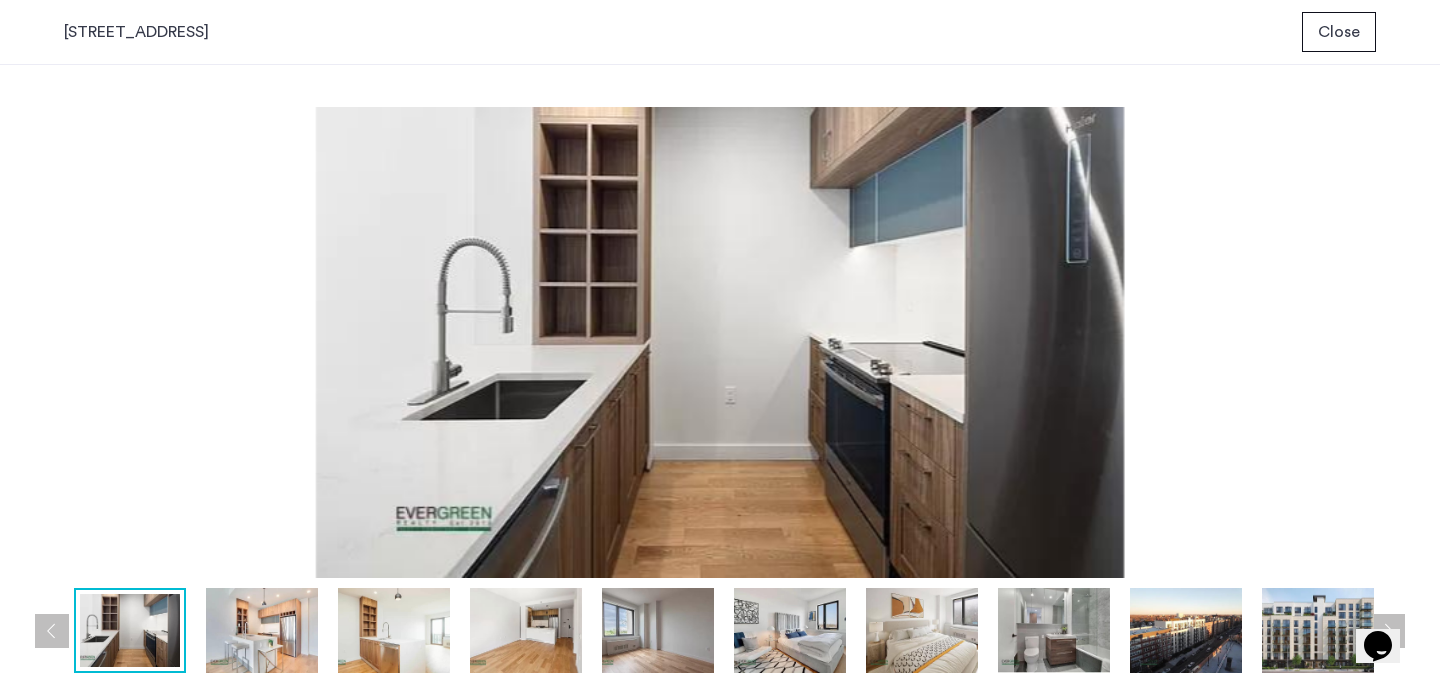 scroll, scrollTop: 0, scrollLeft: 0, axis: both 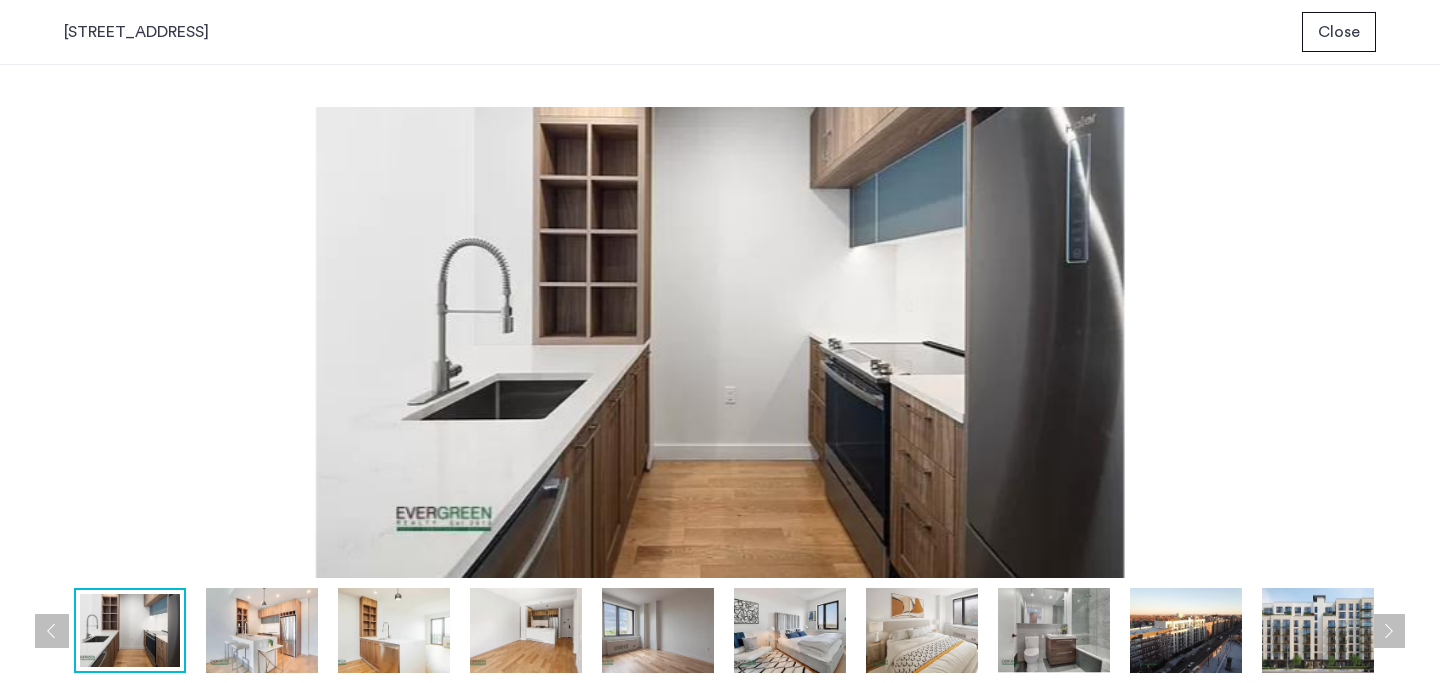 click at bounding box center [394, 630] 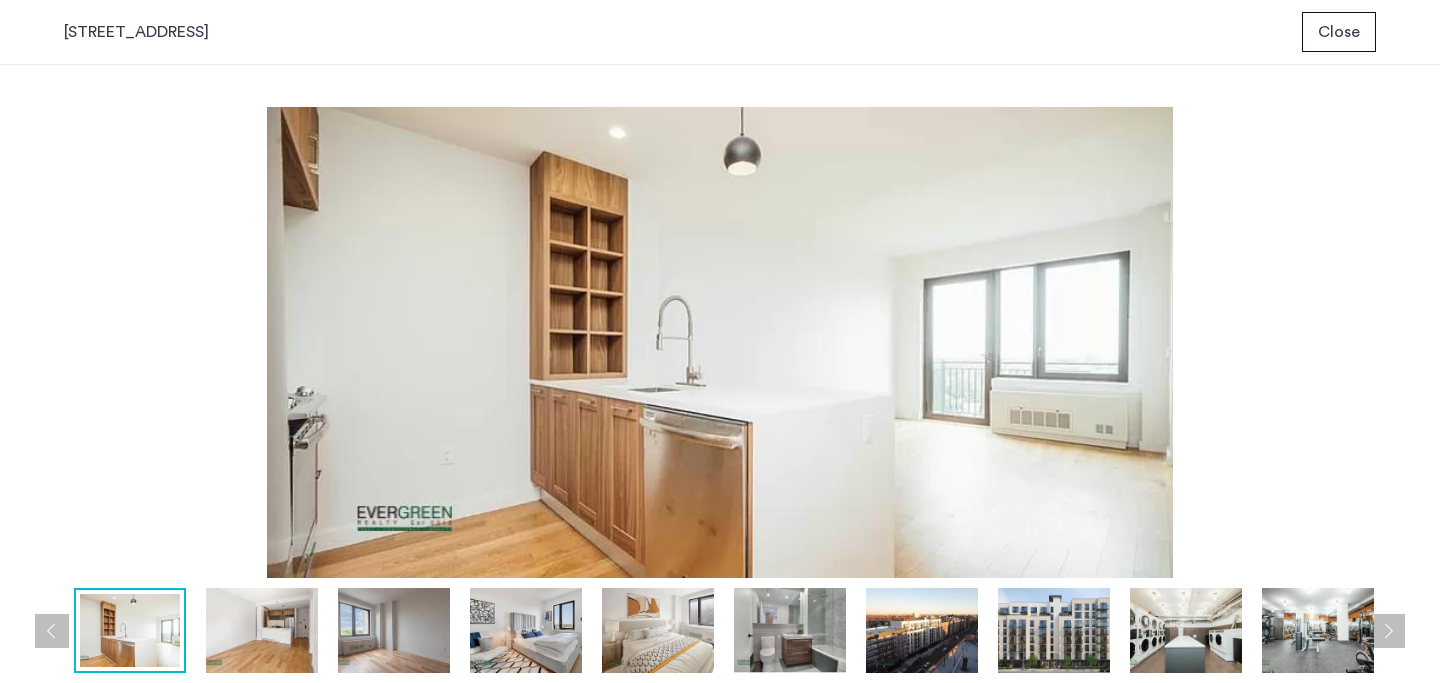 click at bounding box center [526, 630] 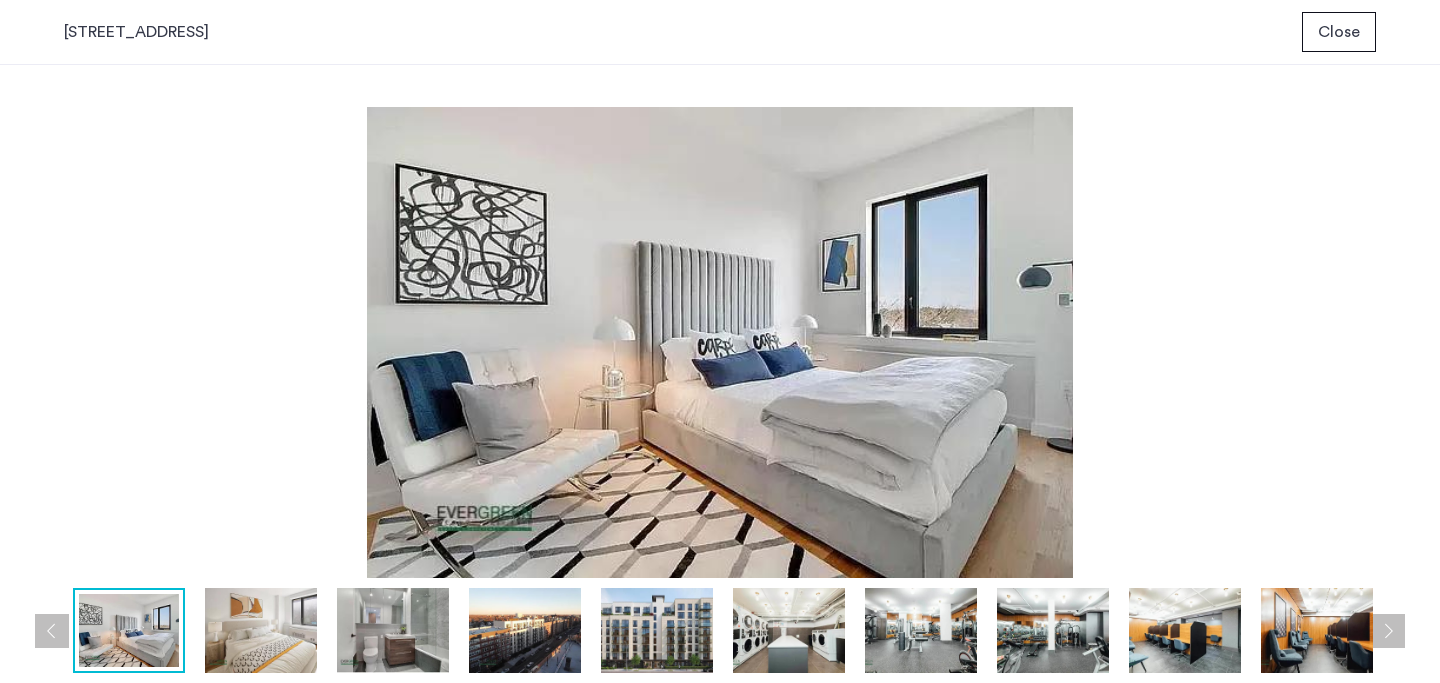 click at bounding box center (657, 630) 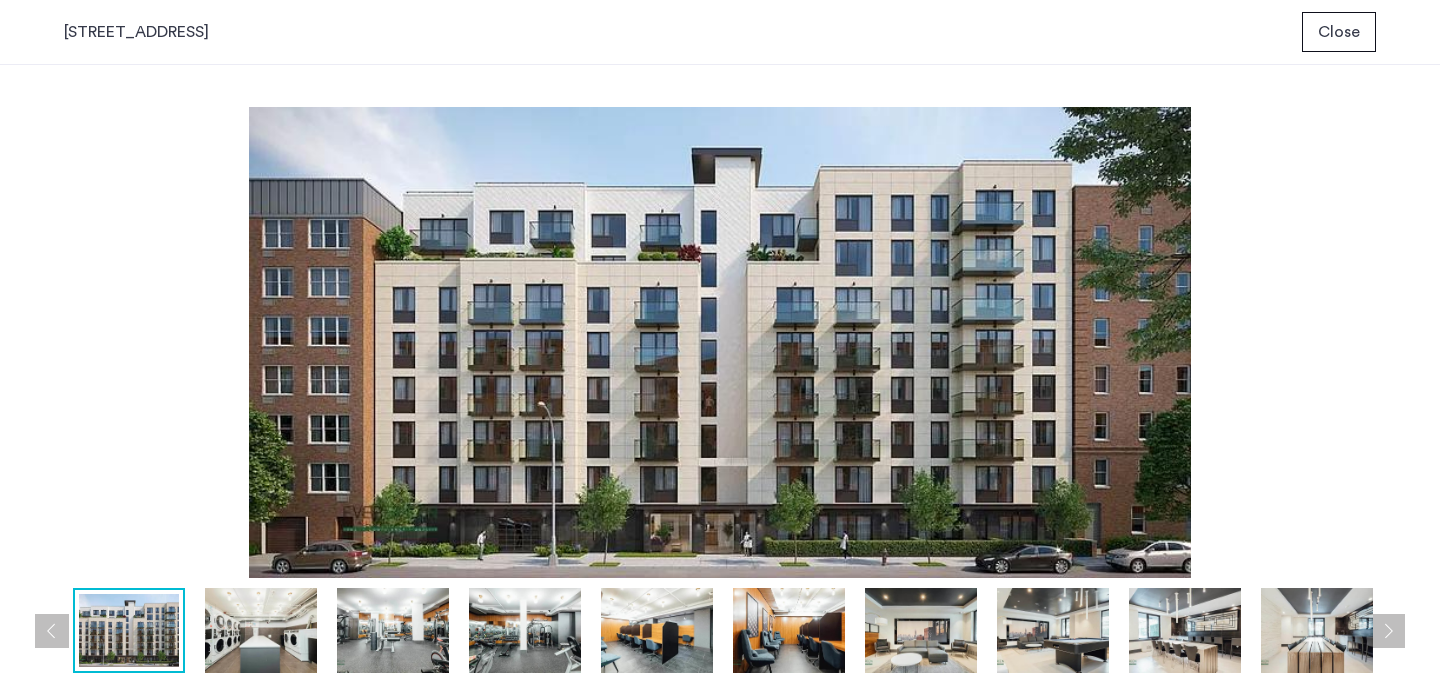 click at bounding box center (657, 630) 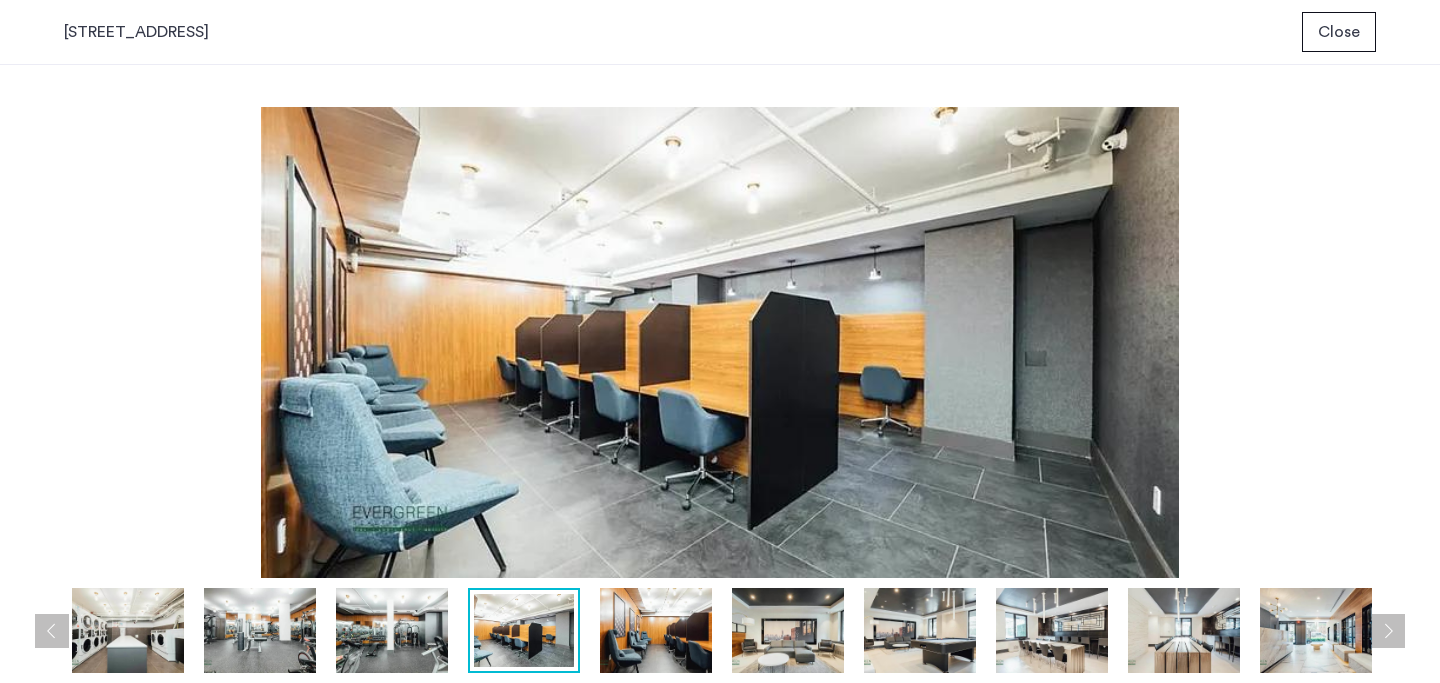 click at bounding box center (788, 630) 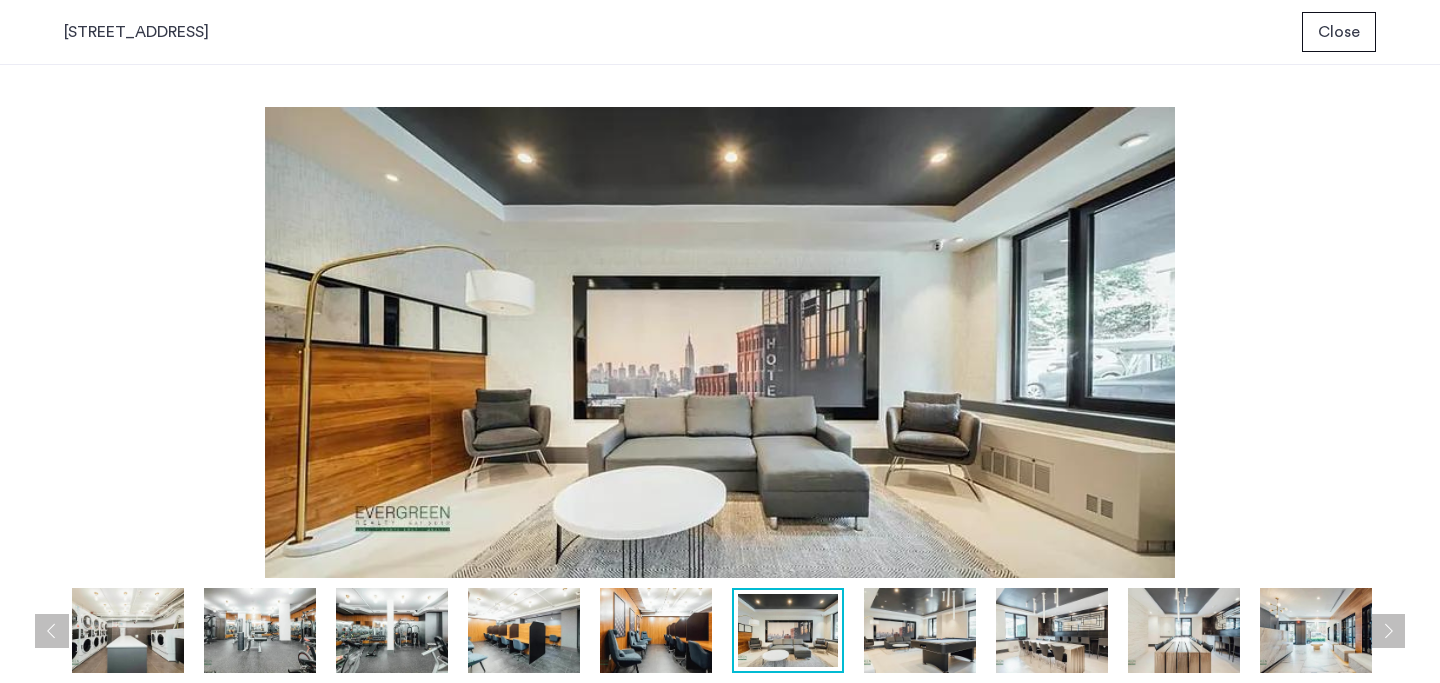 click at bounding box center [920, 630] 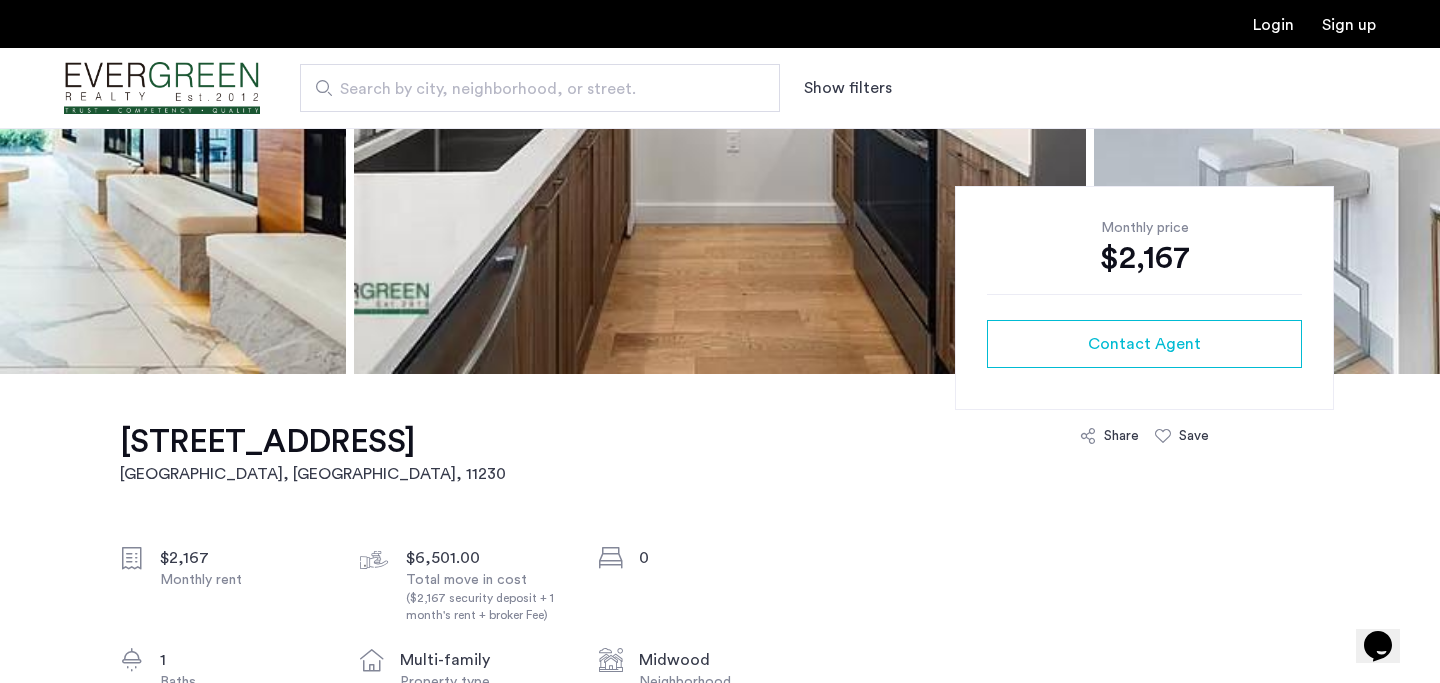 scroll, scrollTop: 717, scrollLeft: 0, axis: vertical 